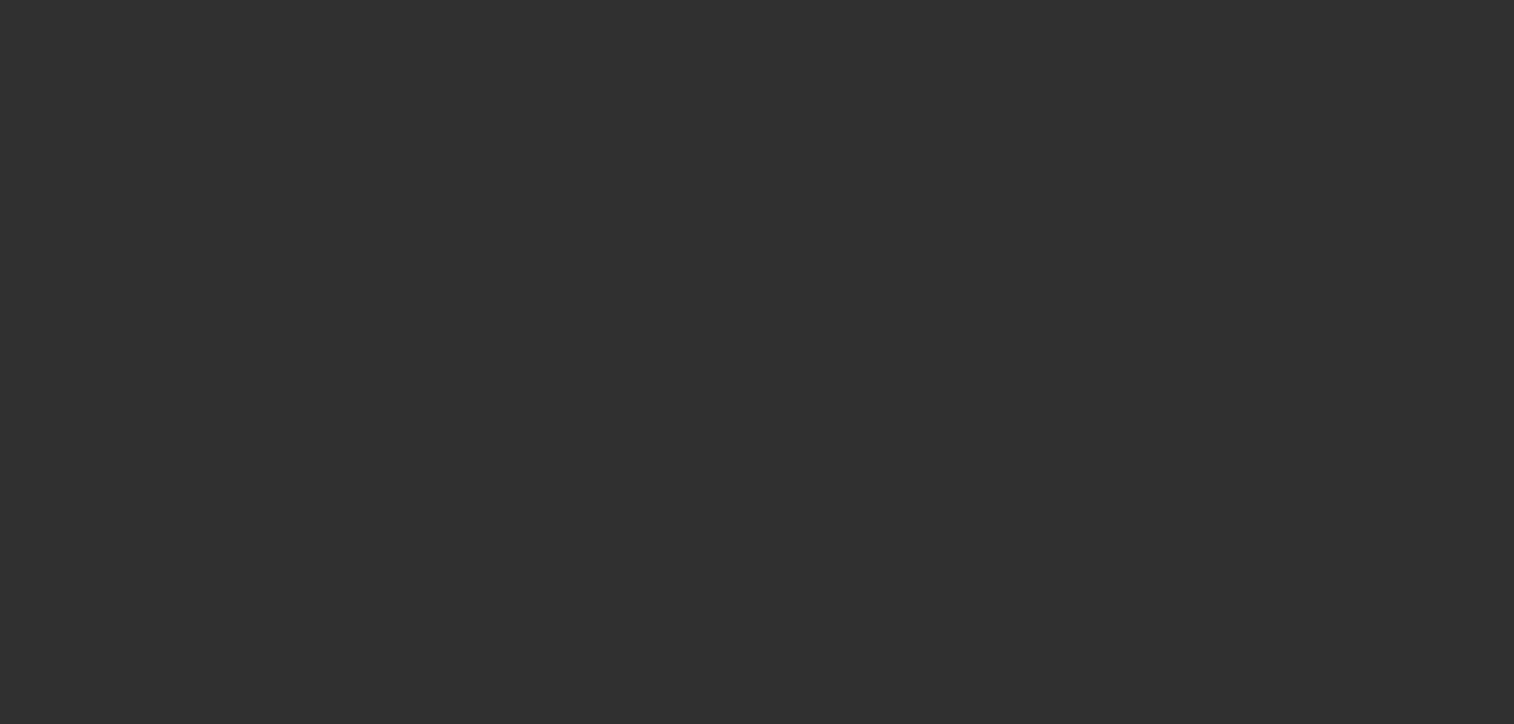 scroll, scrollTop: 0, scrollLeft: 0, axis: both 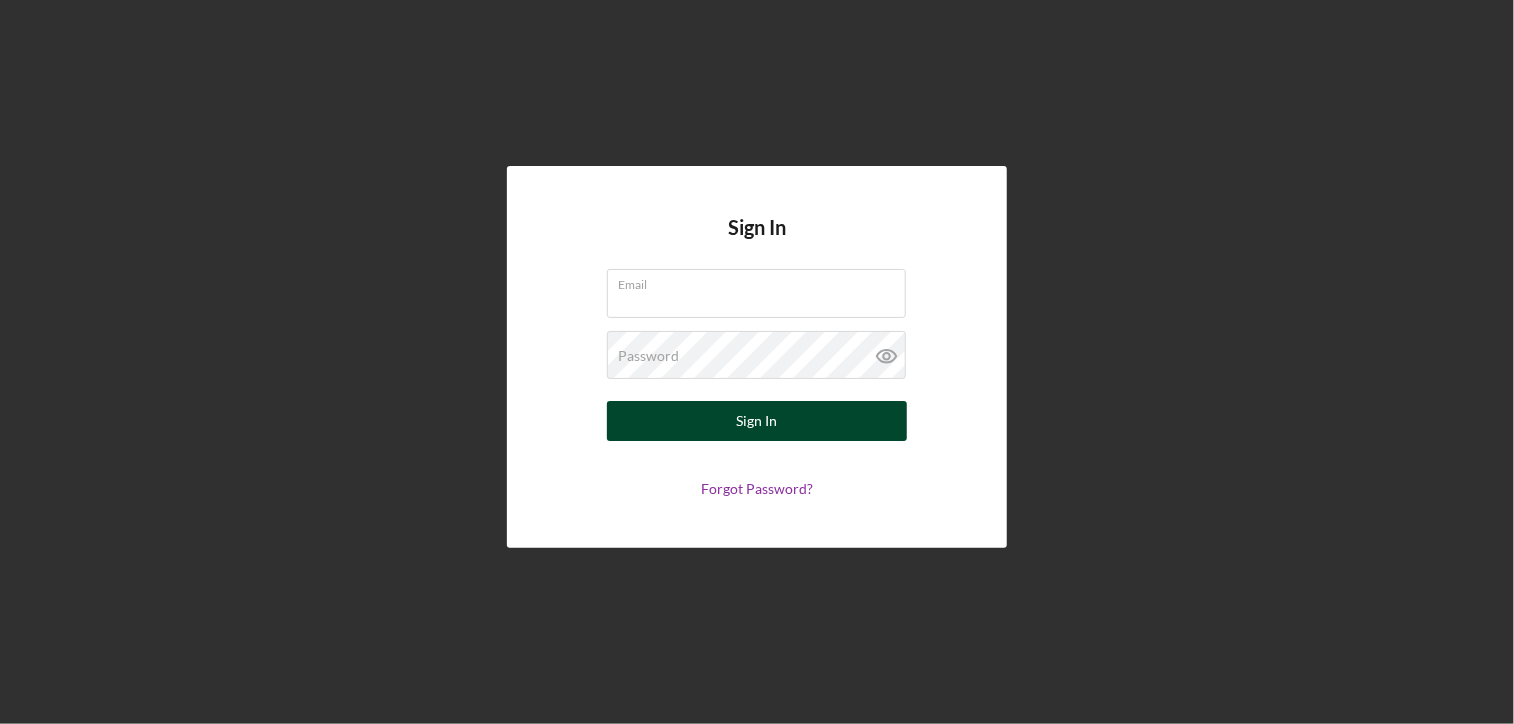 type on "[EMAIL]" 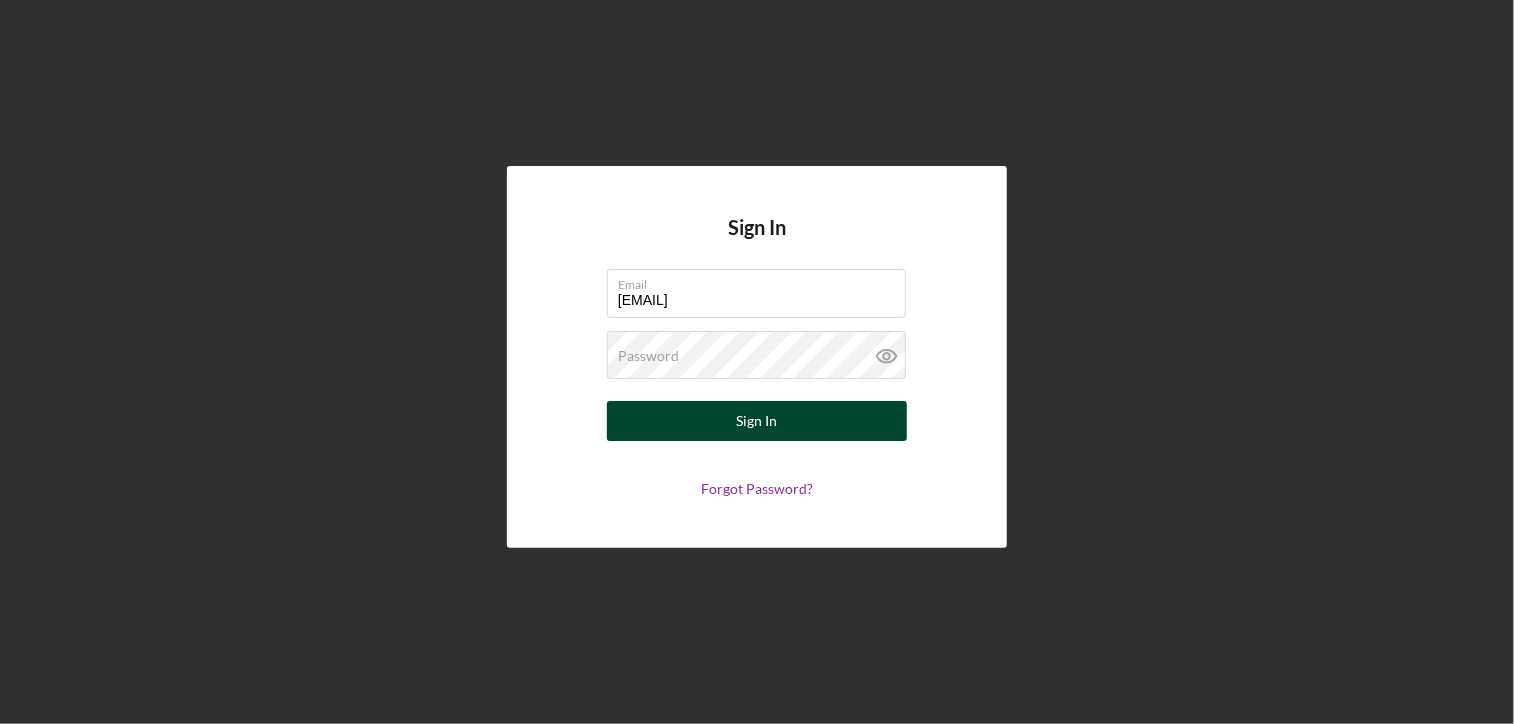 click on "Sign In" at bounding box center (757, 421) 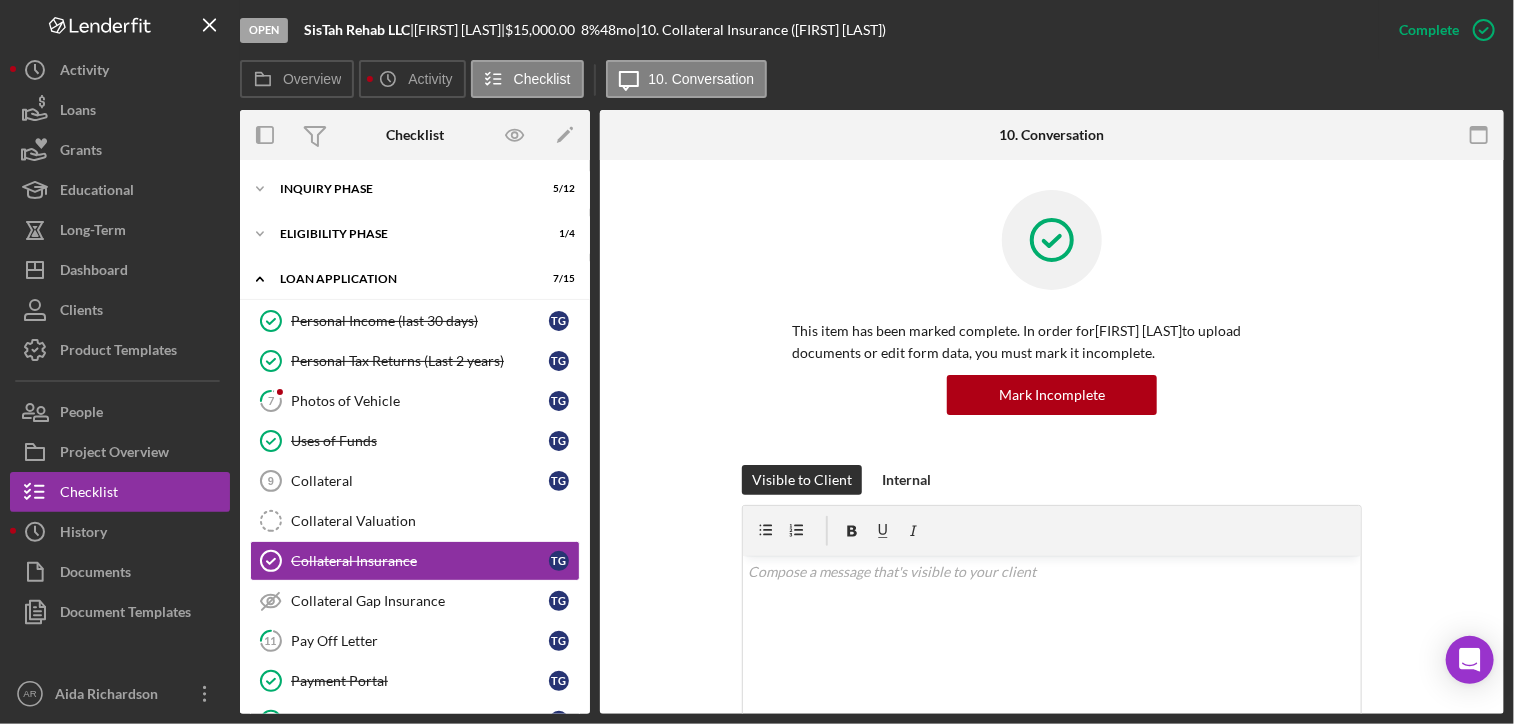 scroll, scrollTop: 121, scrollLeft: 0, axis: vertical 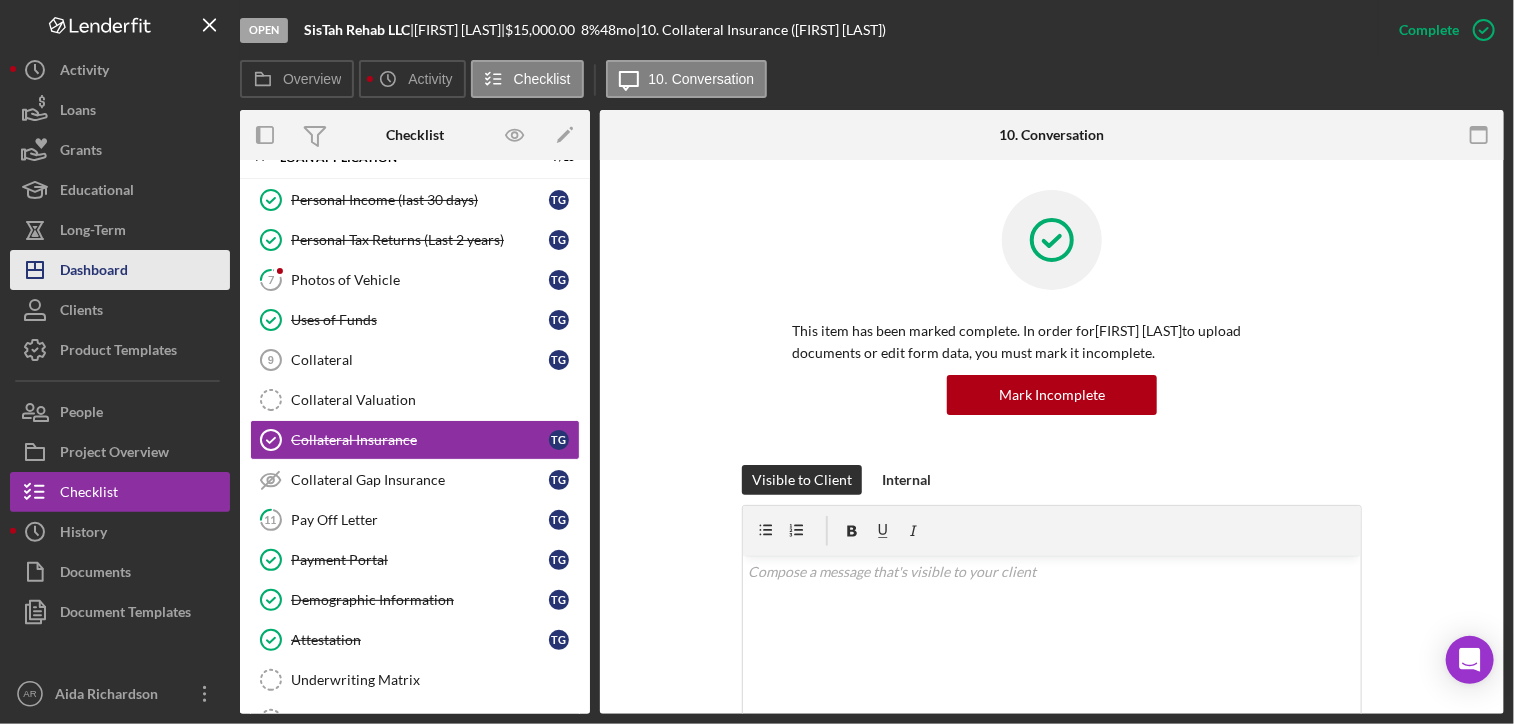 click on "Dashboard" at bounding box center [94, 272] 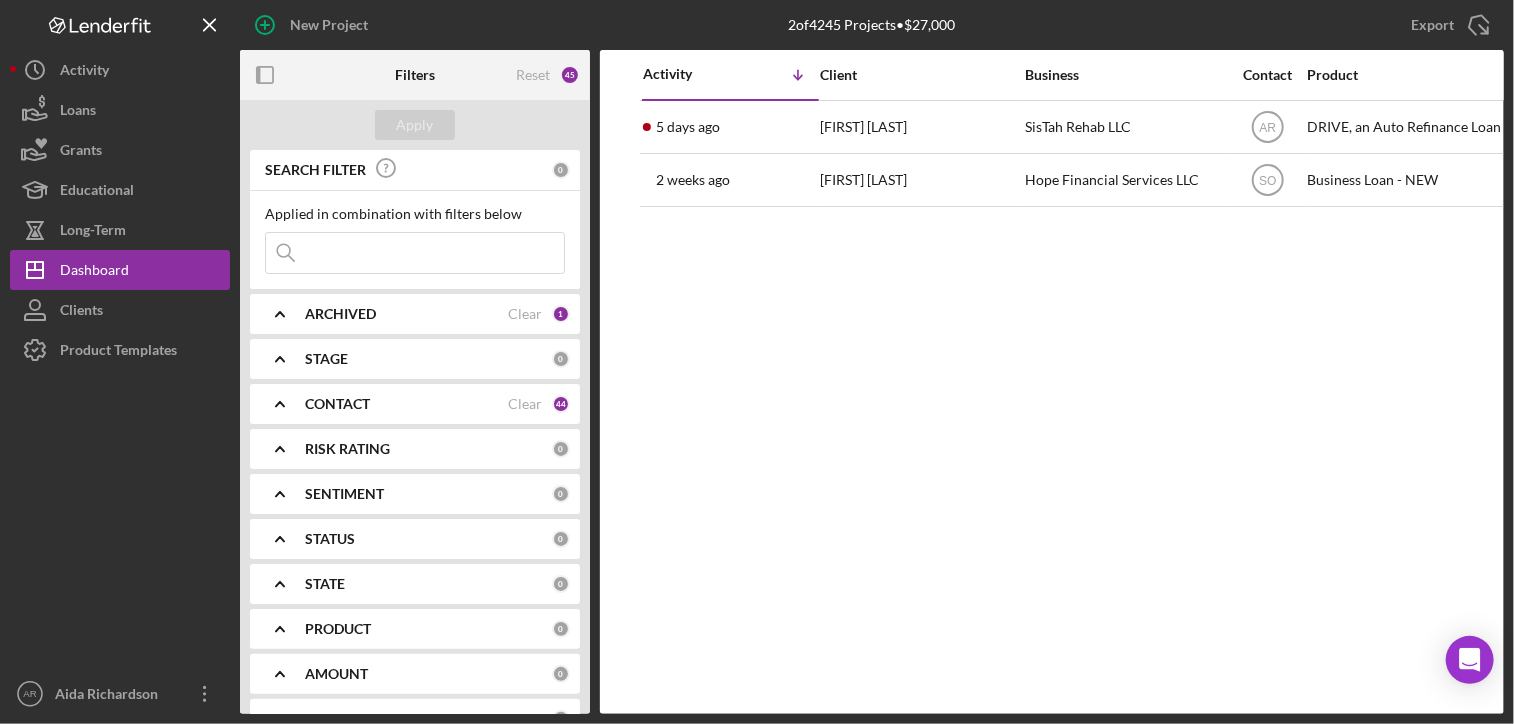 click at bounding box center [415, 253] 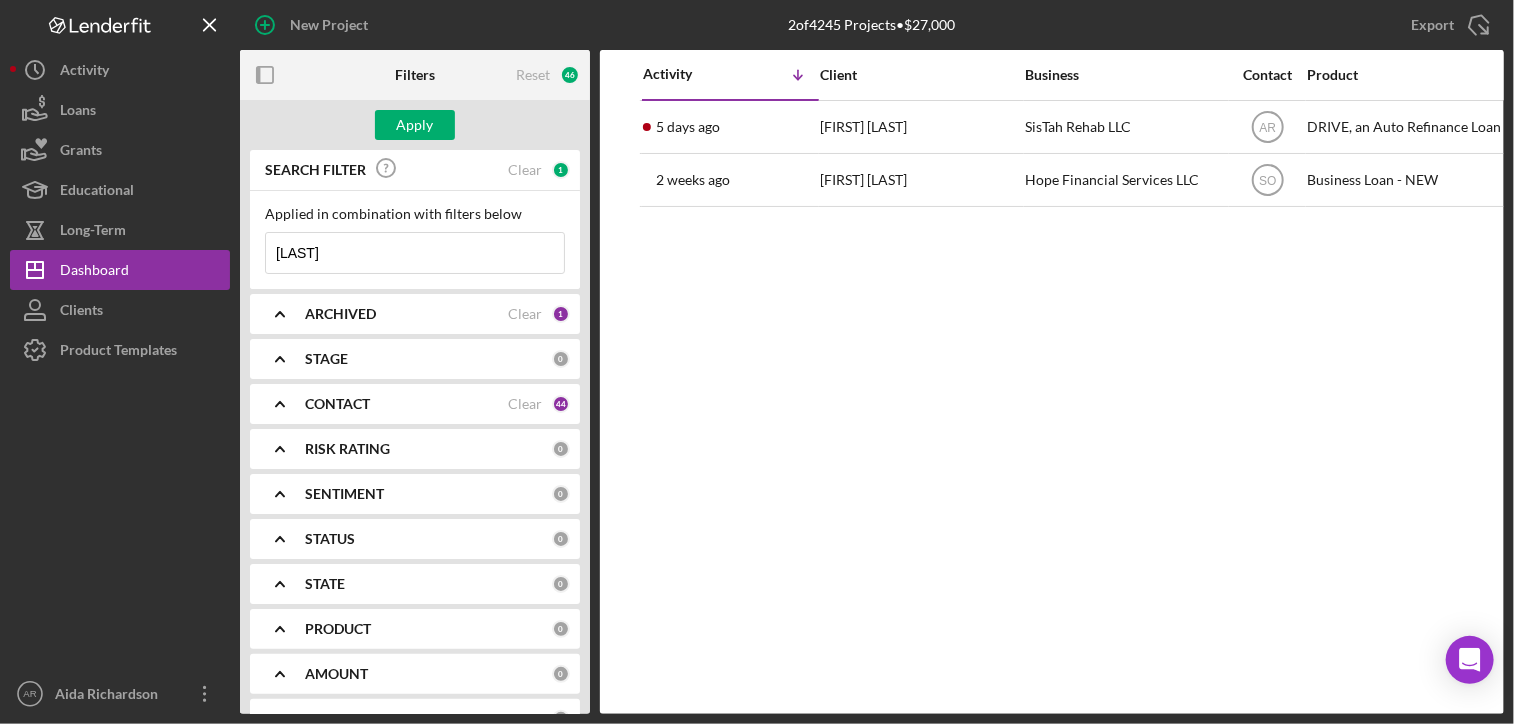 type on "mitchell" 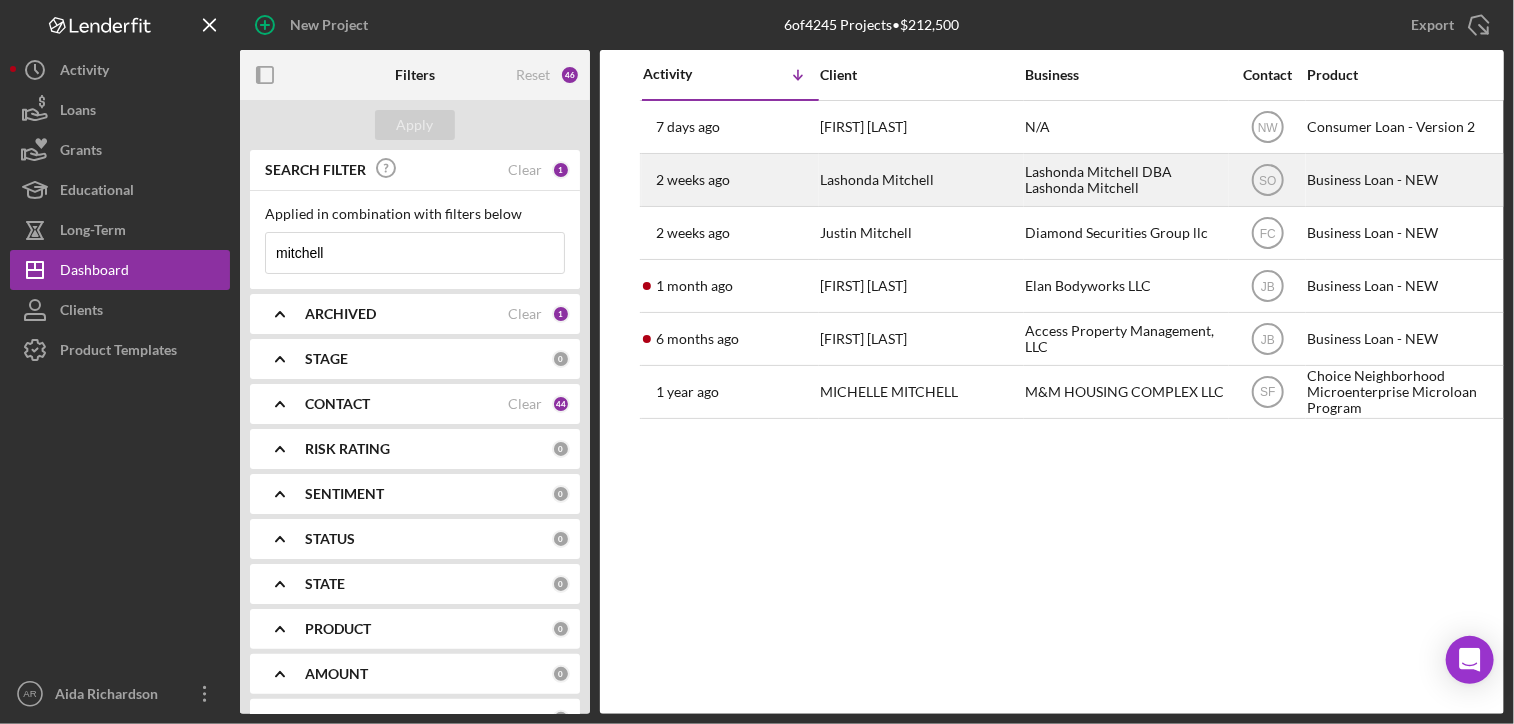 click on "Lashonda Mitchell" at bounding box center [920, 180] 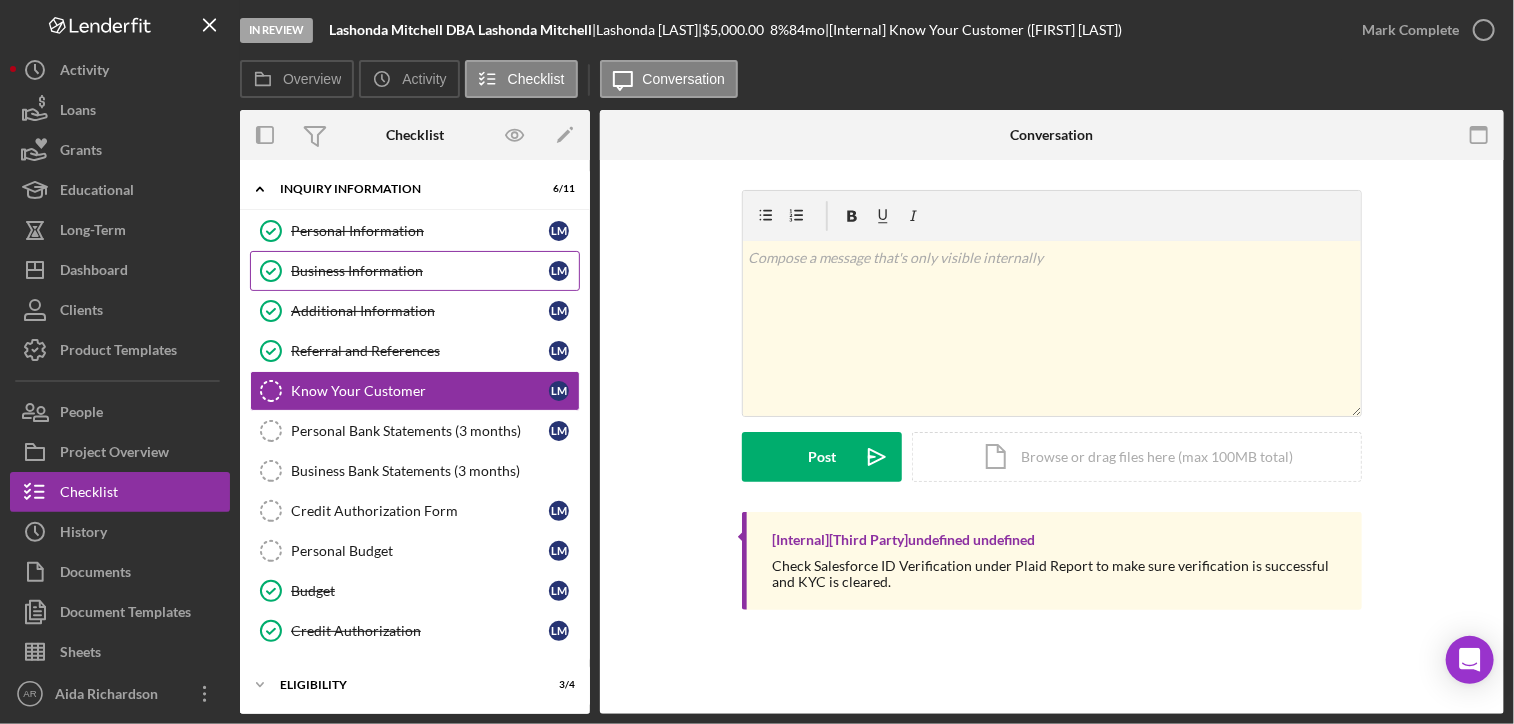 click on "Business Information" at bounding box center [420, 271] 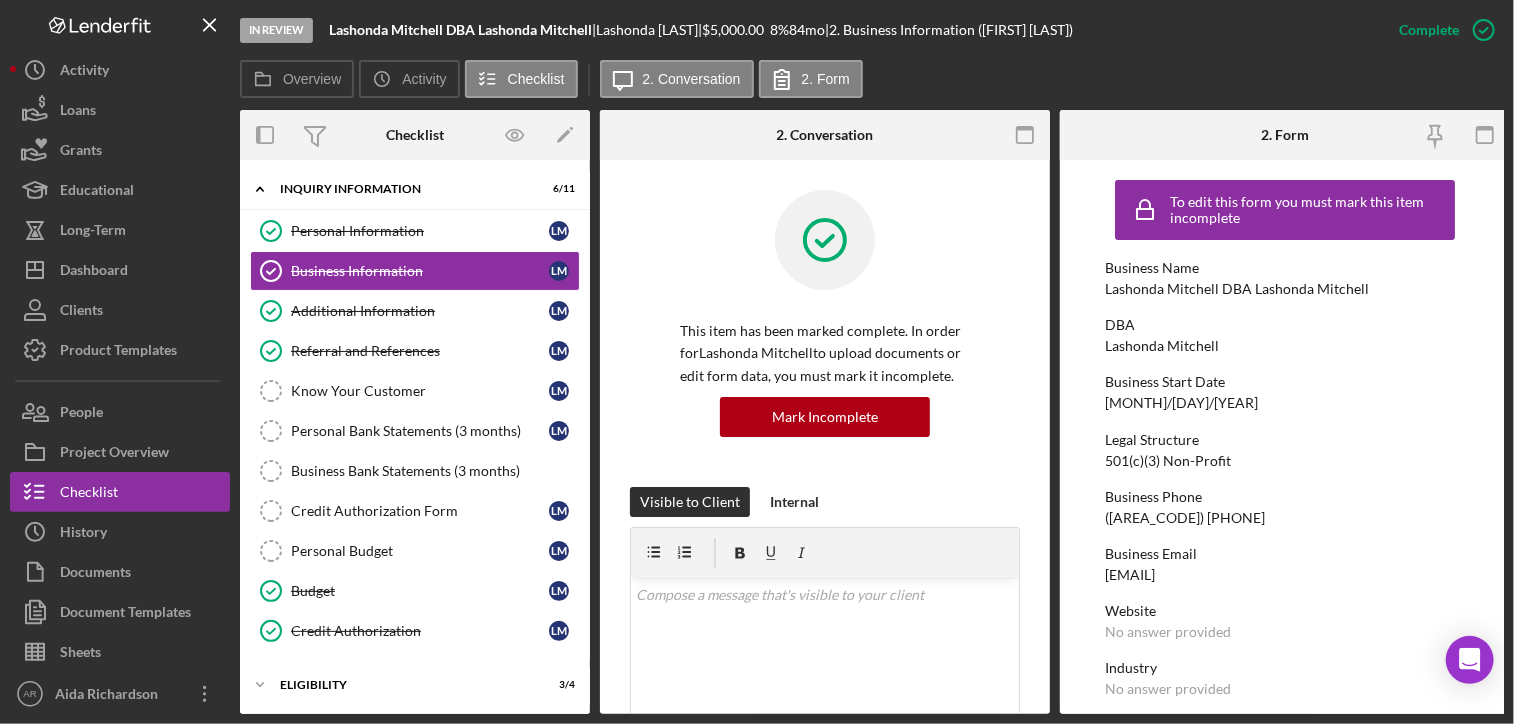click on "[EMAIL]" at bounding box center (1130, 575) 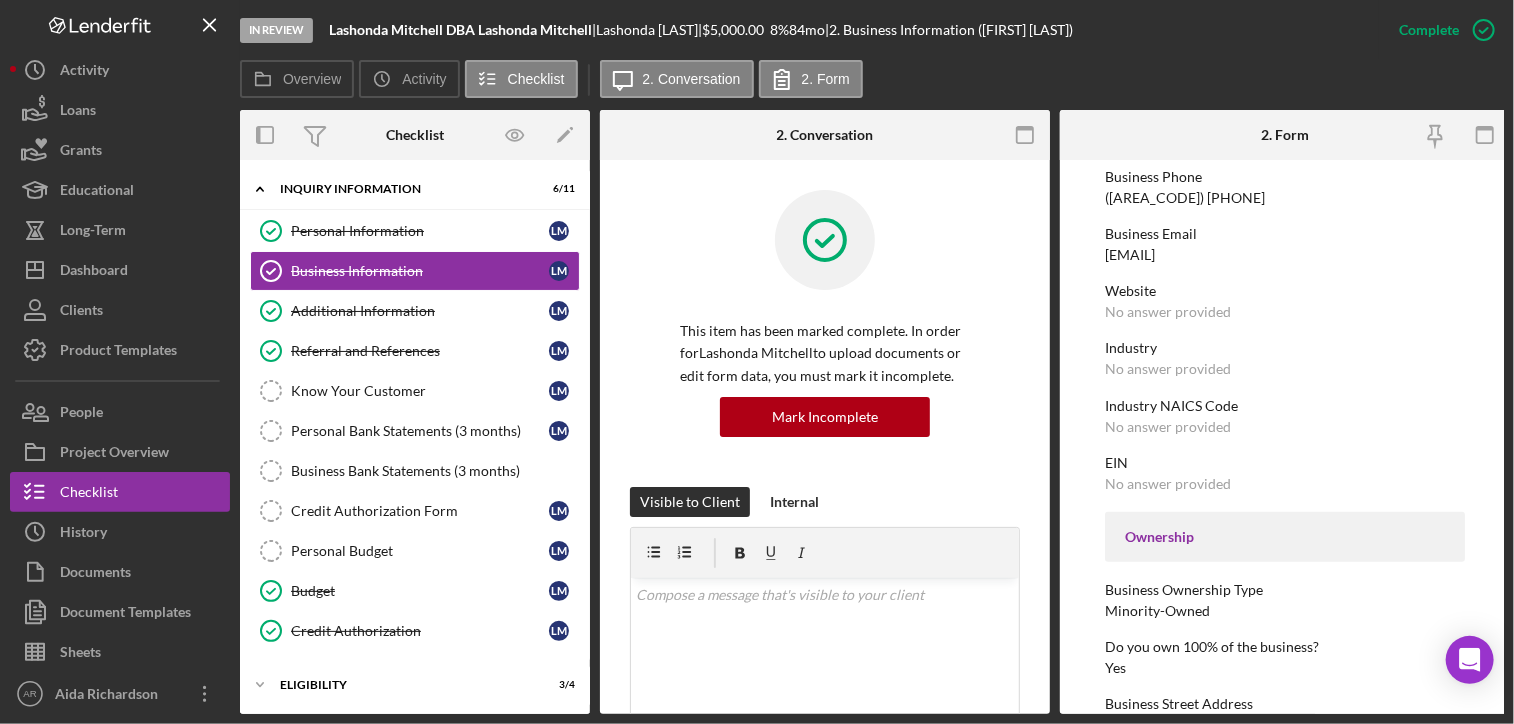 scroll, scrollTop: 360, scrollLeft: 0, axis: vertical 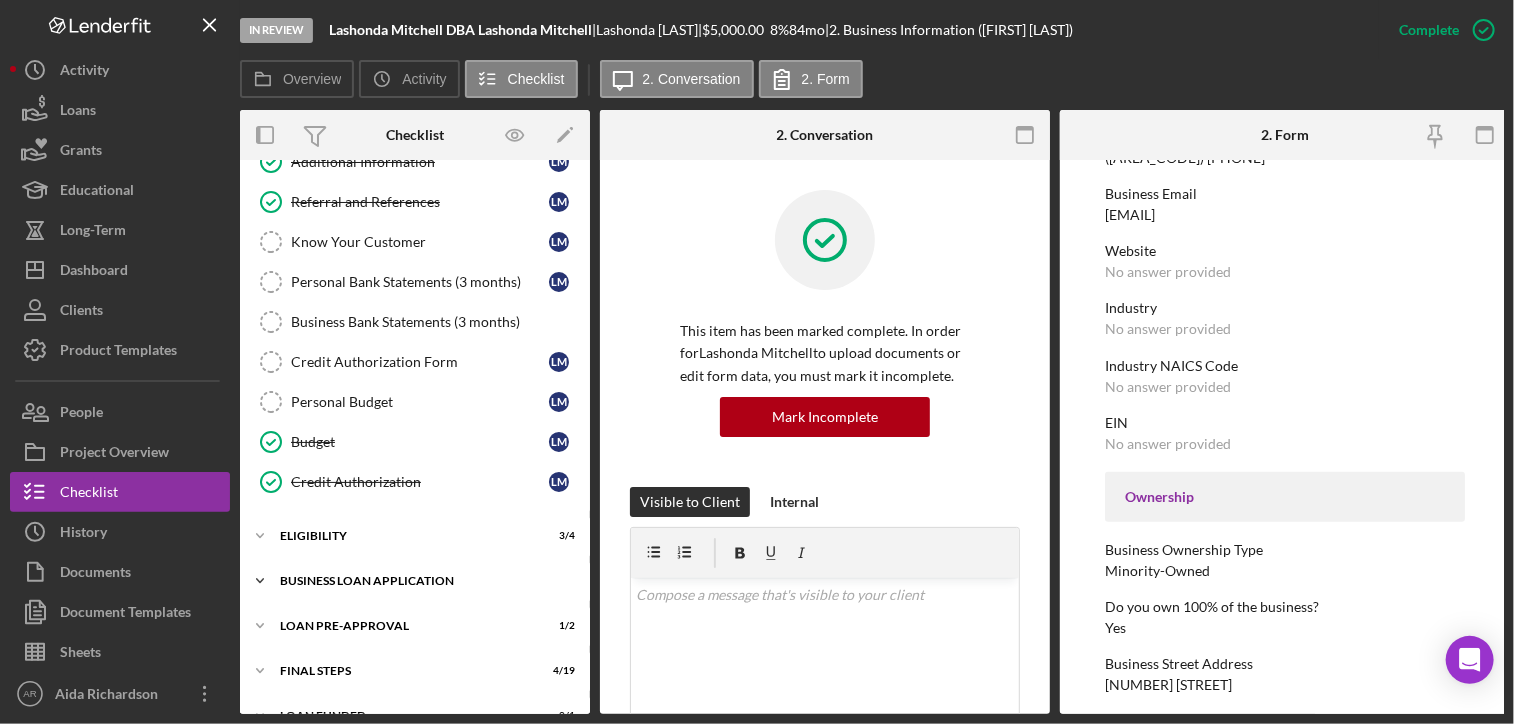 click on "Icon/Expander" 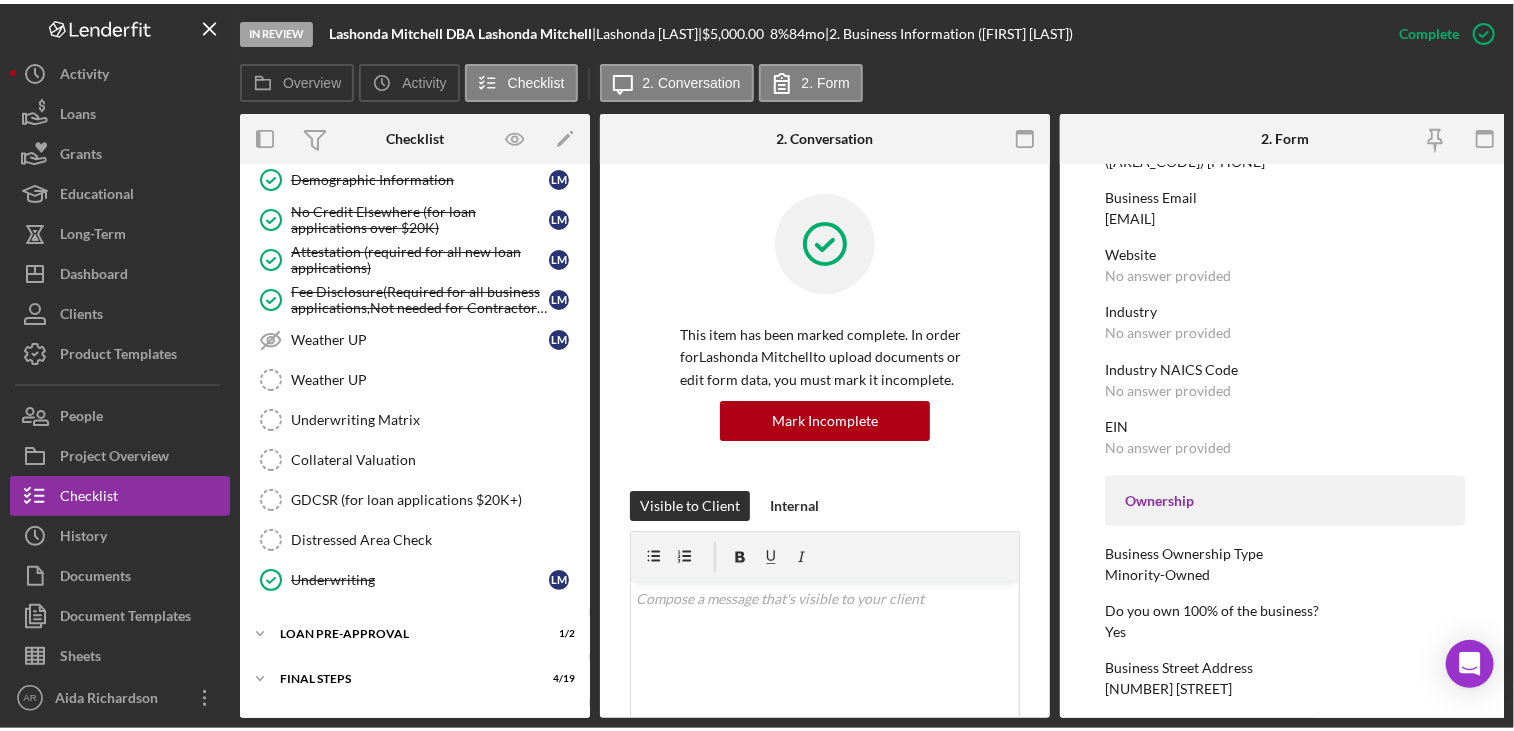 scroll, scrollTop: 1262, scrollLeft: 0, axis: vertical 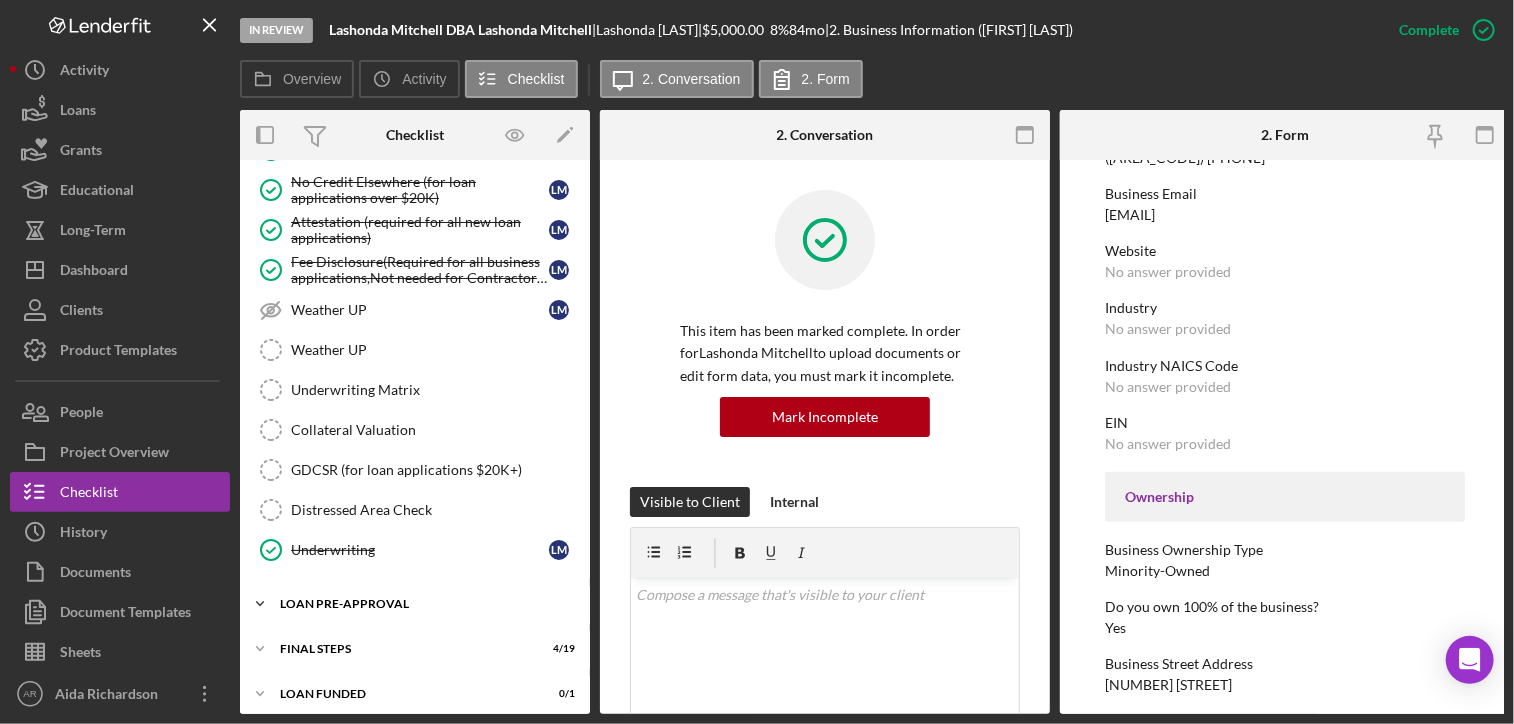 click on "Icon/Expander" 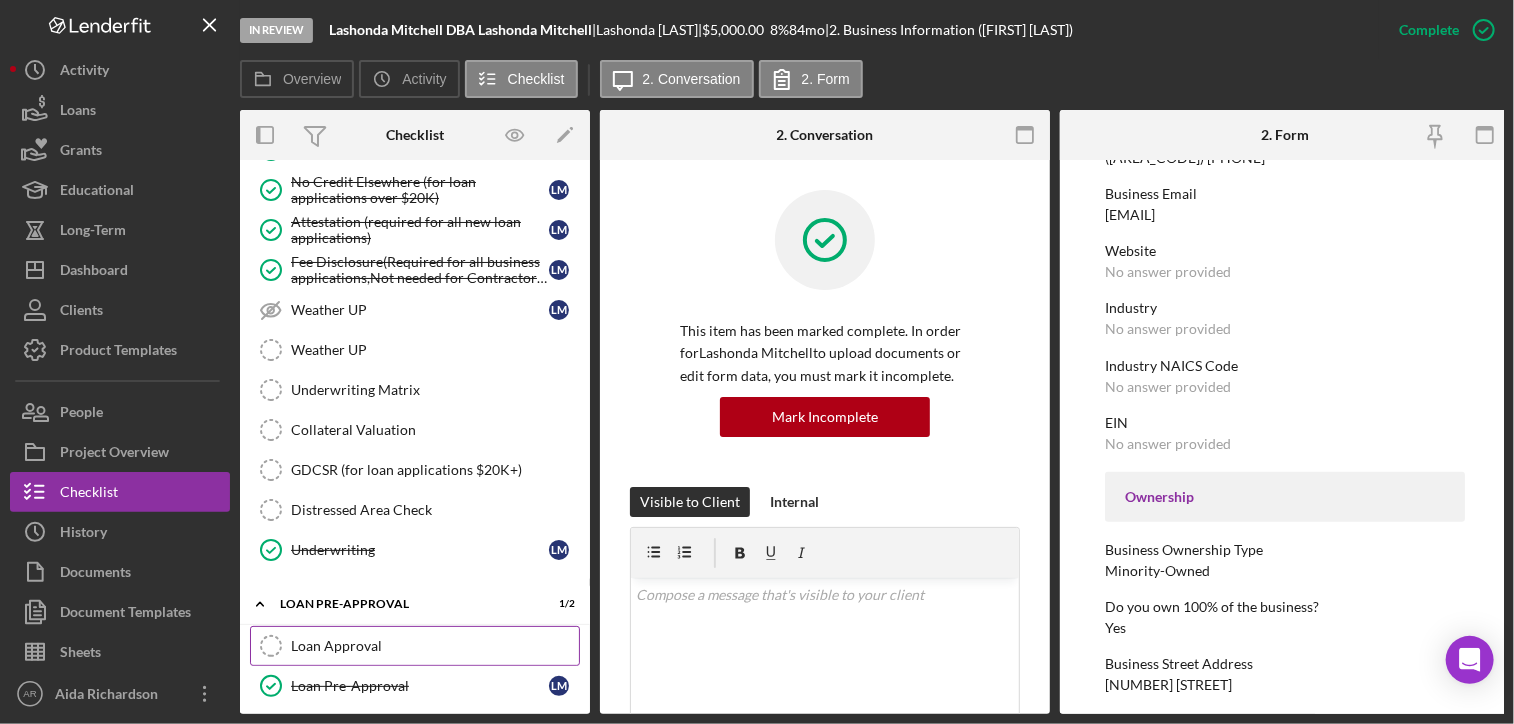 click on "Loan Approval" at bounding box center (435, 646) 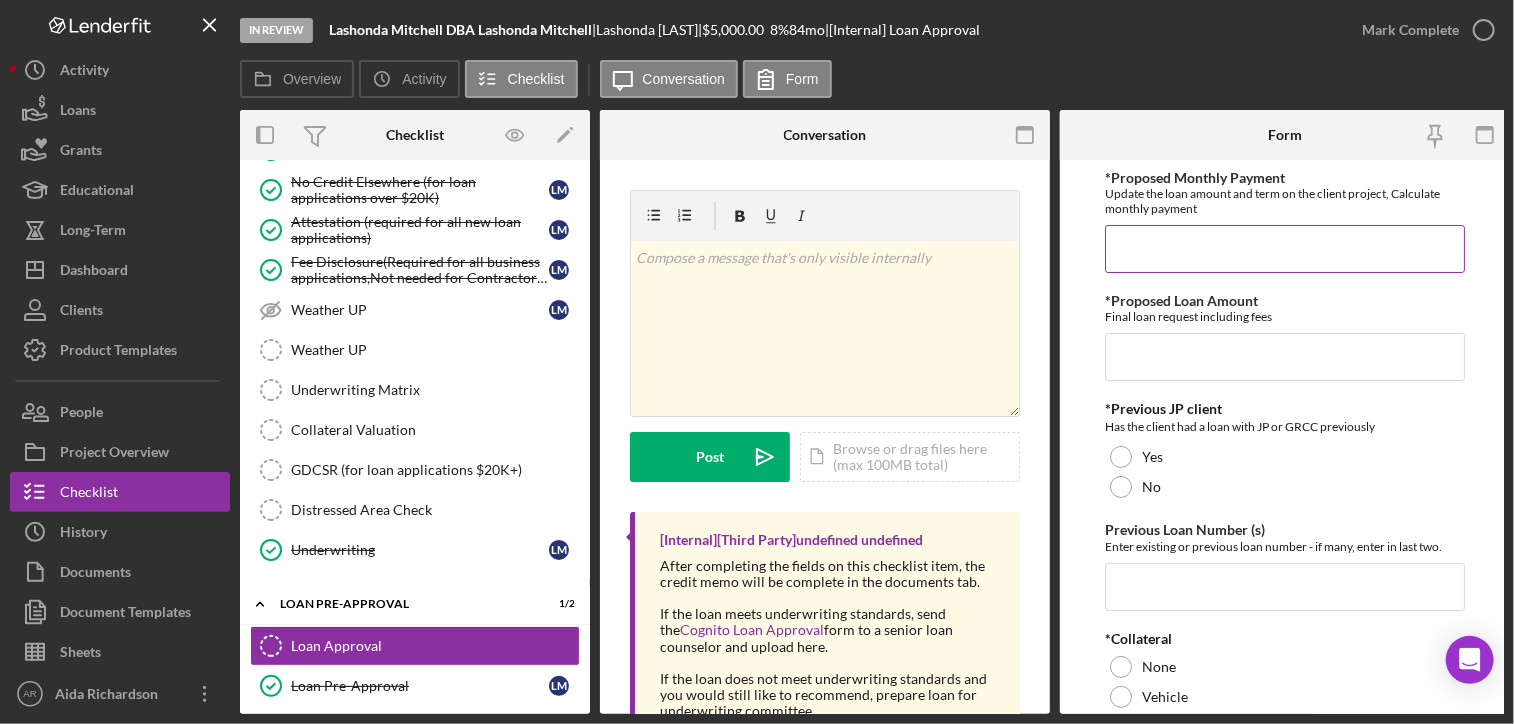 click on "*Proposed Monthly Payment" at bounding box center (1285, 249) 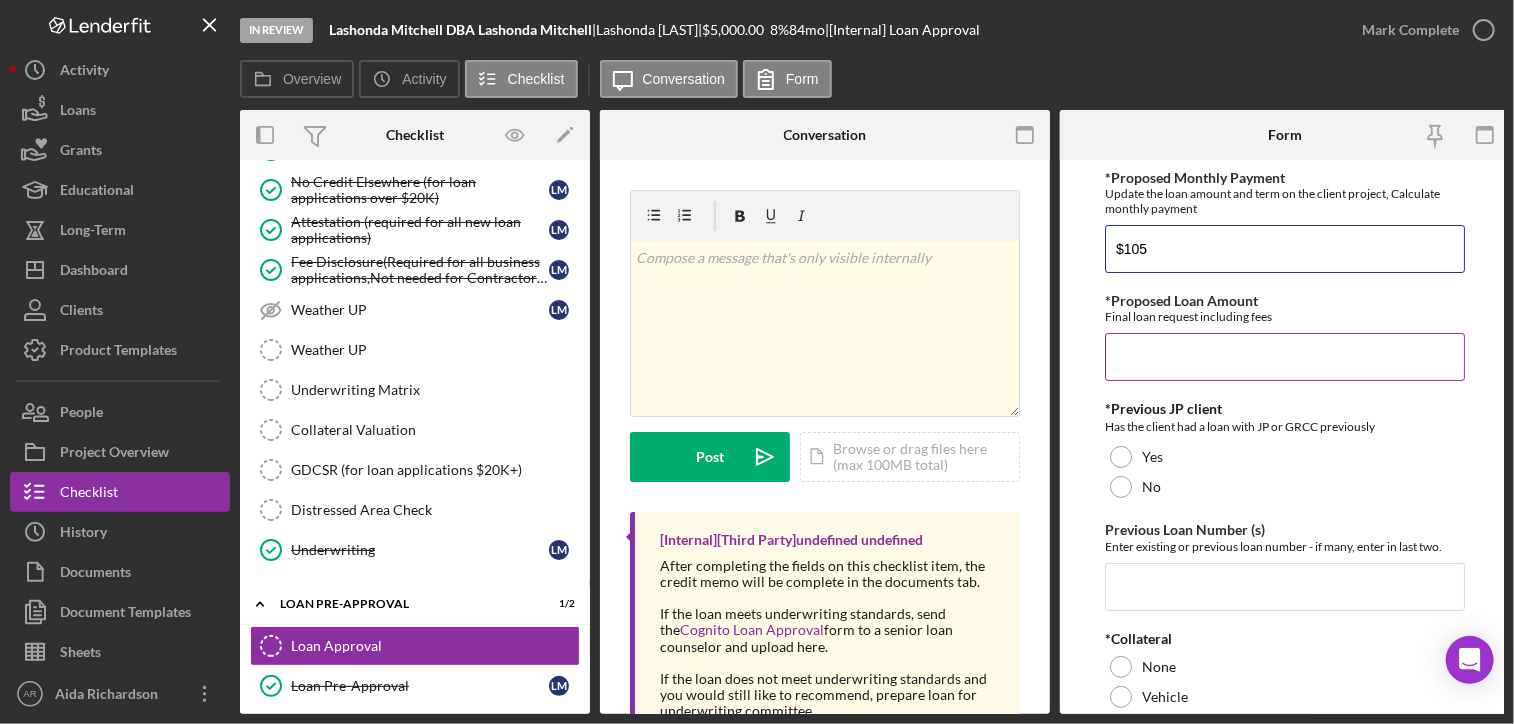 type on "$105" 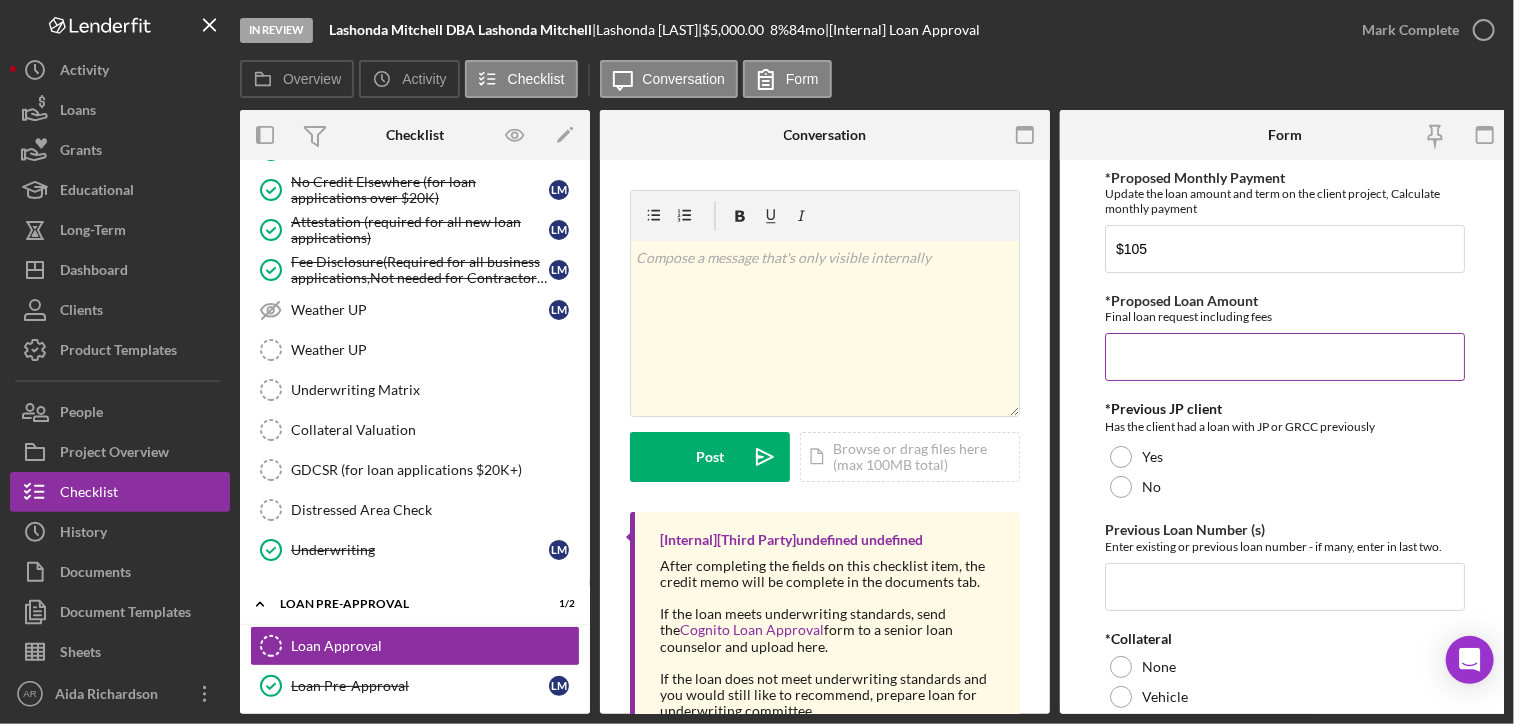 click on "*Proposed Loan Amount" at bounding box center [1285, 357] 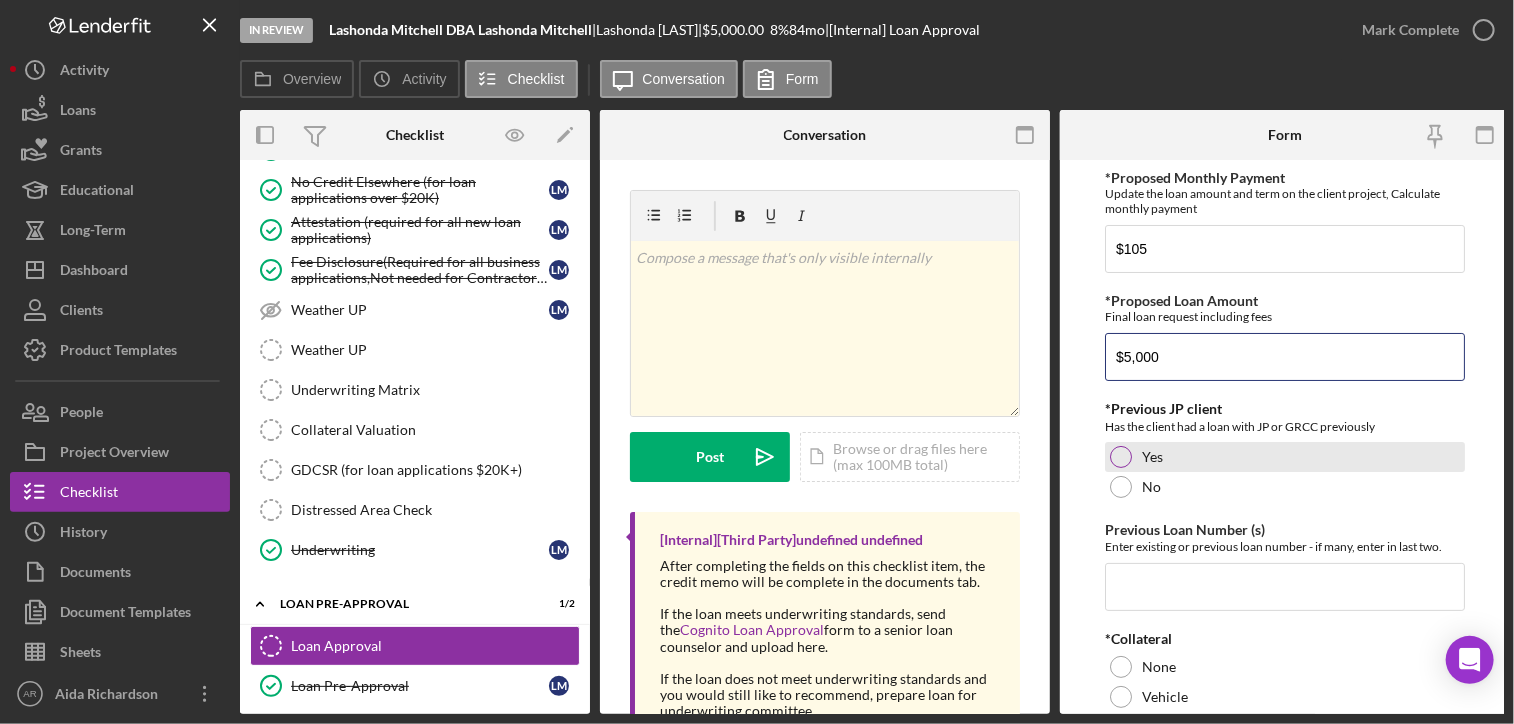 type on "$5,000" 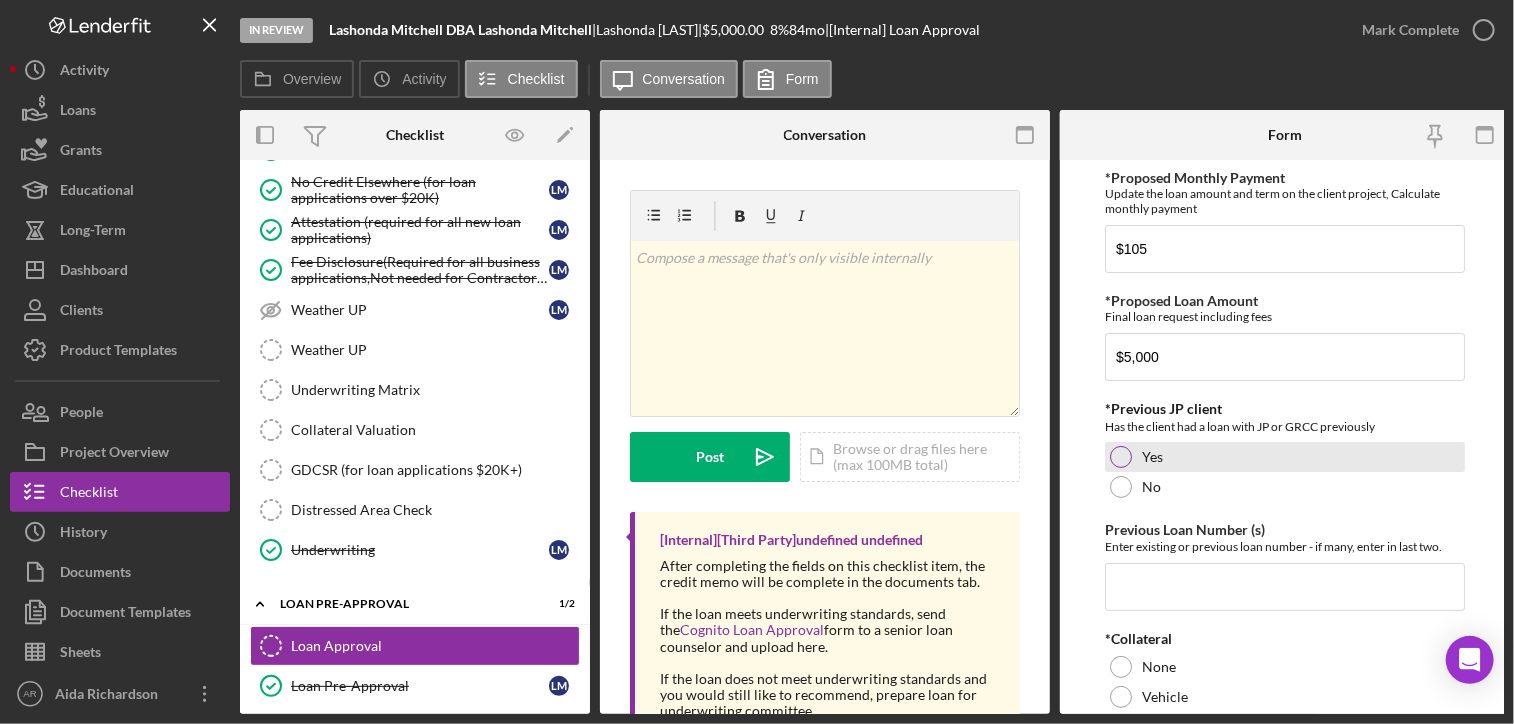 click at bounding box center (1121, 457) 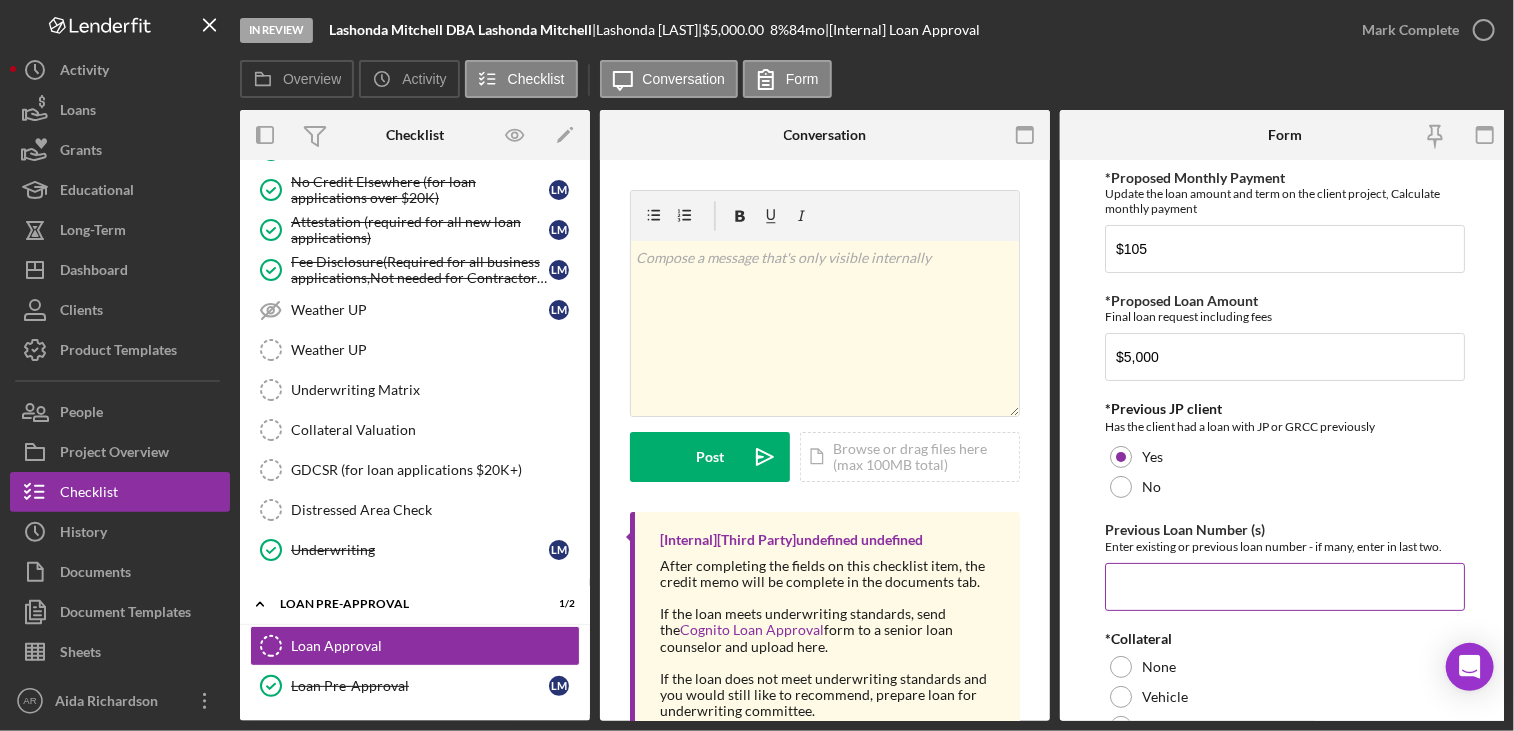 click on "Previous Loan Number (s)" at bounding box center (1285, 587) 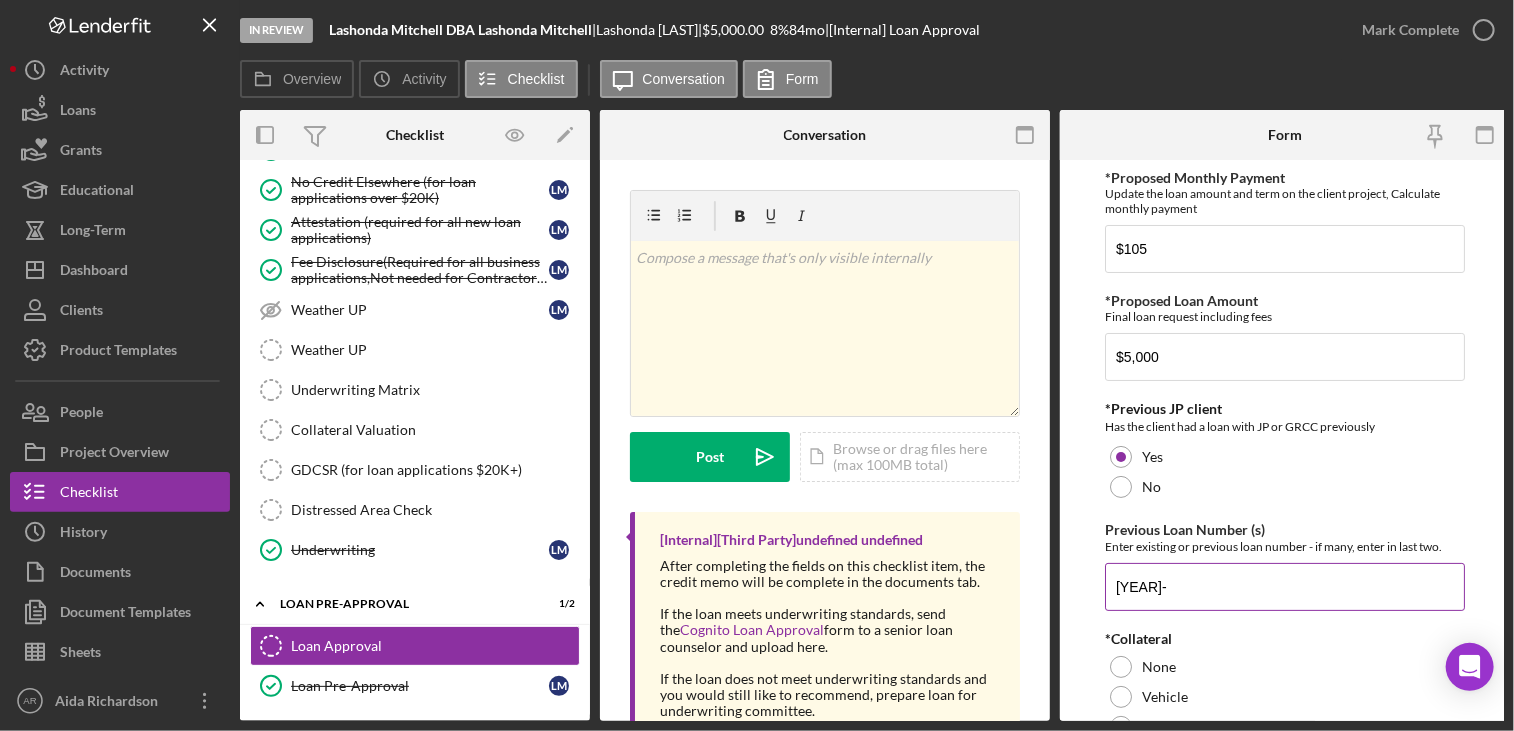 type on "[YEAR]-" 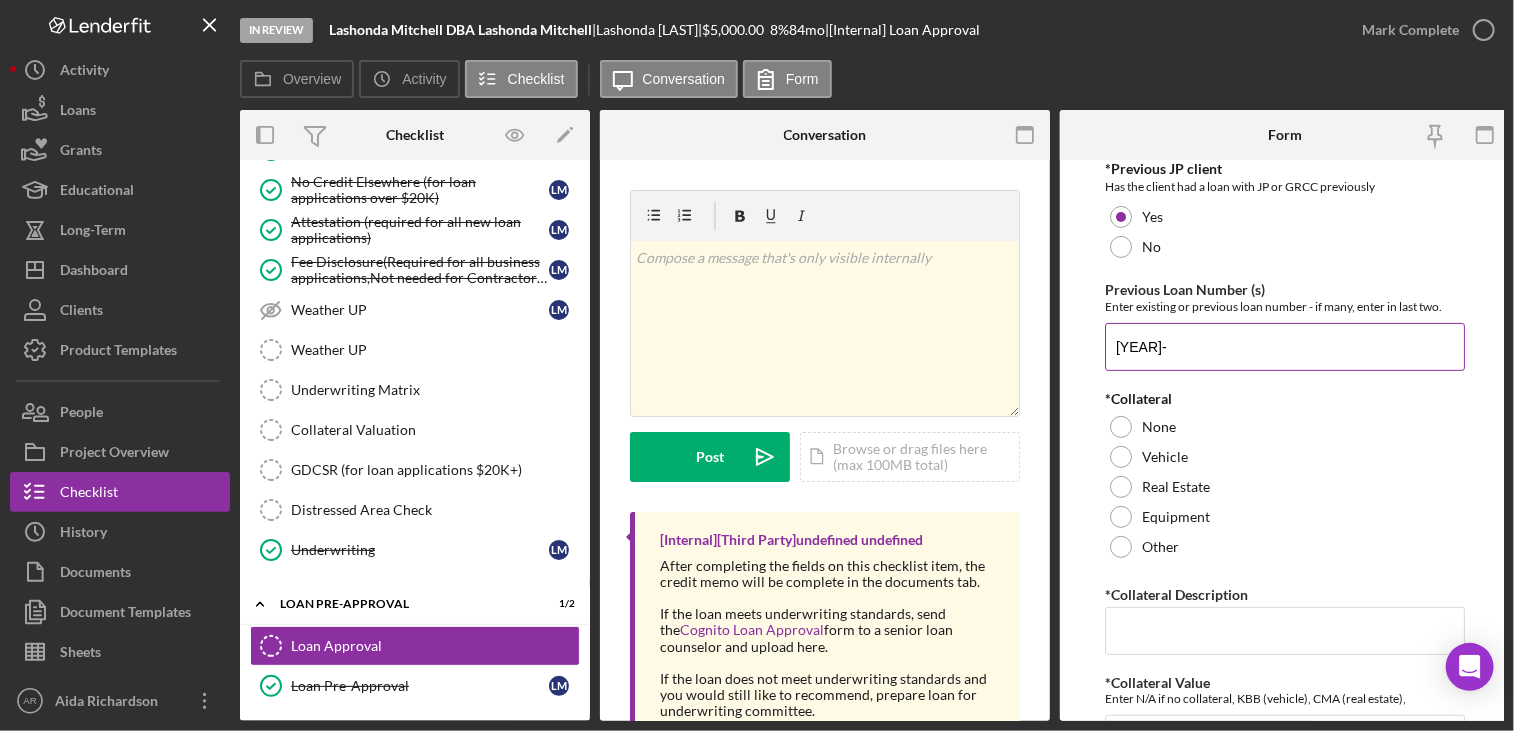 scroll, scrollTop: 280, scrollLeft: 0, axis: vertical 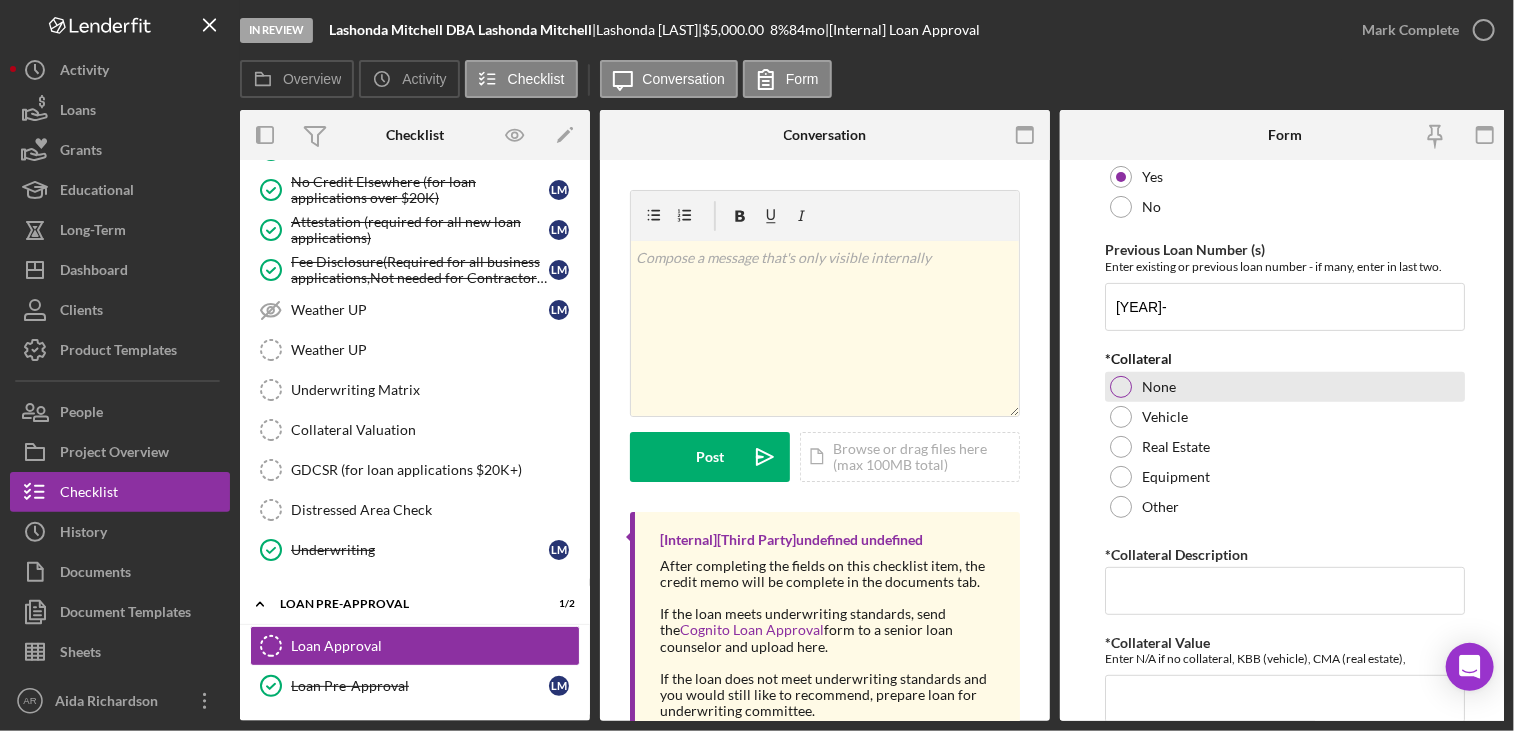 click on "None" at bounding box center [1285, 387] 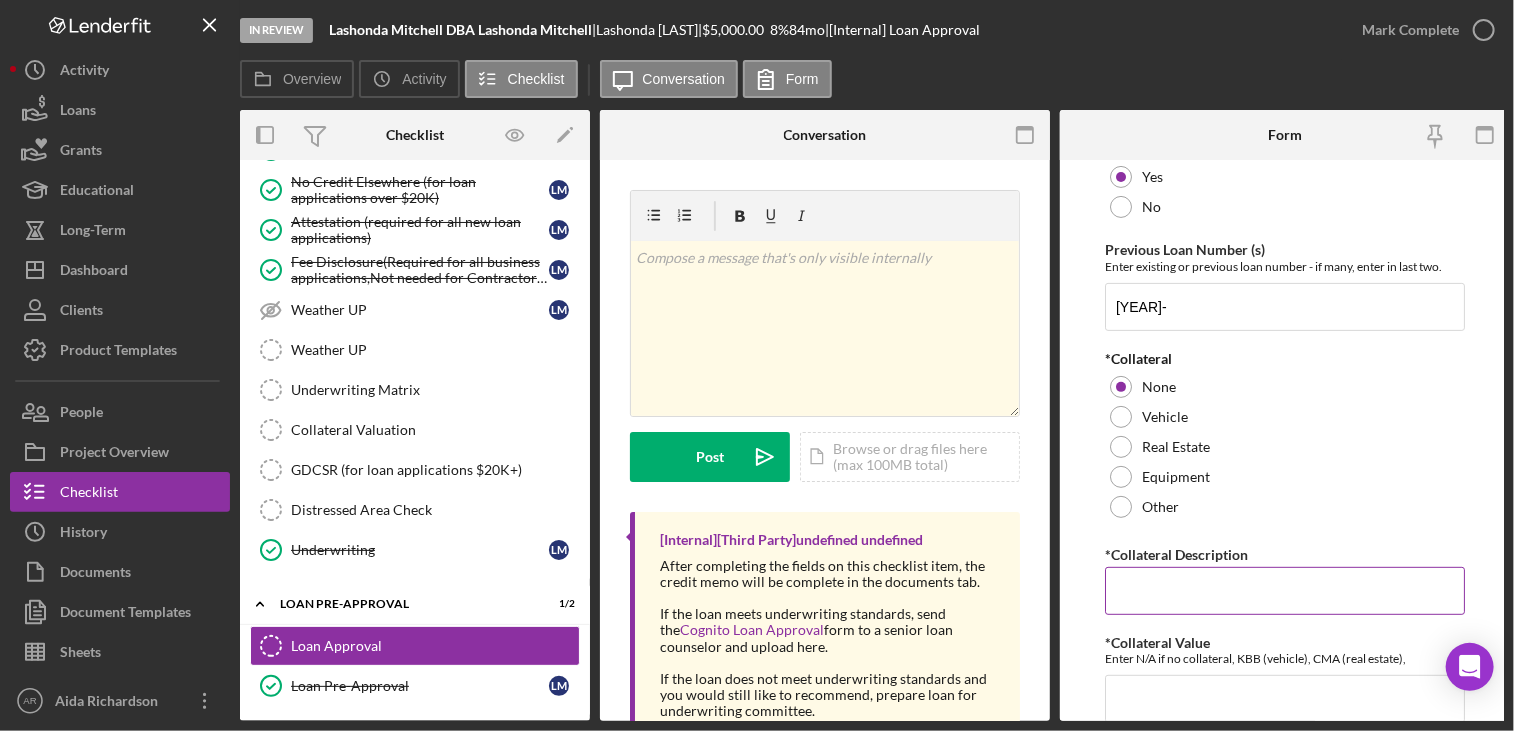 click on "*Collateral Description" at bounding box center [1285, 591] 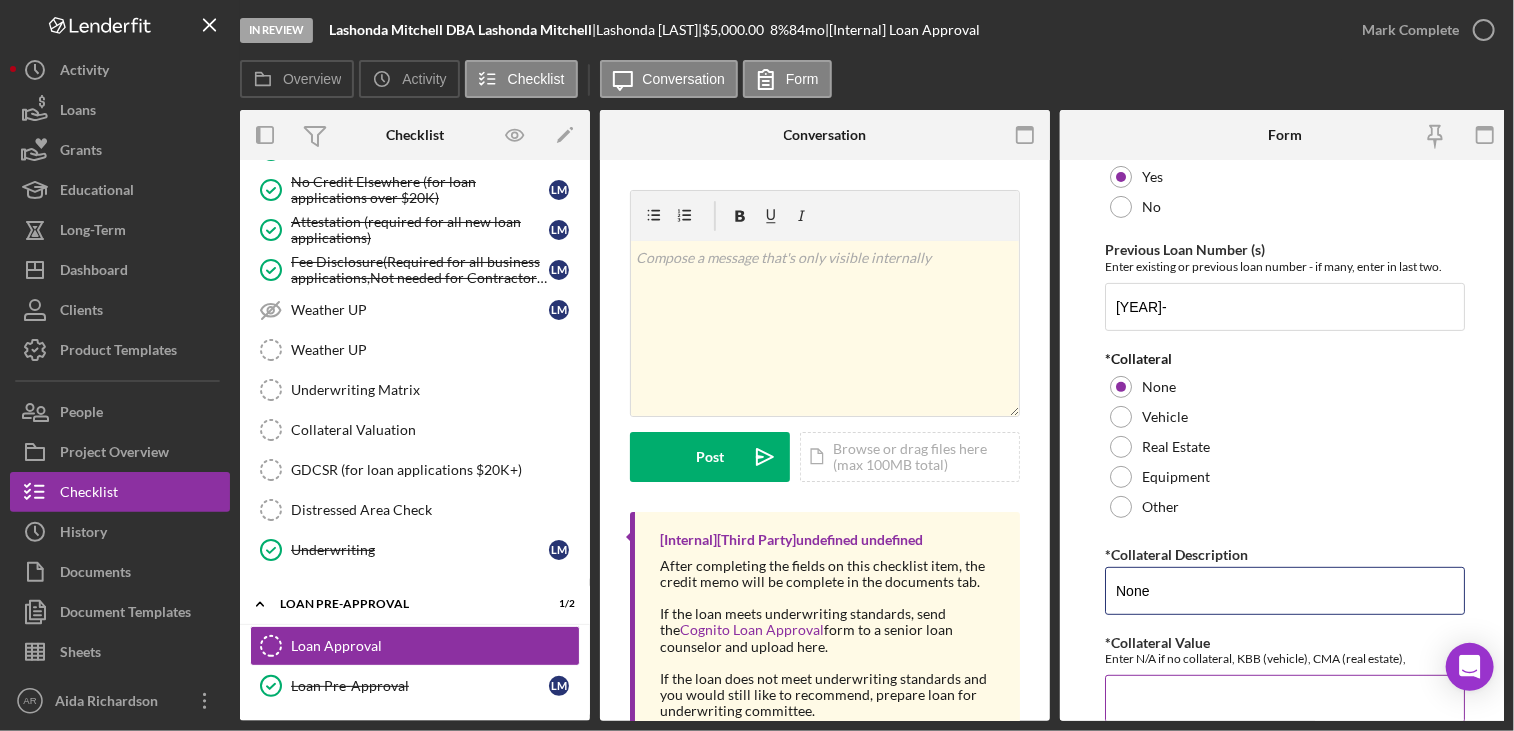 type on "None" 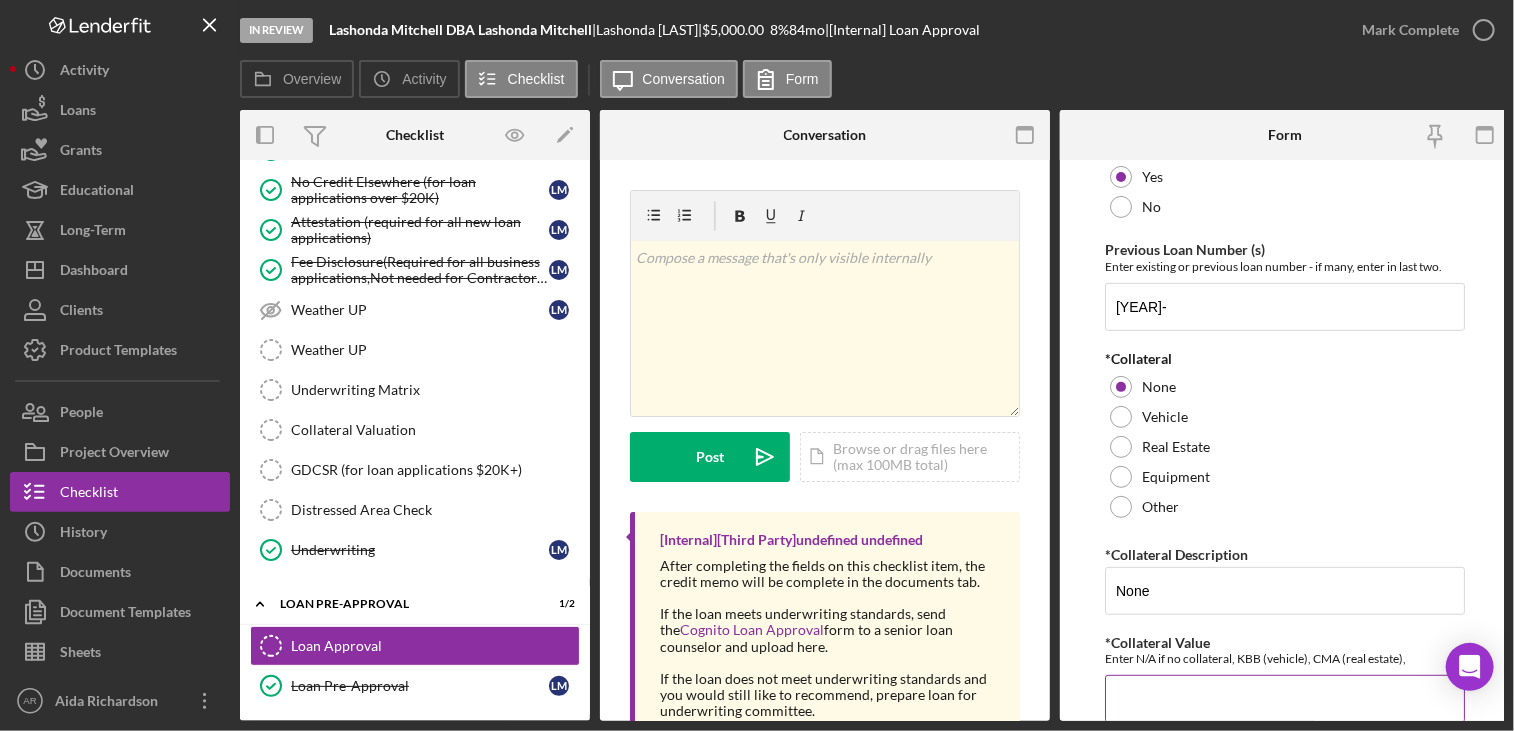 click on "Enter N/A if no collateral, KBB (vehicle), CMA (real estate)," at bounding box center [1285, 658] 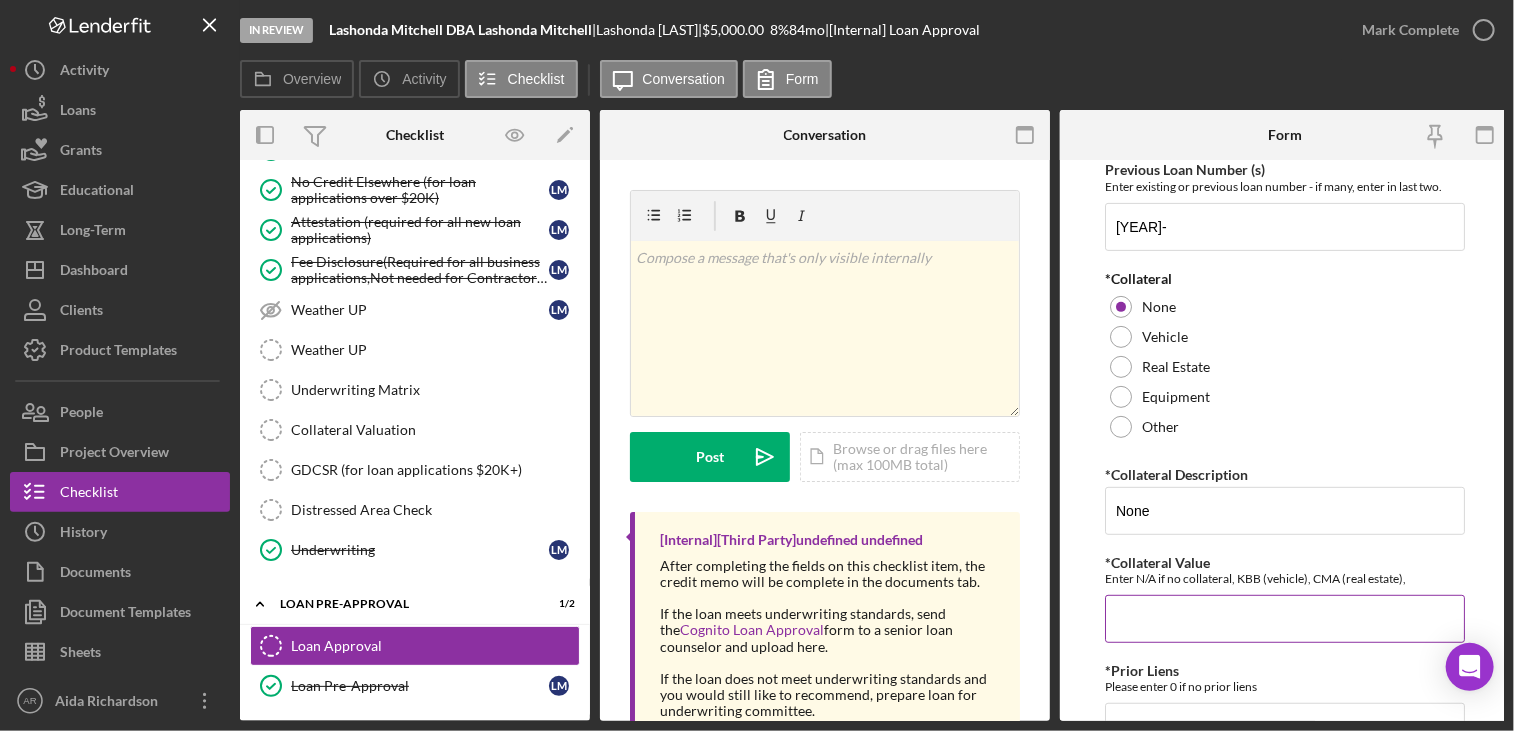 scroll, scrollTop: 400, scrollLeft: 0, axis: vertical 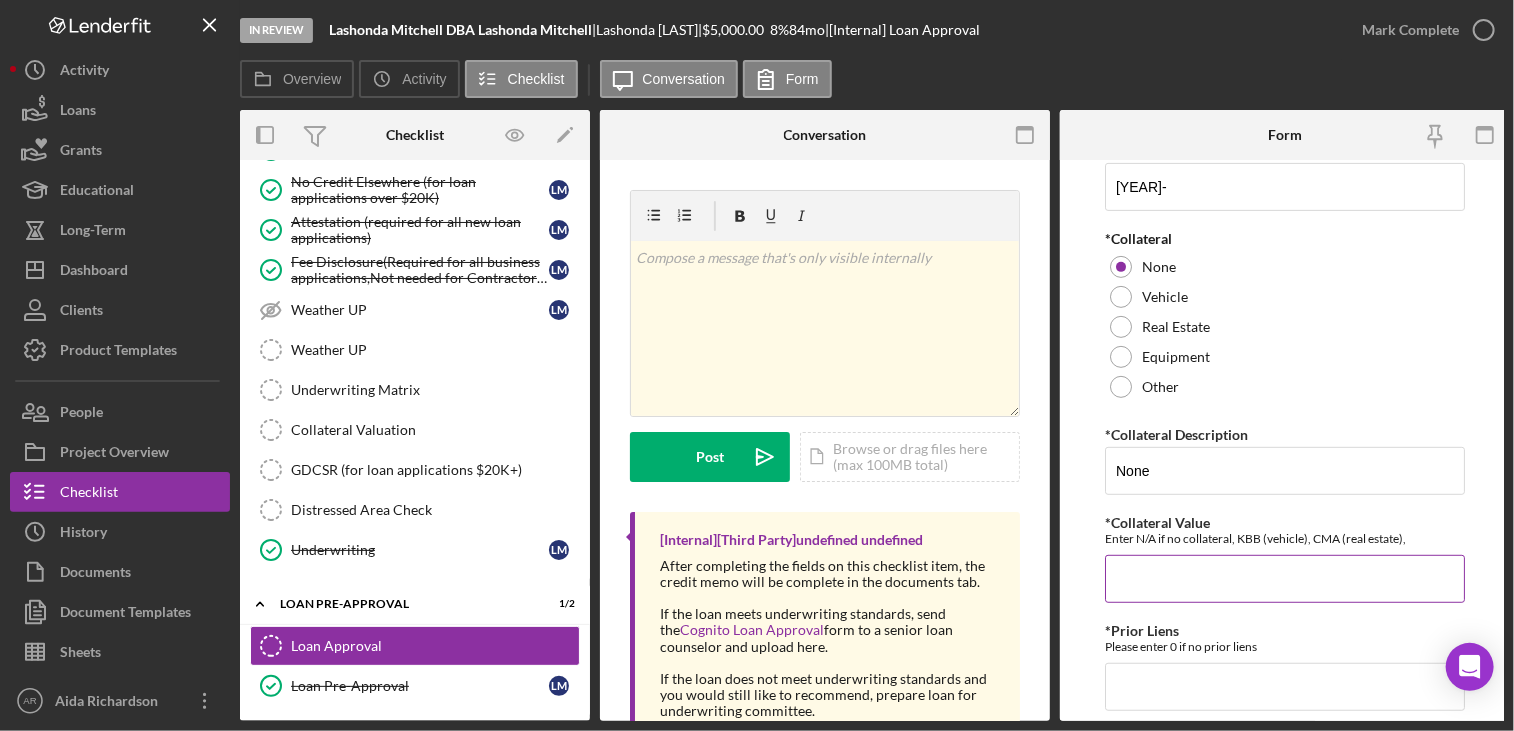 click on "*Collateral Value" at bounding box center (1285, 579) 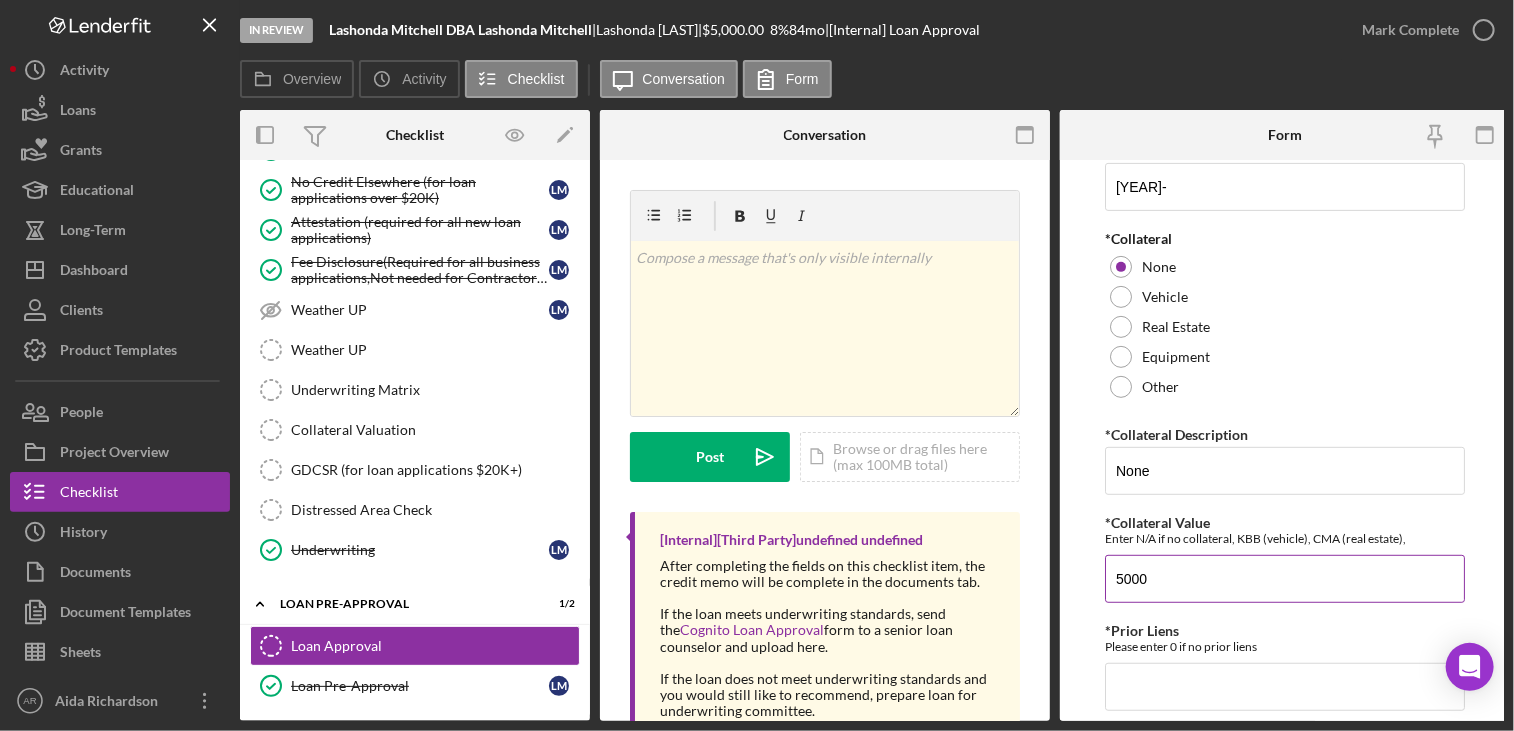 type on "5000" 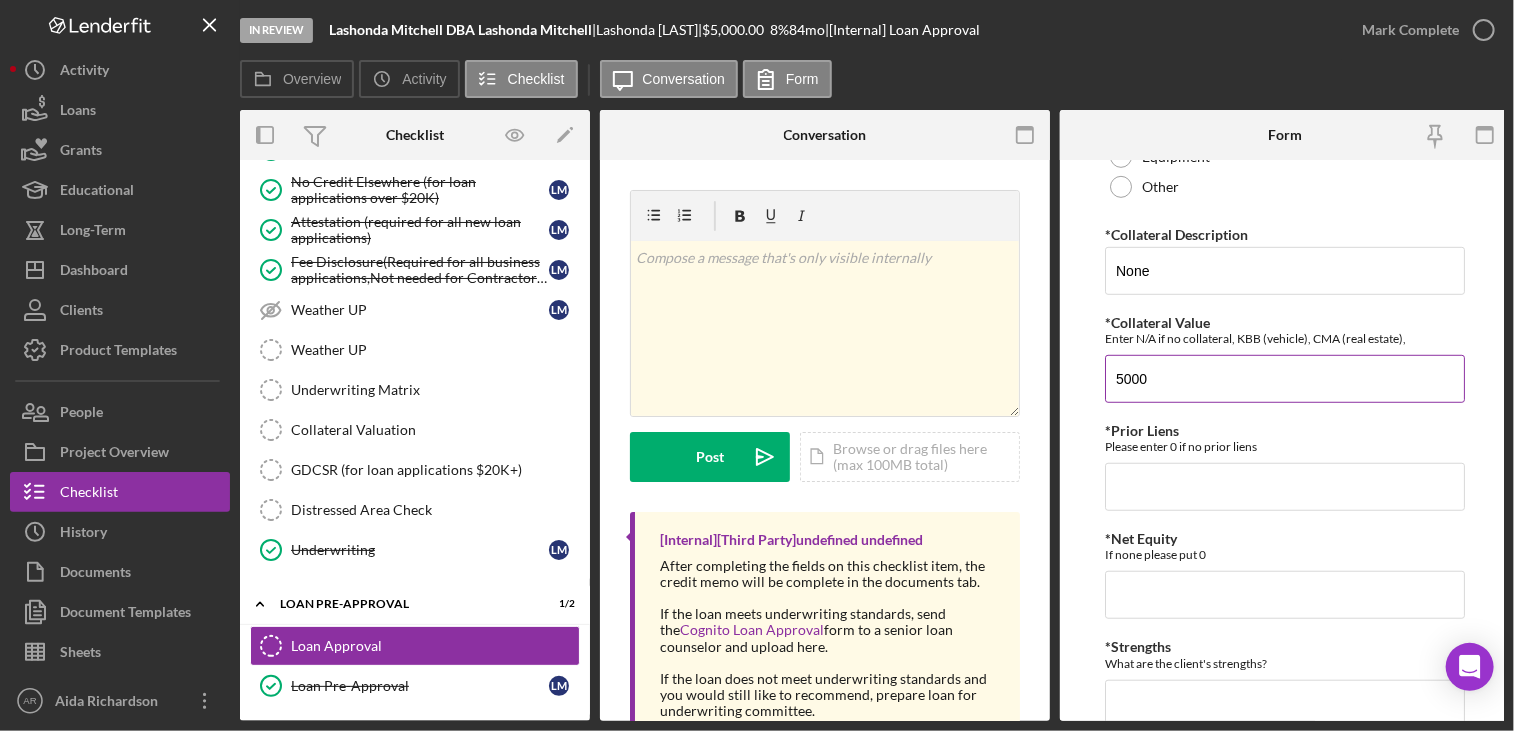 scroll, scrollTop: 680, scrollLeft: 0, axis: vertical 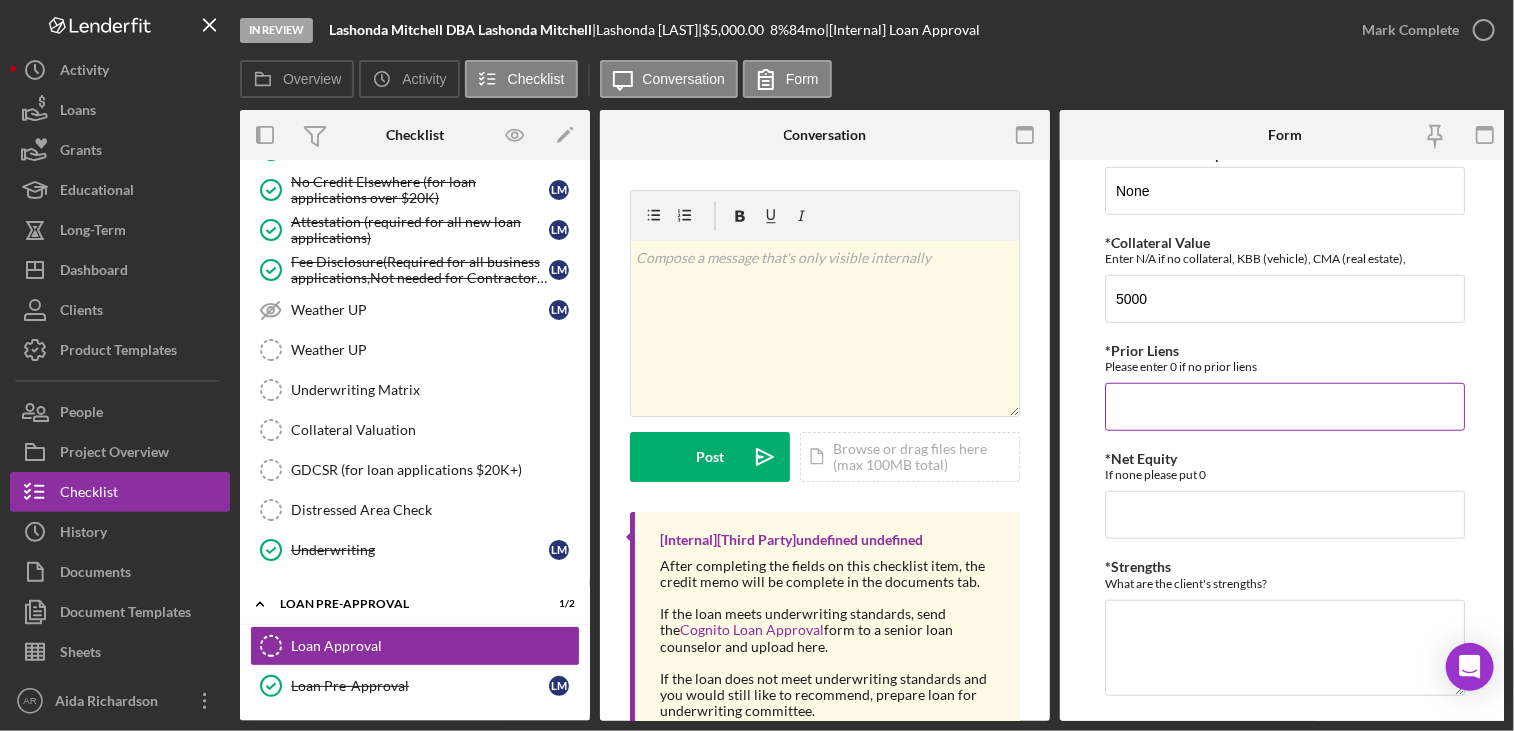 click on "*Prior Liens" at bounding box center [1285, 407] 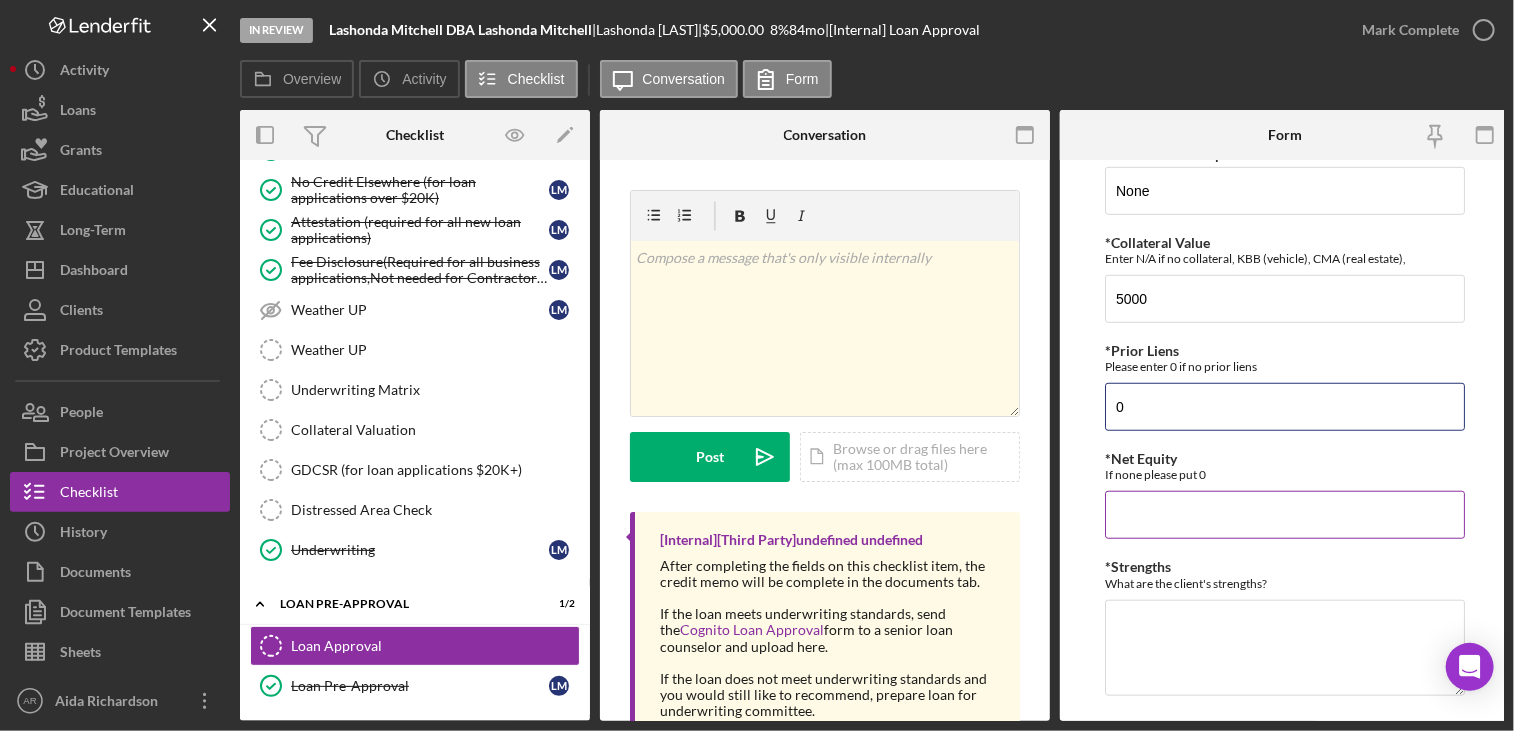 type on "0" 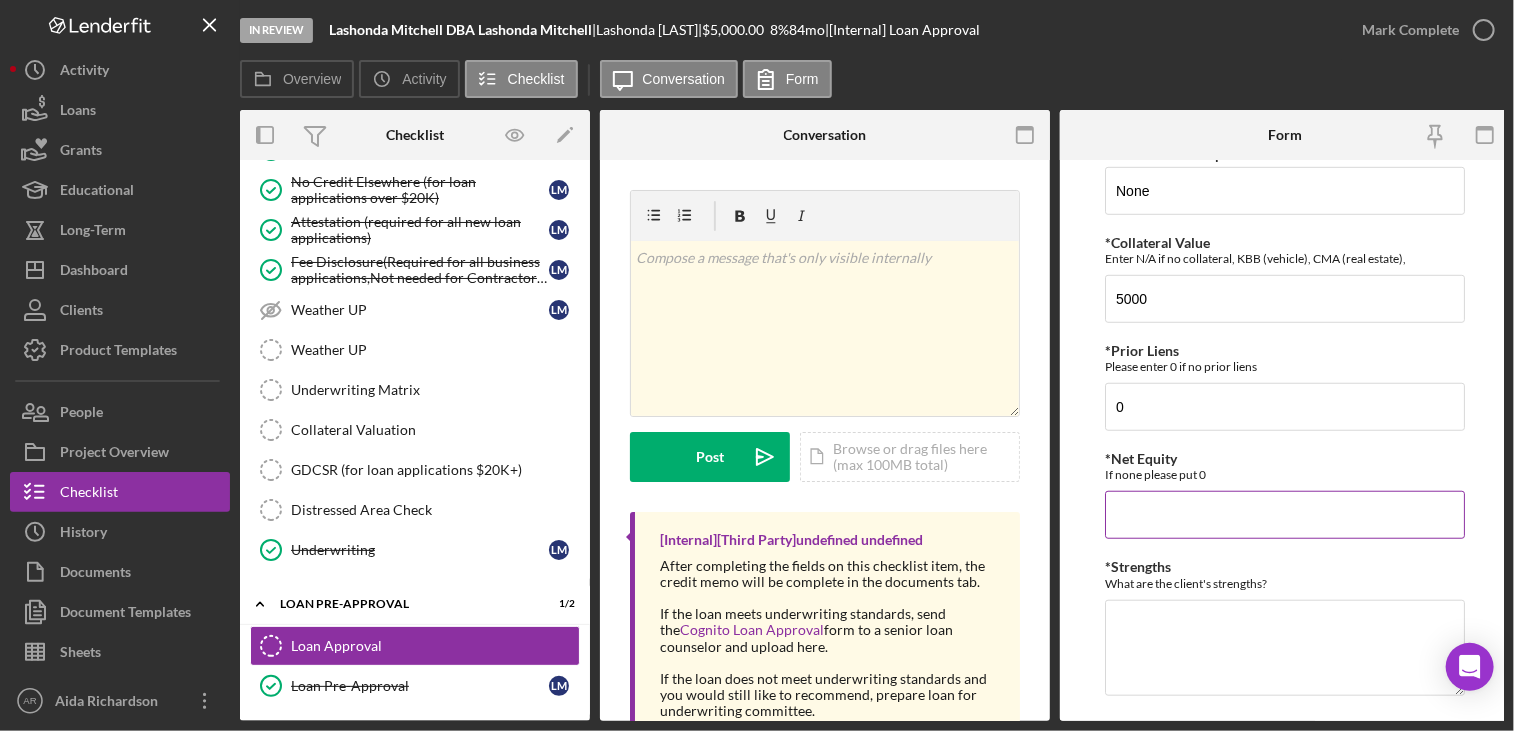 click on "*Net Equity" at bounding box center [1285, 515] 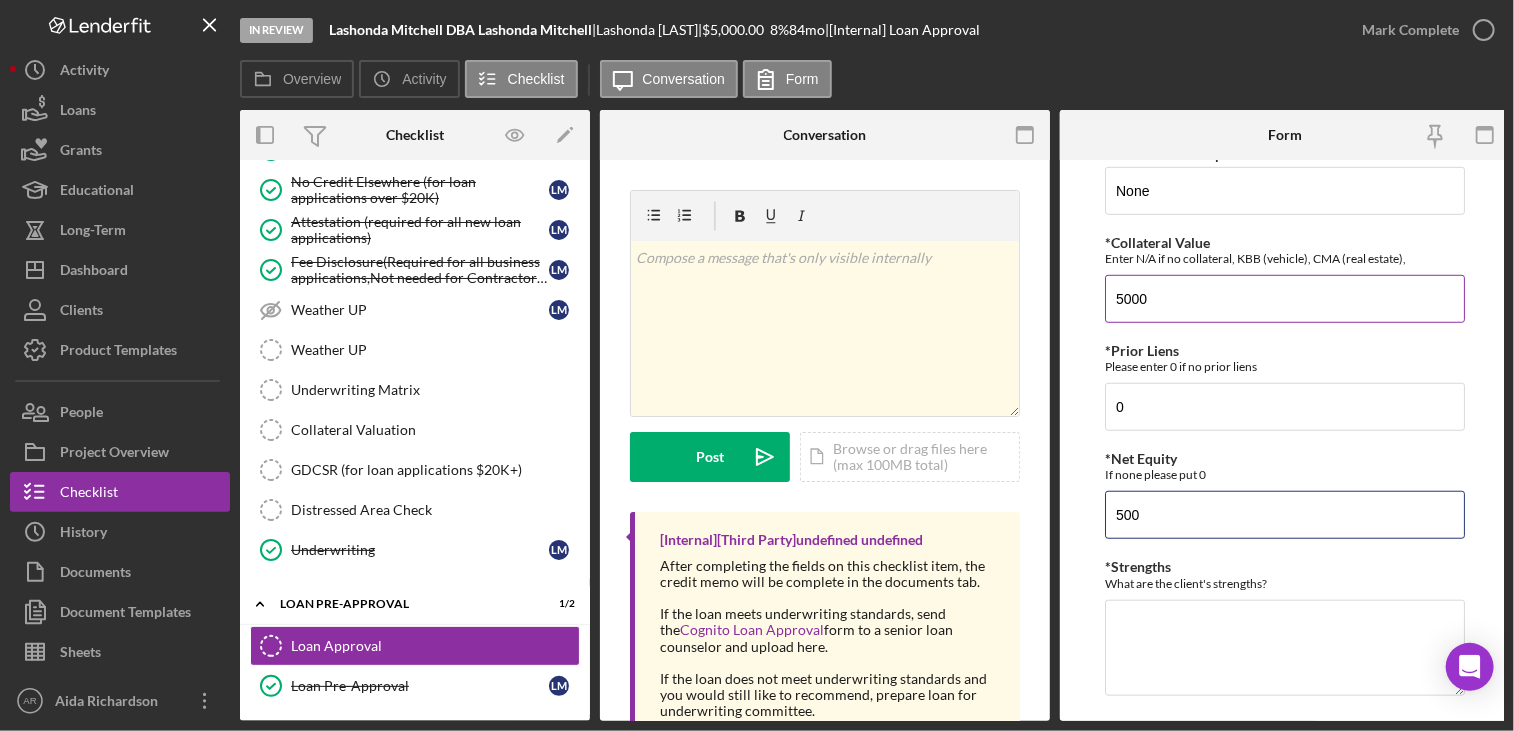 type on "500" 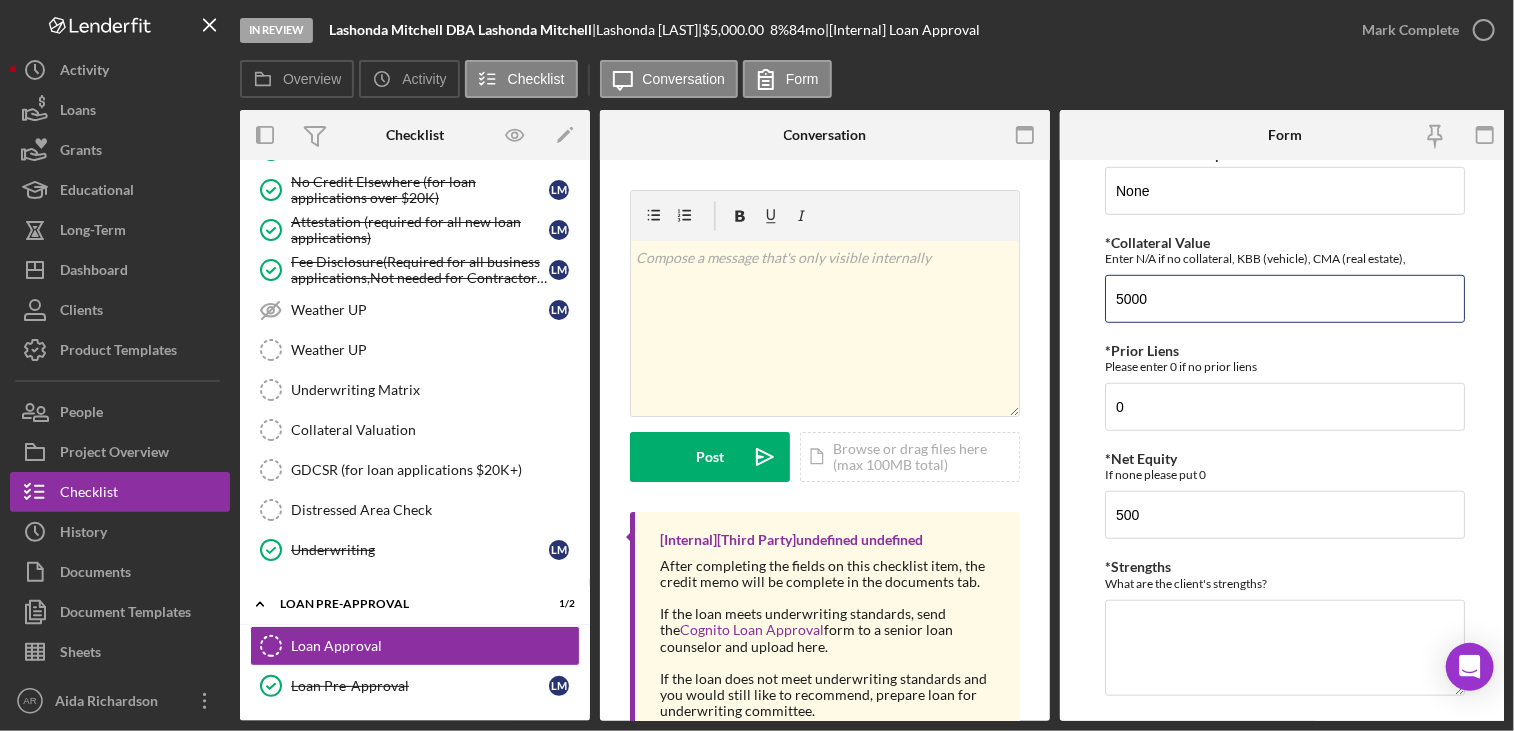 drag, startPoint x: 1155, startPoint y: 294, endPoint x: 1057, endPoint y: 302, distance: 98.32599 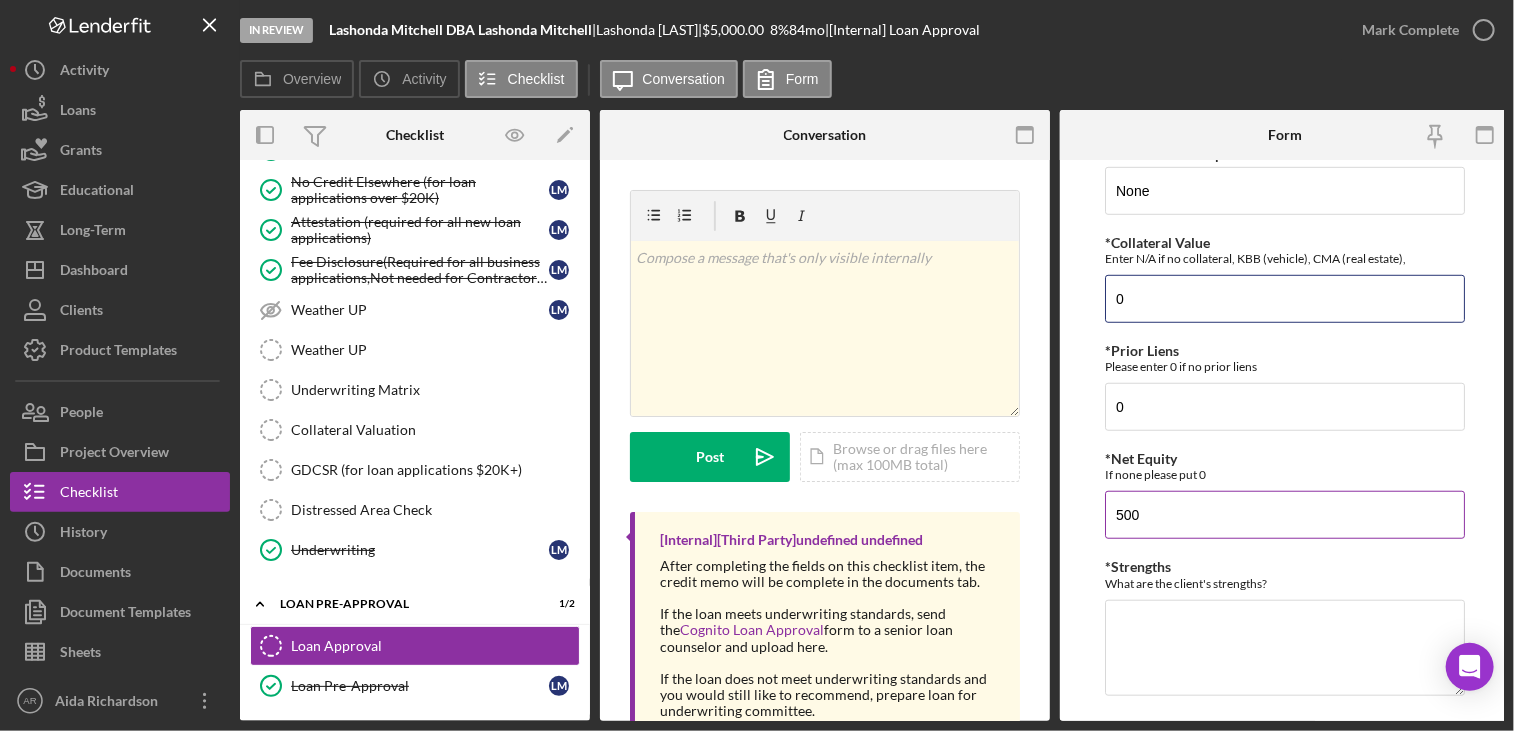 type on "0" 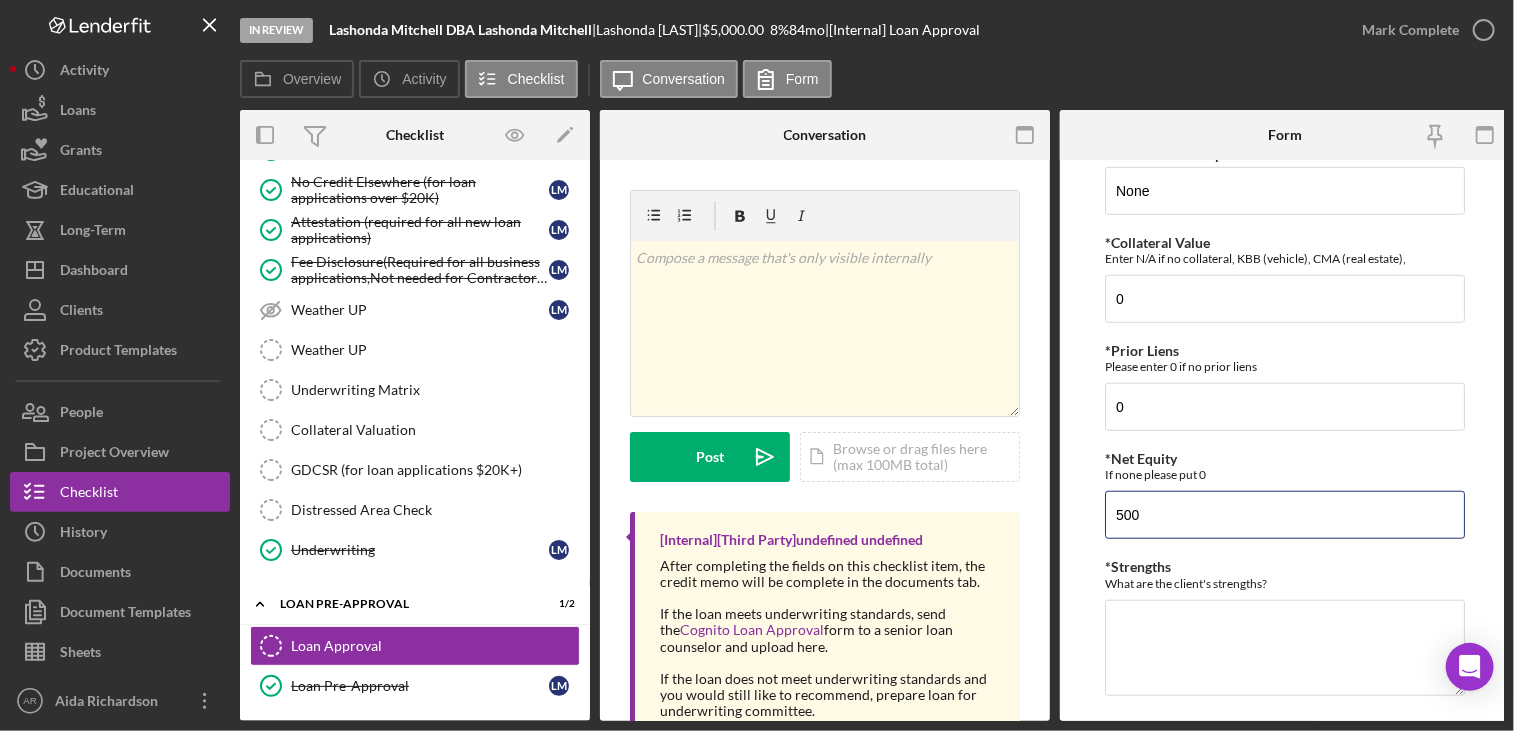 drag, startPoint x: 1143, startPoint y: 520, endPoint x: 1099, endPoint y: 527, distance: 44.553337 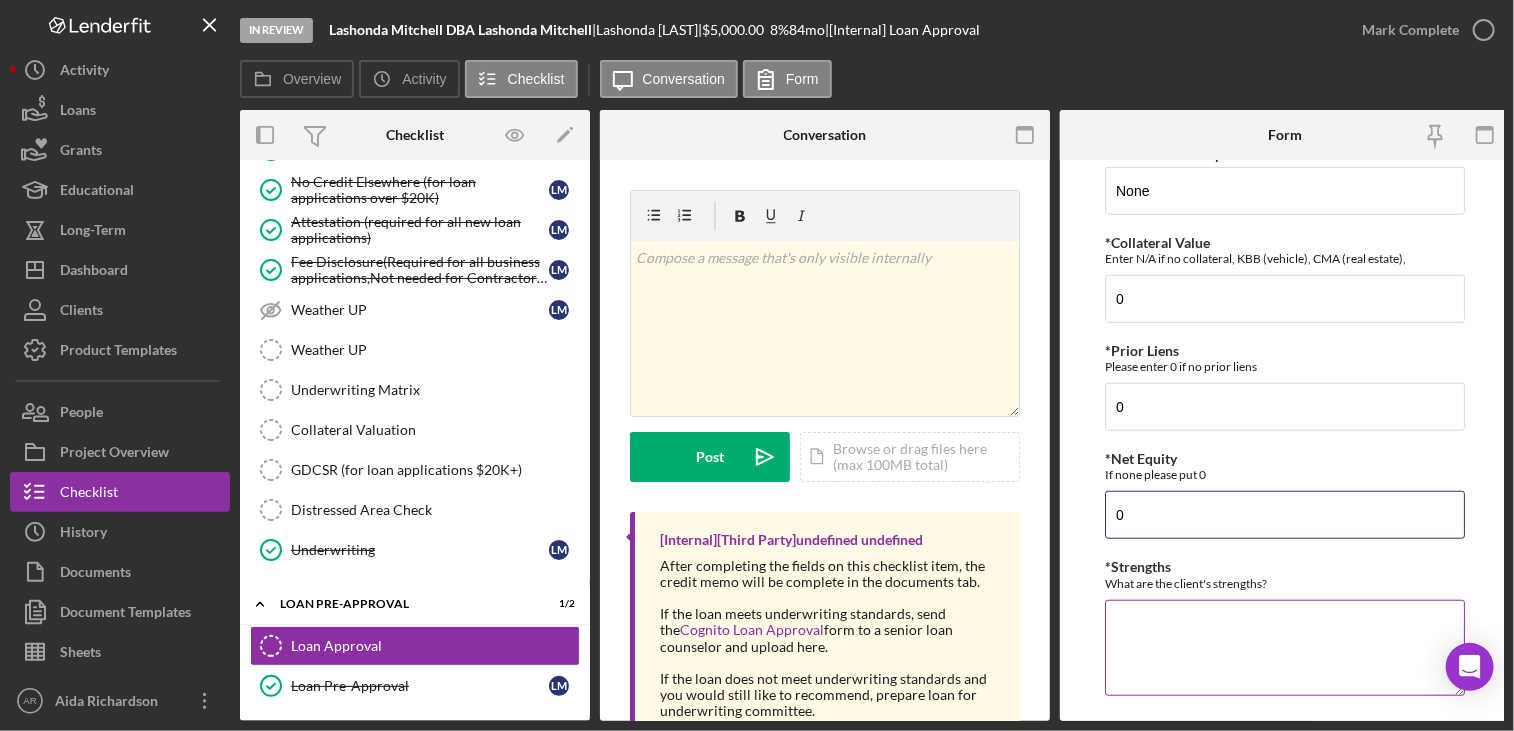 type on "0" 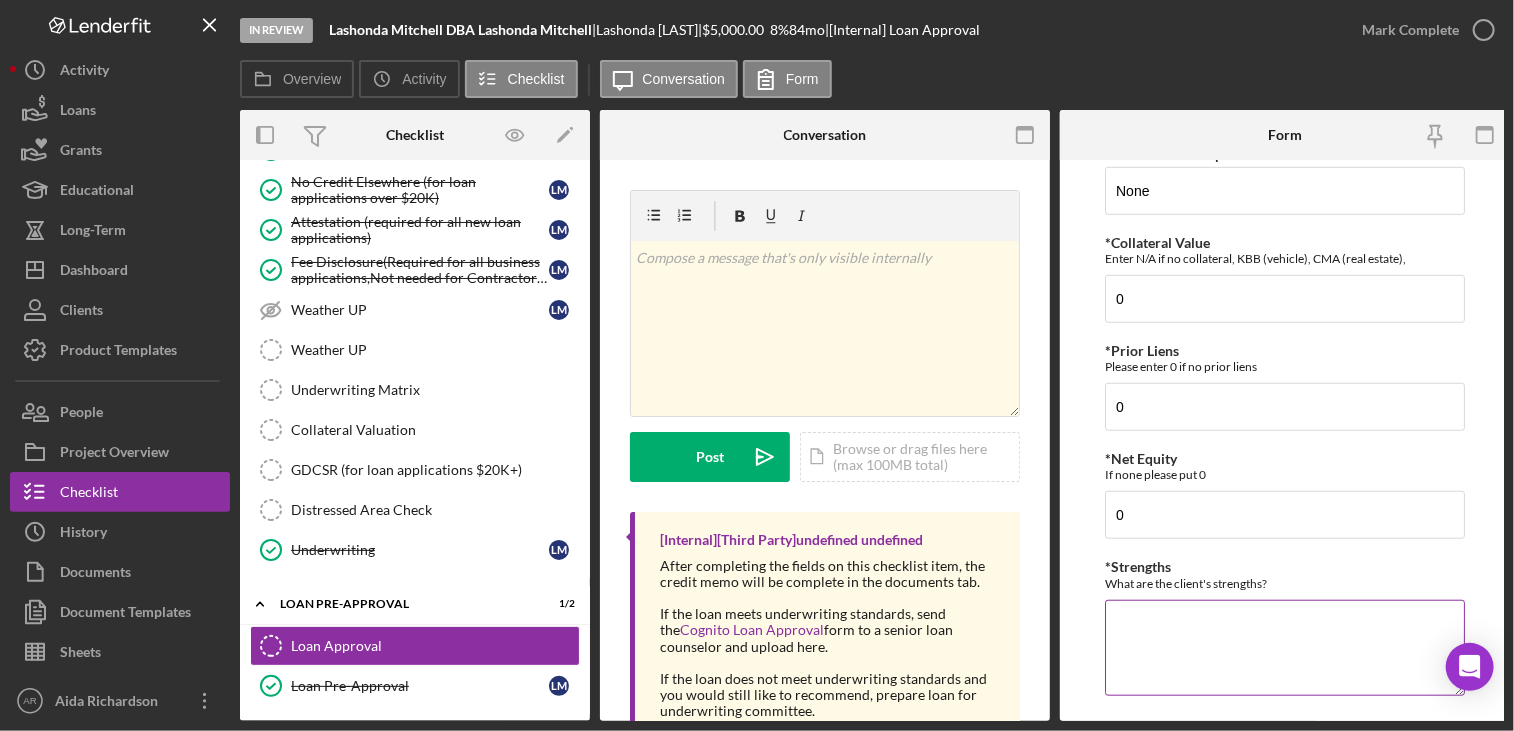 click on "*Strengths" at bounding box center (1285, 648) 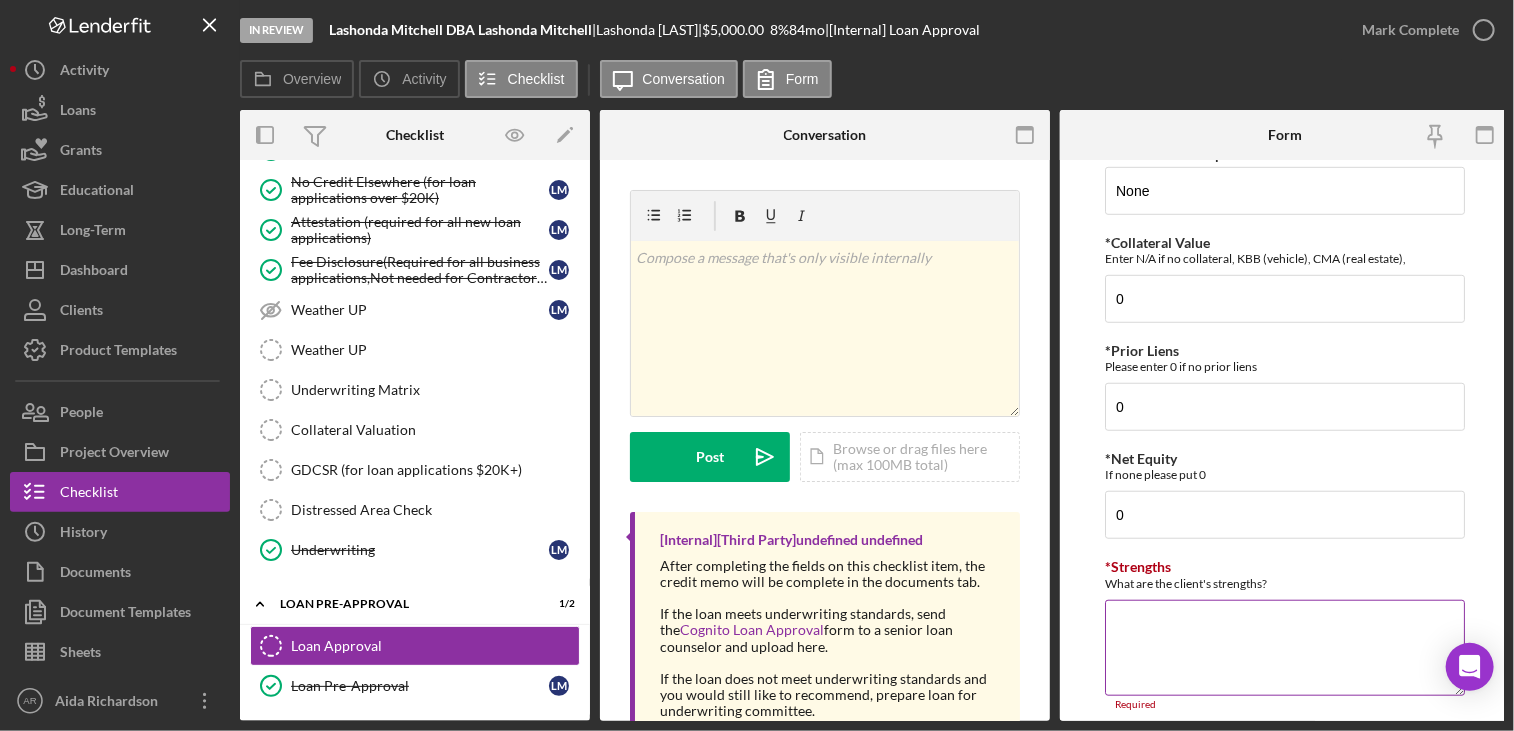 click on "What are the client's strengths?" at bounding box center [1285, 583] 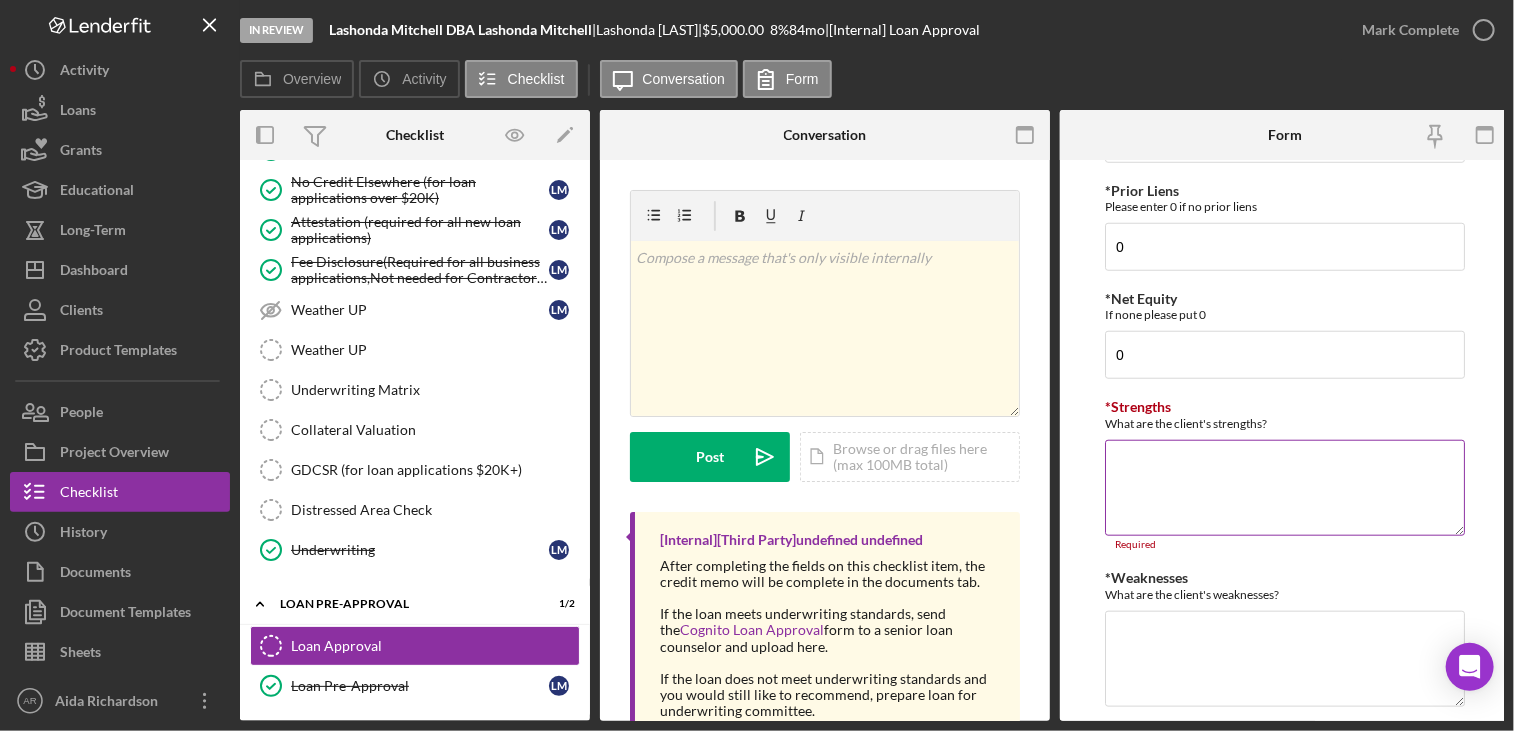 scroll, scrollTop: 920, scrollLeft: 0, axis: vertical 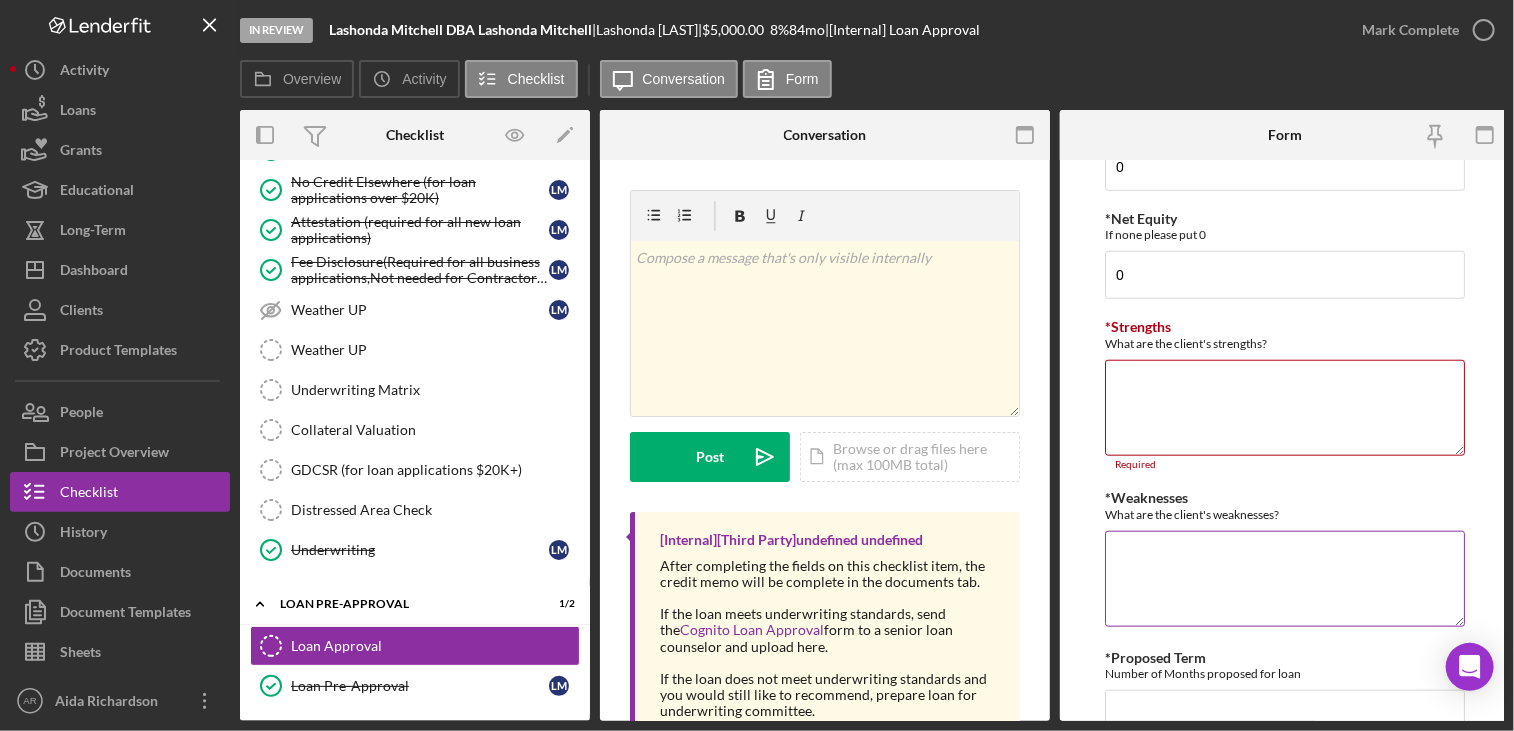 click on "*Weaknesses" at bounding box center (1285, 579) 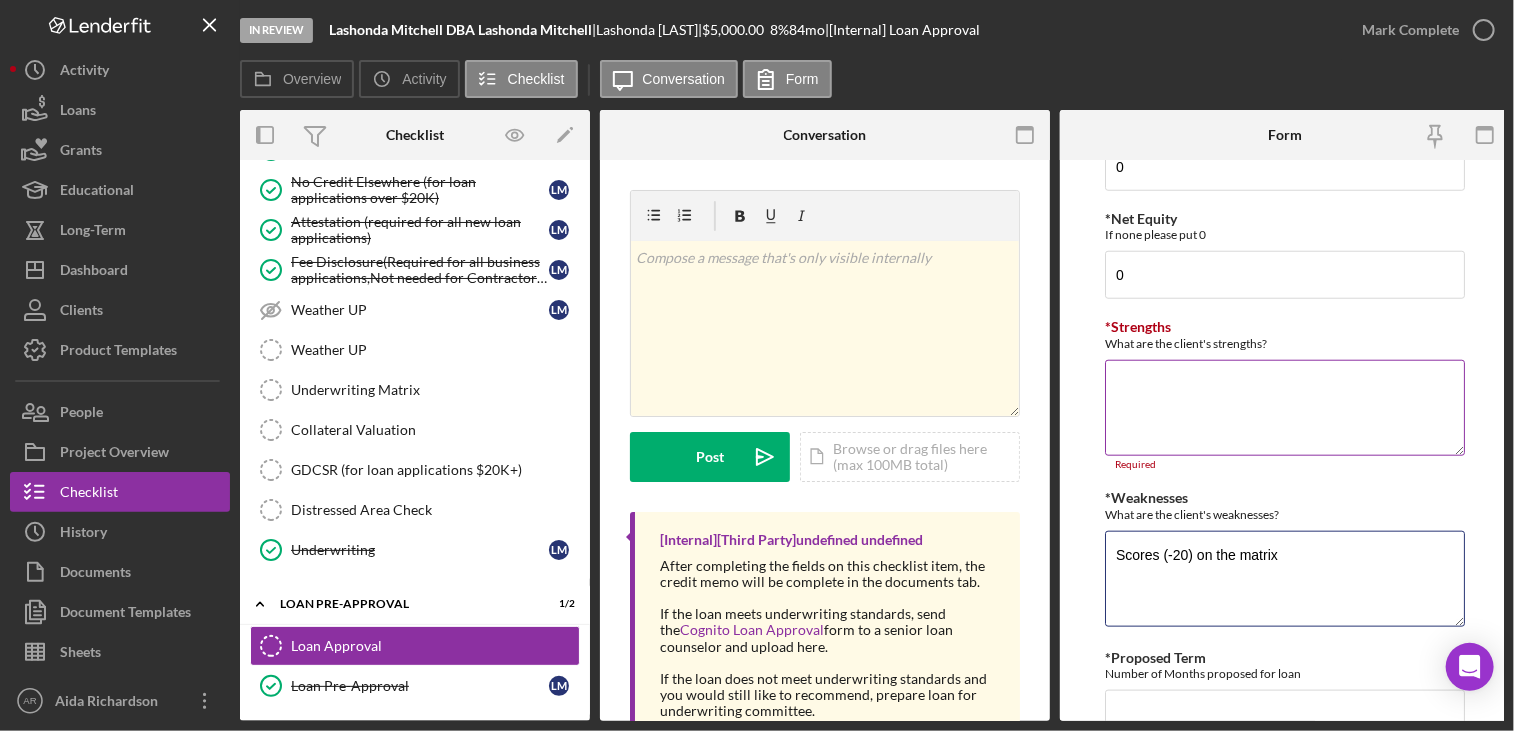 type on "Scores (-20) on the matrix" 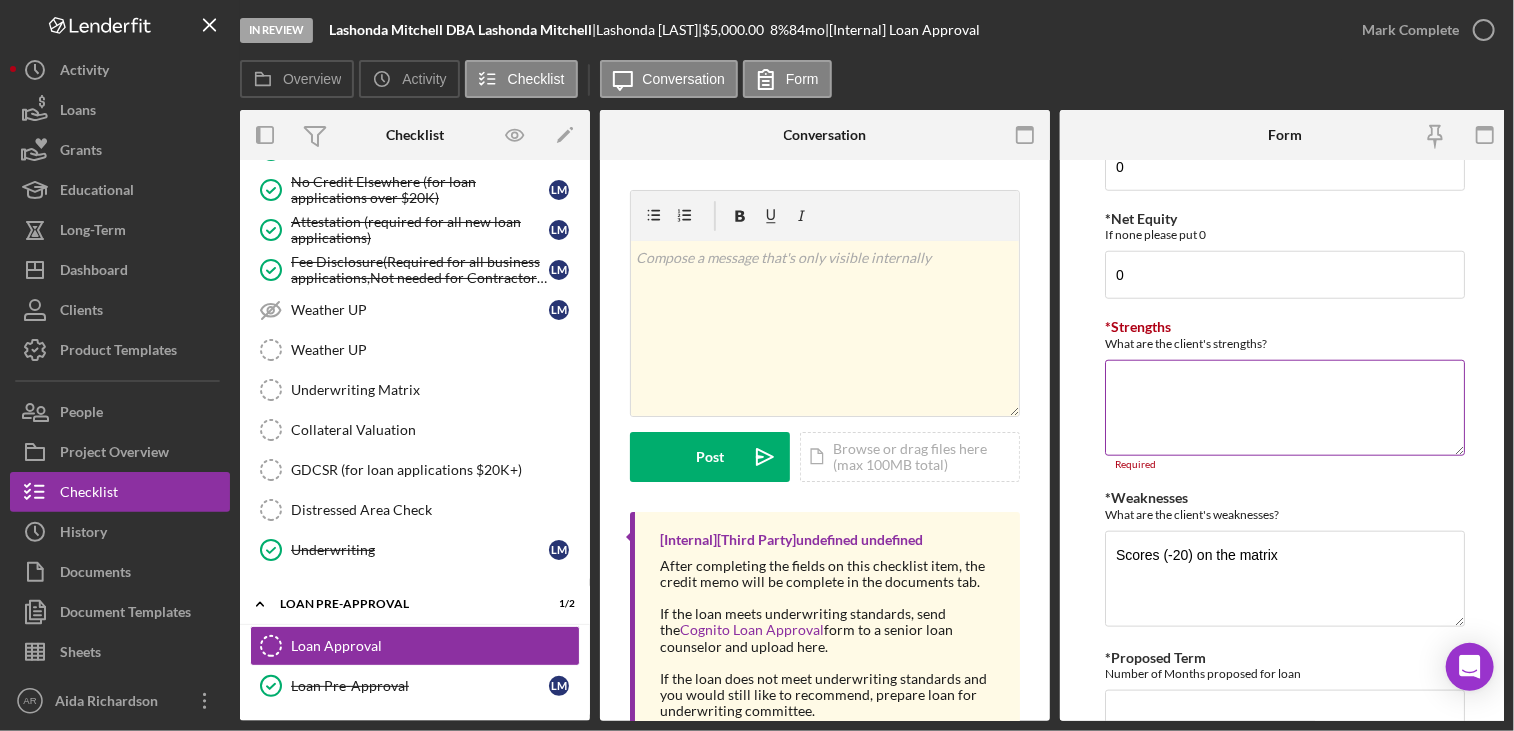 click on "*Strengths" at bounding box center [1285, 408] 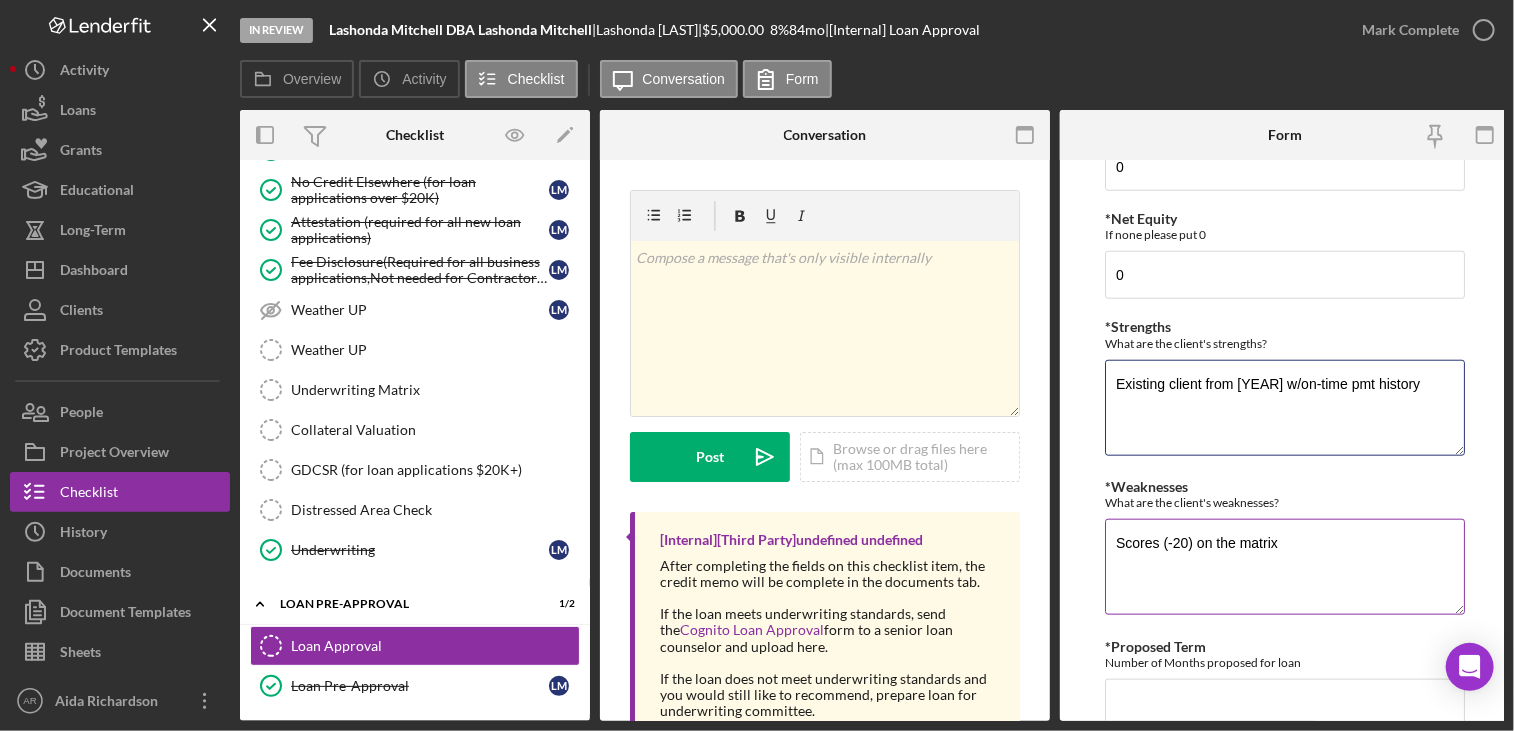 type on "Existing client from [YEAR] w/on-time pmt history" 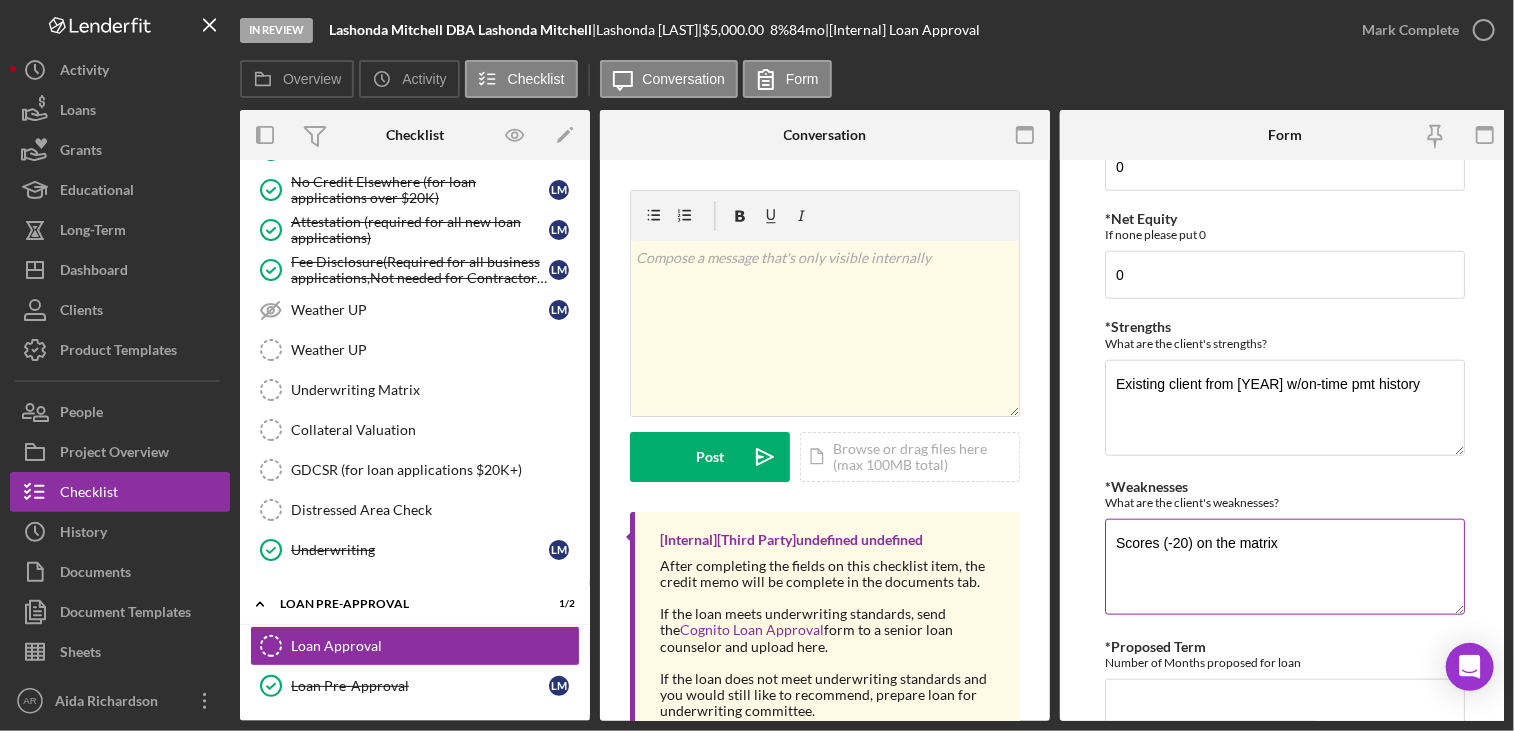 click on "What are the client's weaknesses?" at bounding box center (1285, 502) 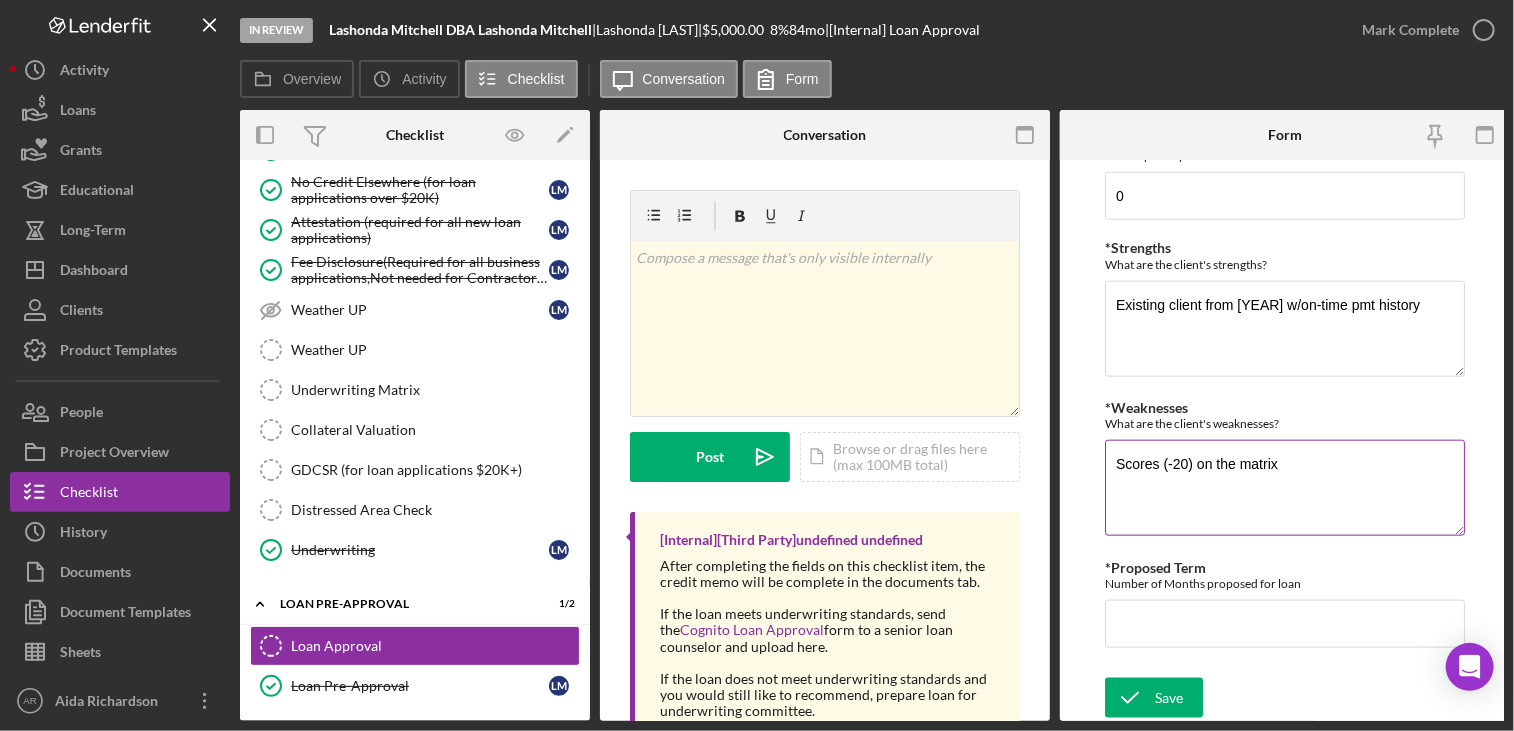 scroll, scrollTop: 1000, scrollLeft: 0, axis: vertical 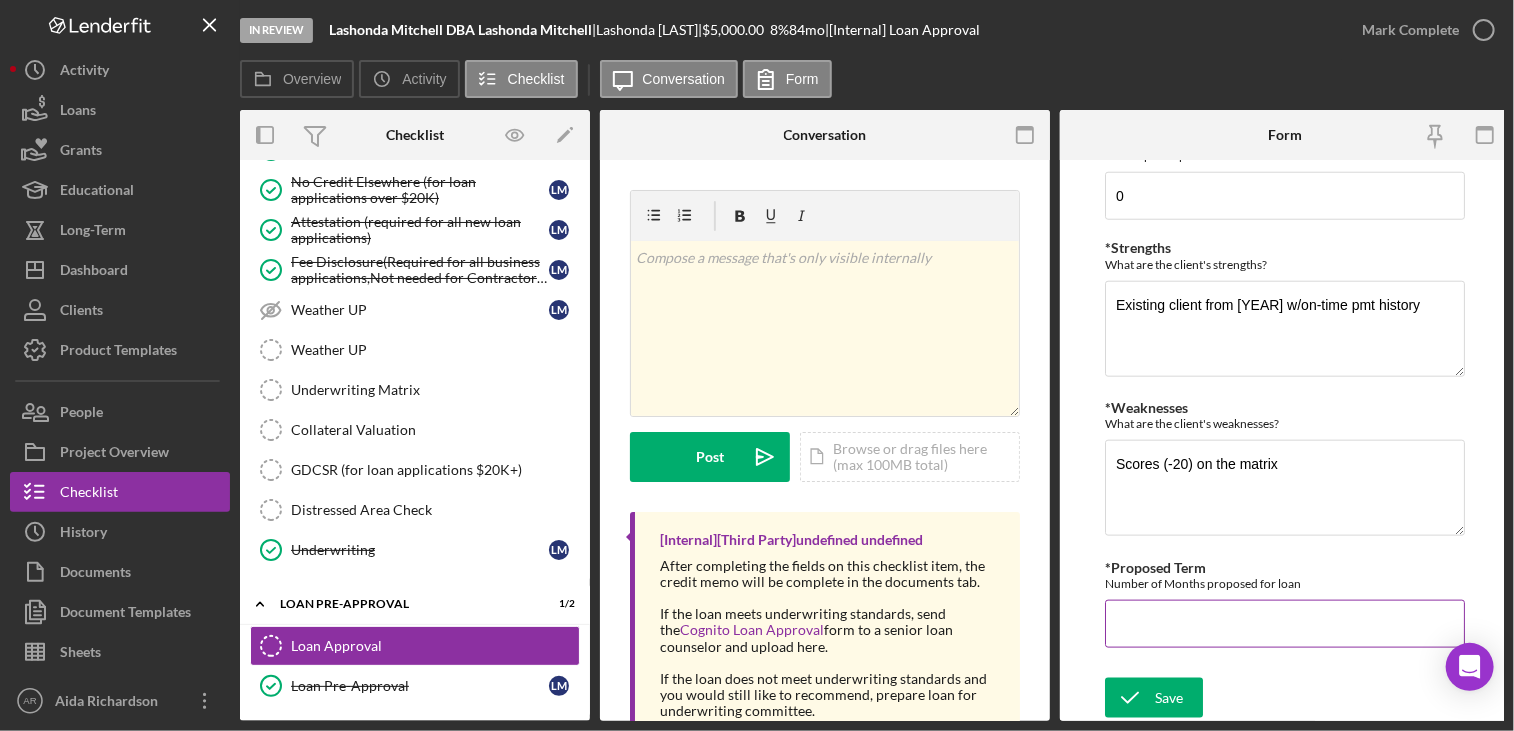 click on "*Proposed Term" at bounding box center (1285, 624) 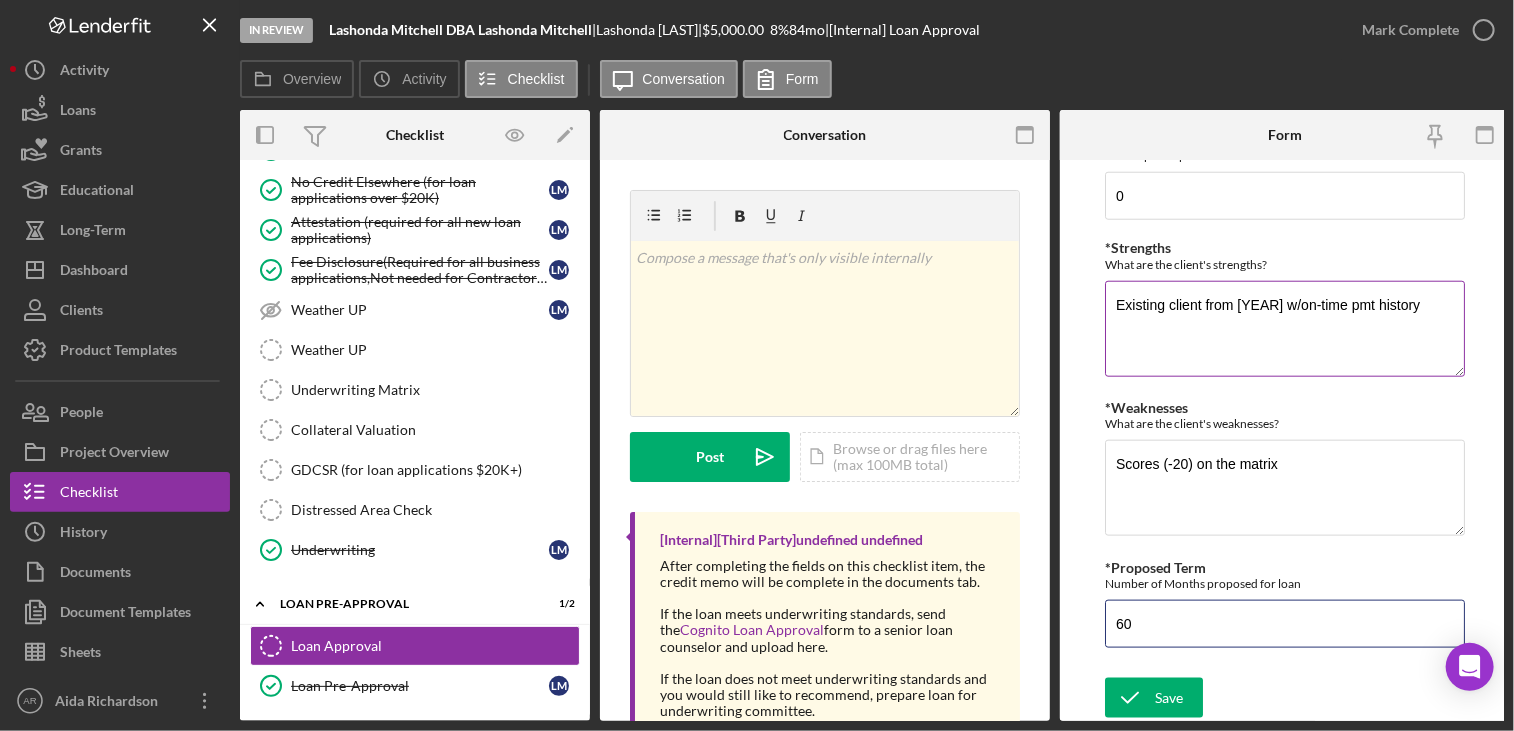 type on "60" 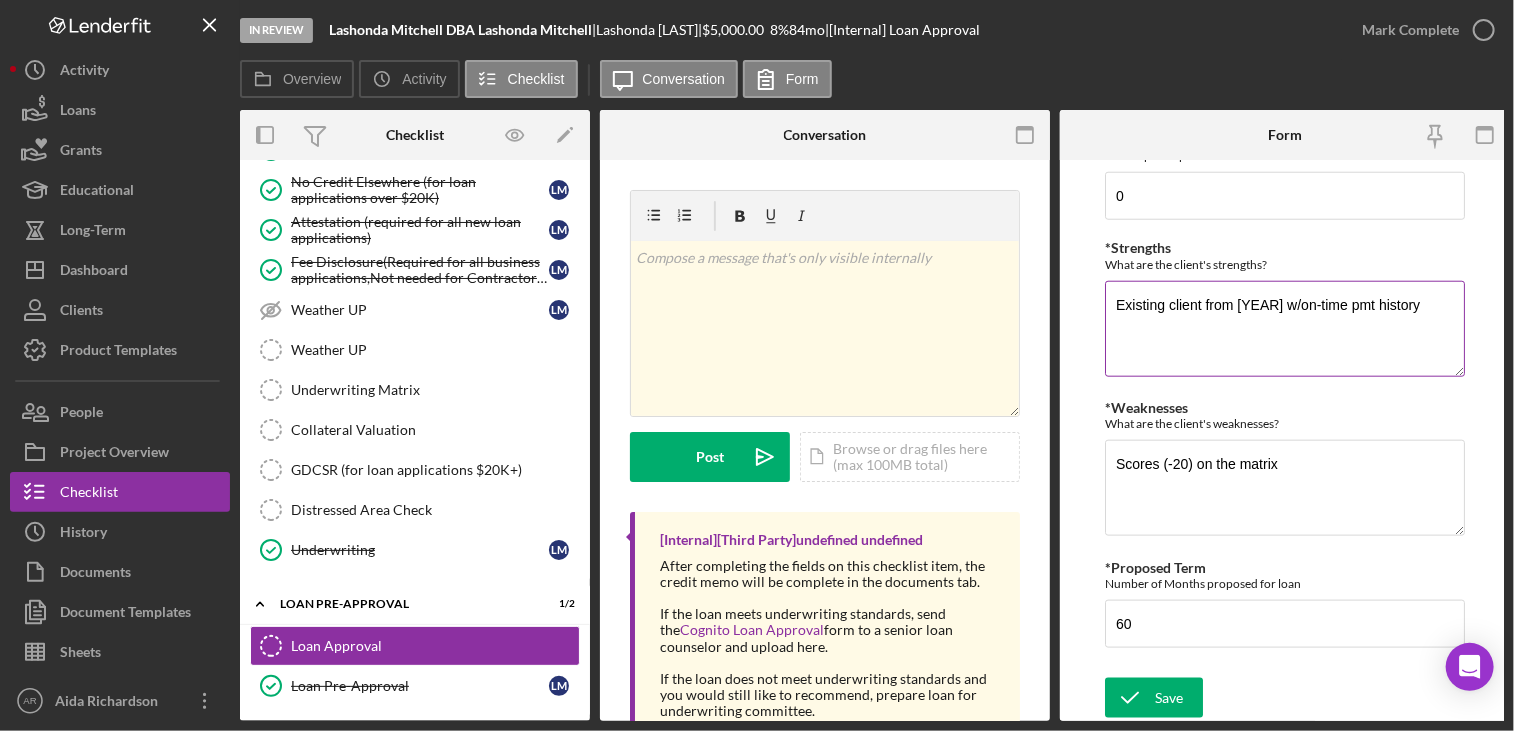 click on "Existing client from [YEAR] w/on-time pmt history" at bounding box center [1285, 329] 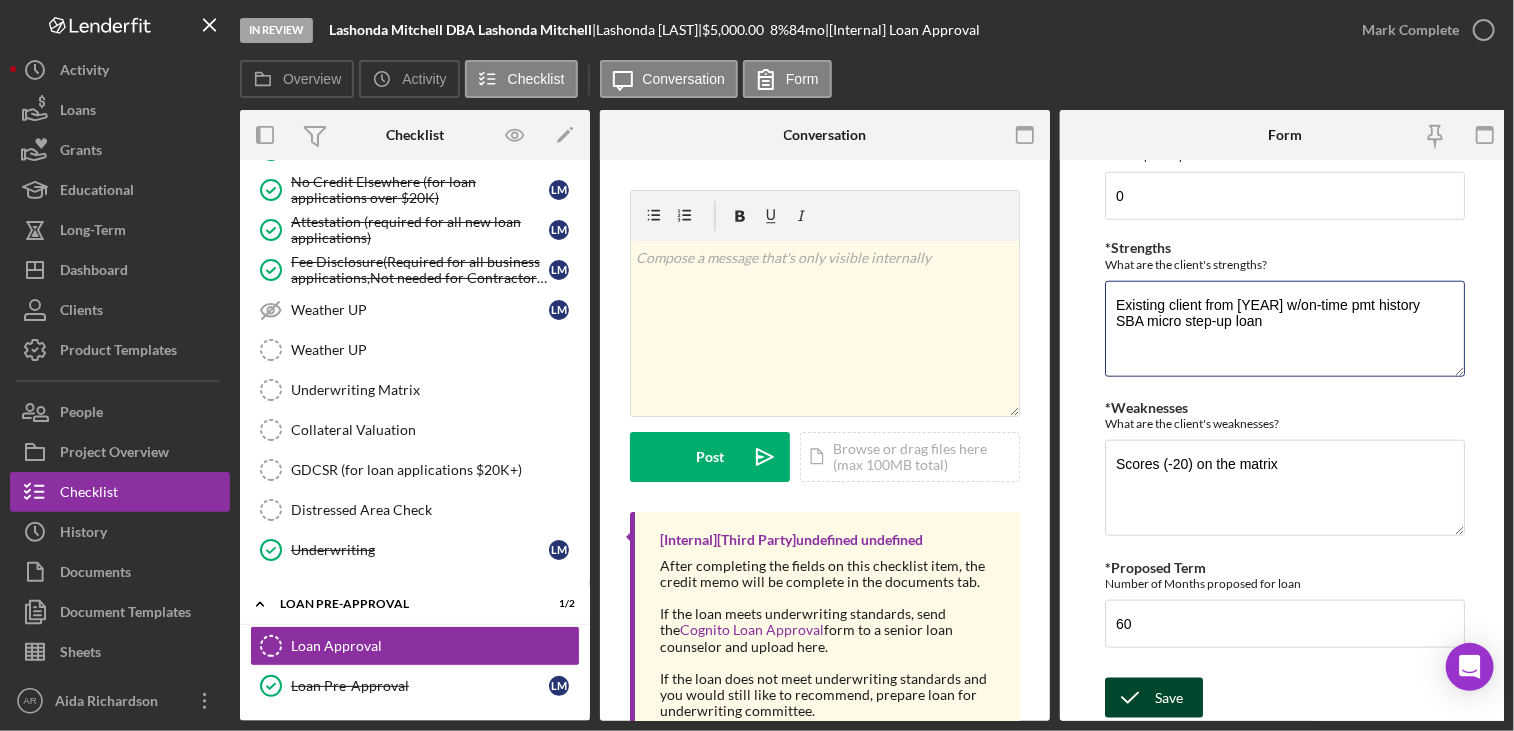 type on "Existing client from [YEAR] w/on-time pmt history
SBA micro step-up loan" 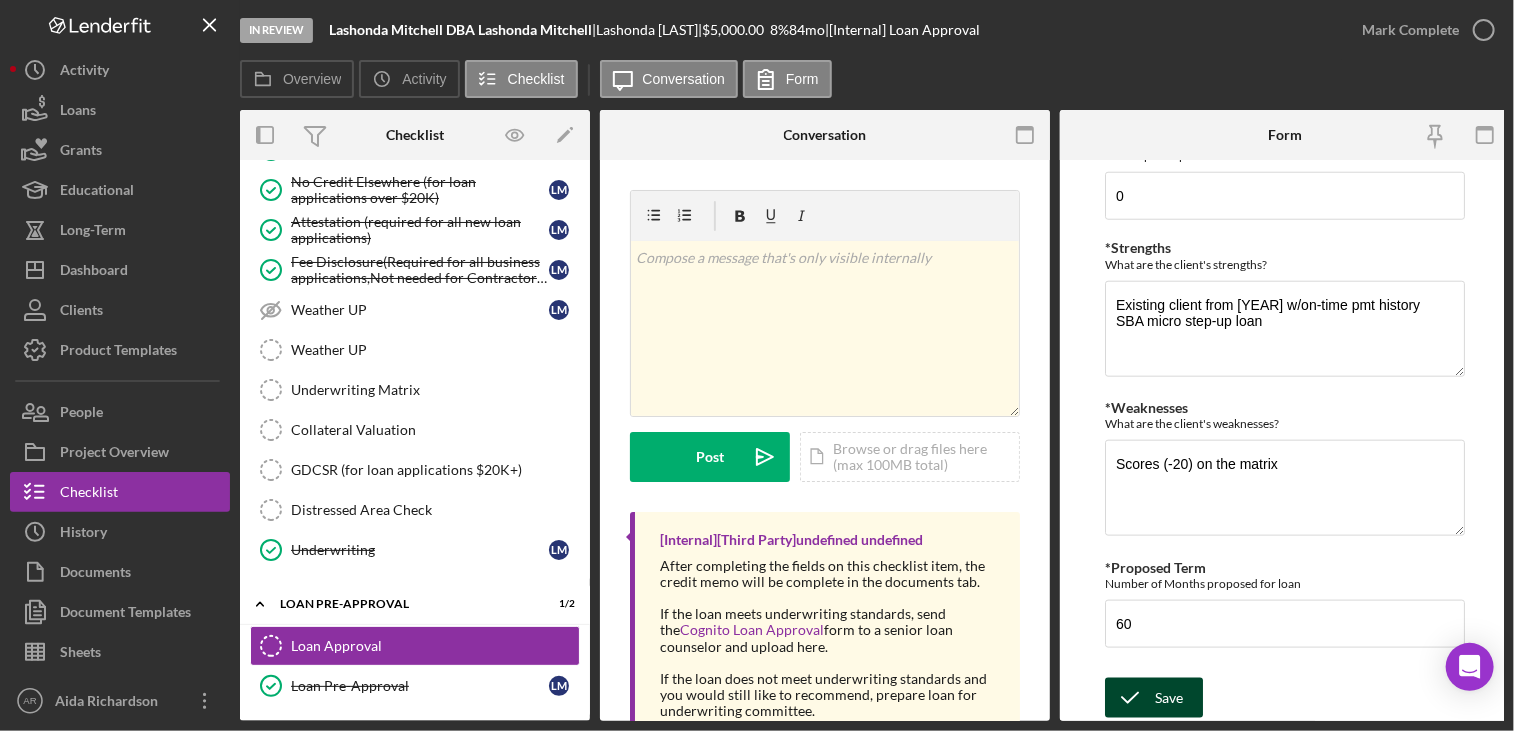 click on "Save" at bounding box center [1169, 698] 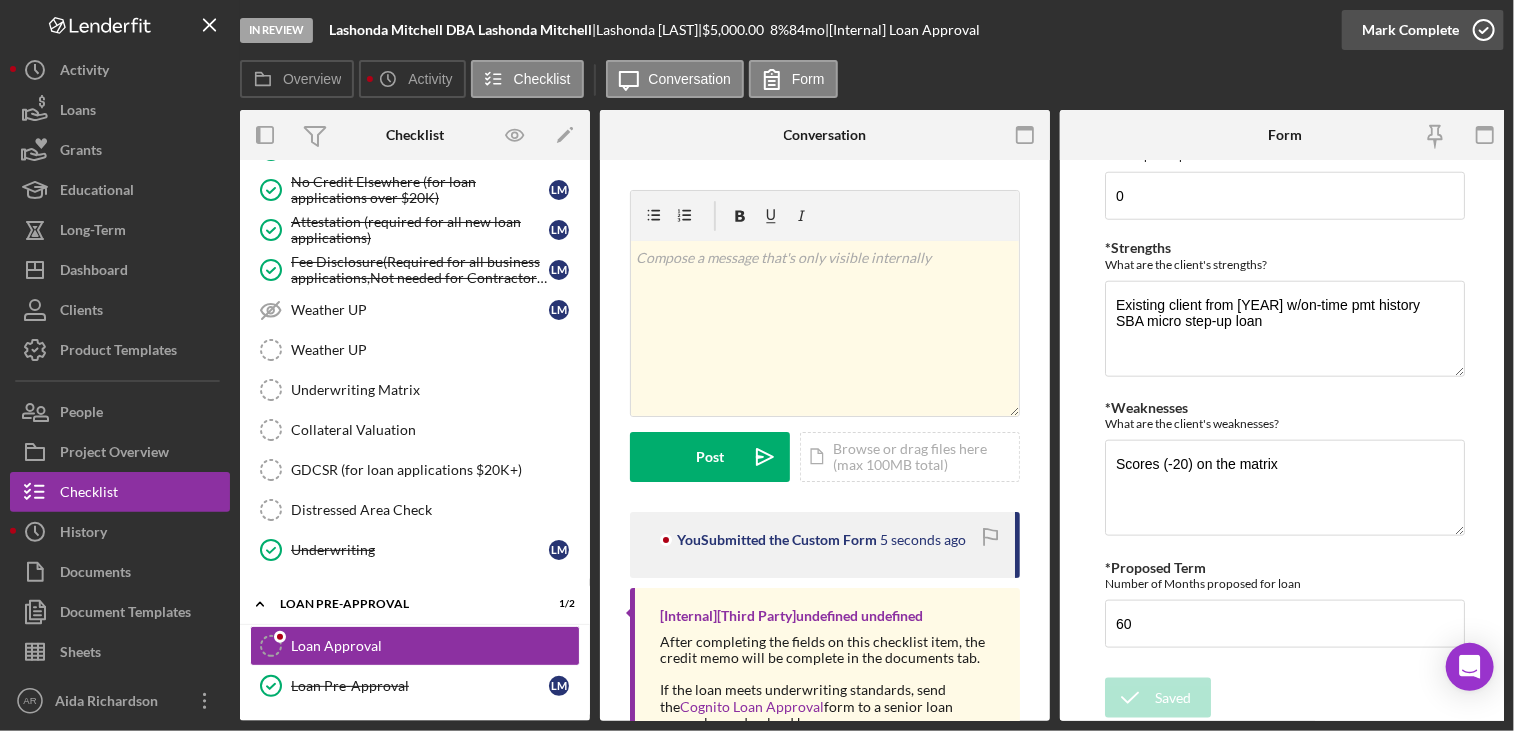 click 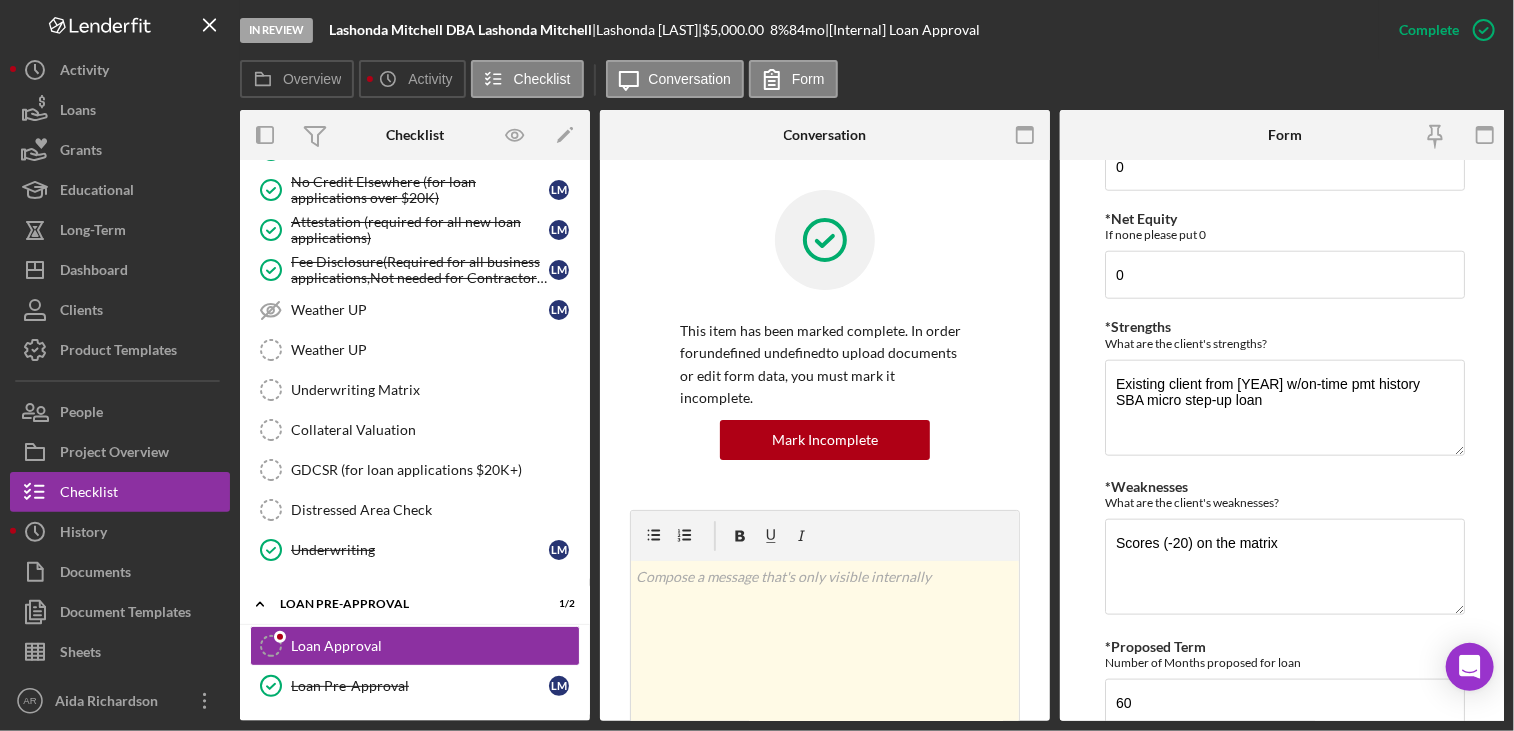 scroll, scrollTop: 1080, scrollLeft: 0, axis: vertical 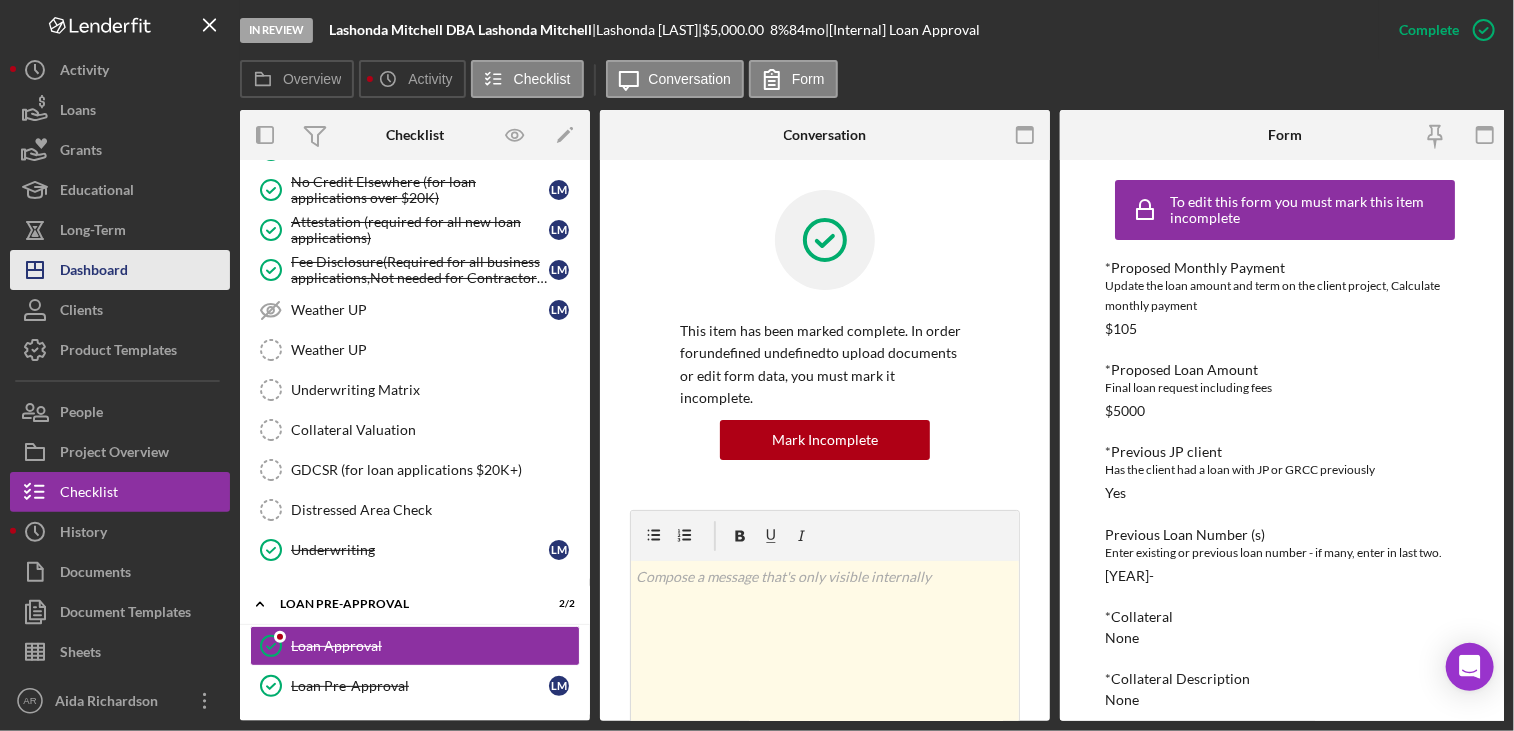 click on "Dashboard" at bounding box center [94, 272] 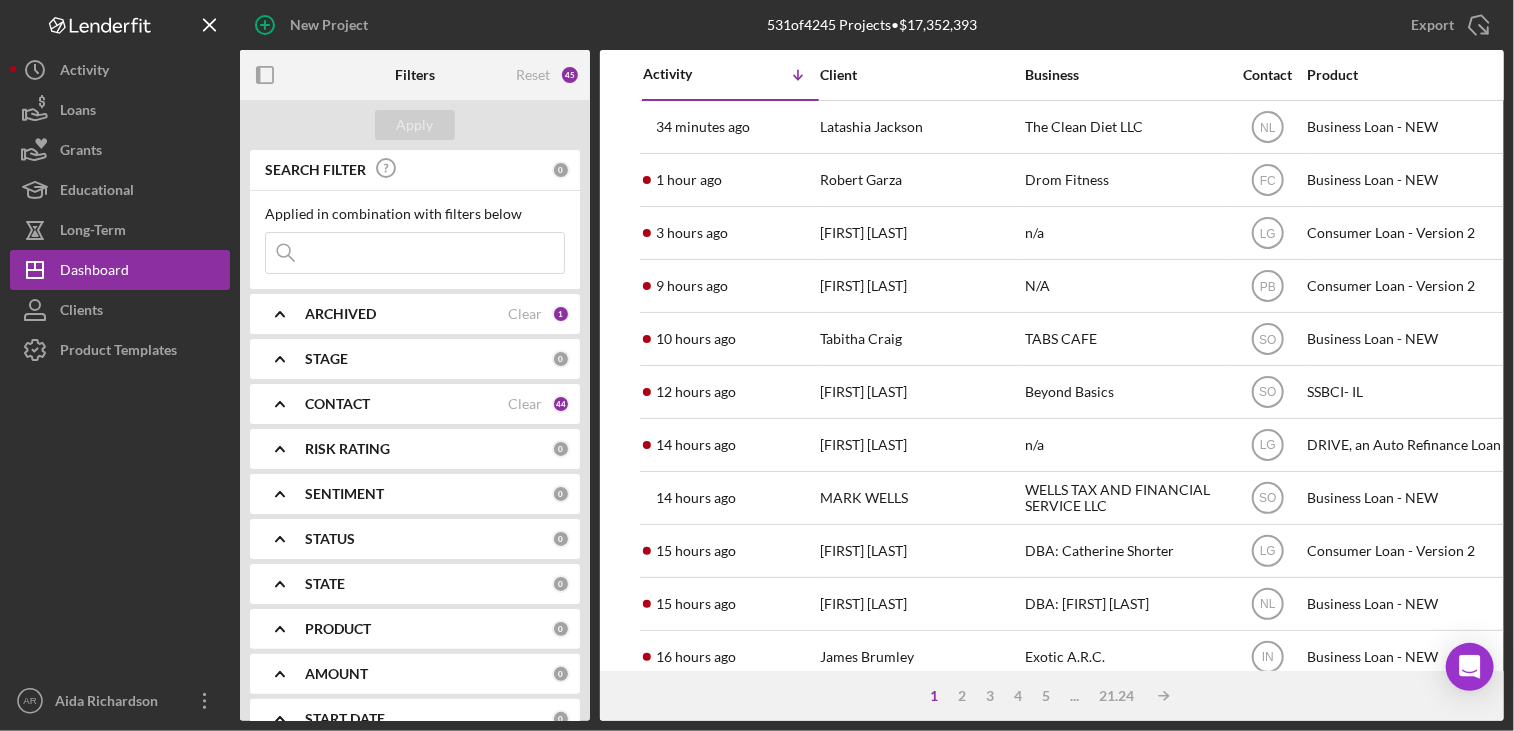 click at bounding box center (415, 253) 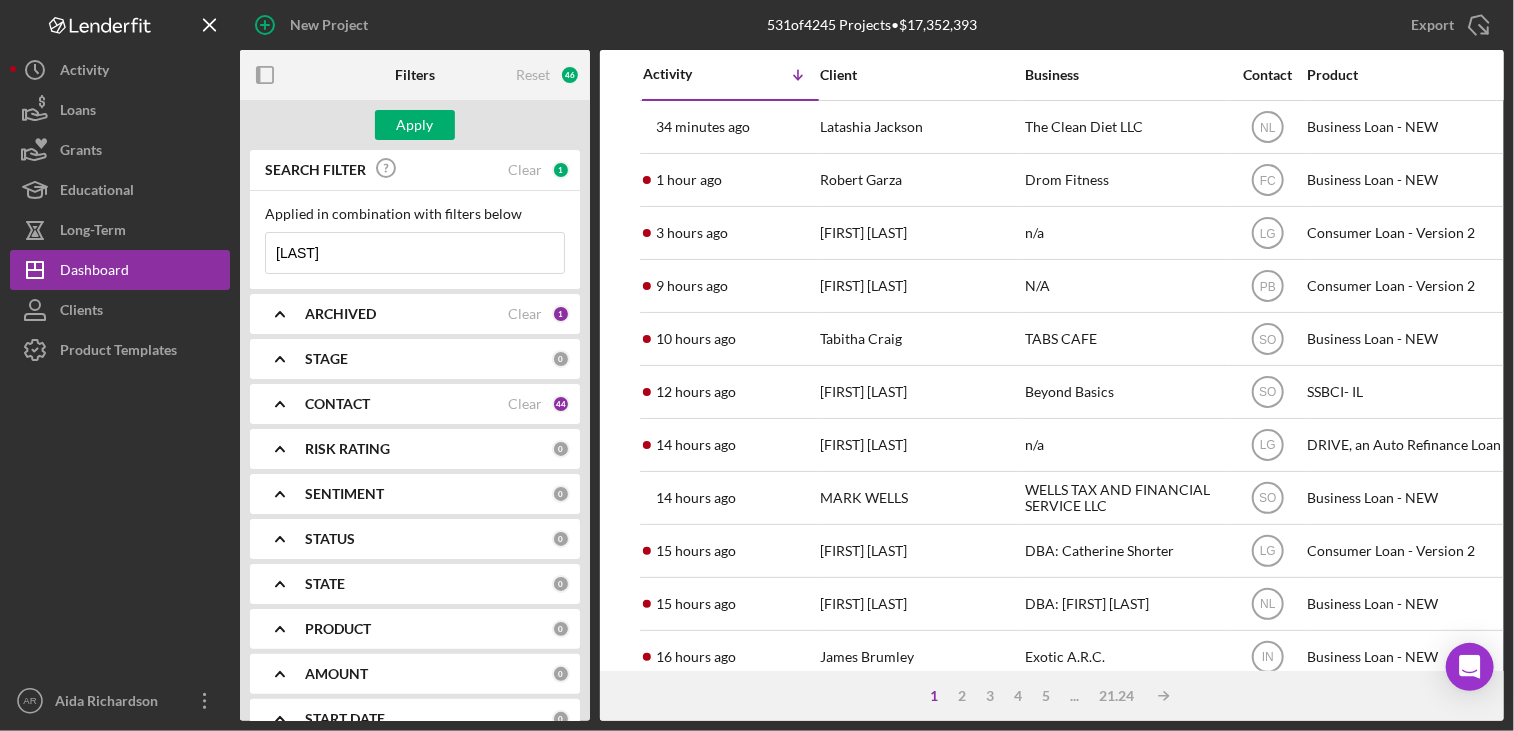 type on "[LAST]" 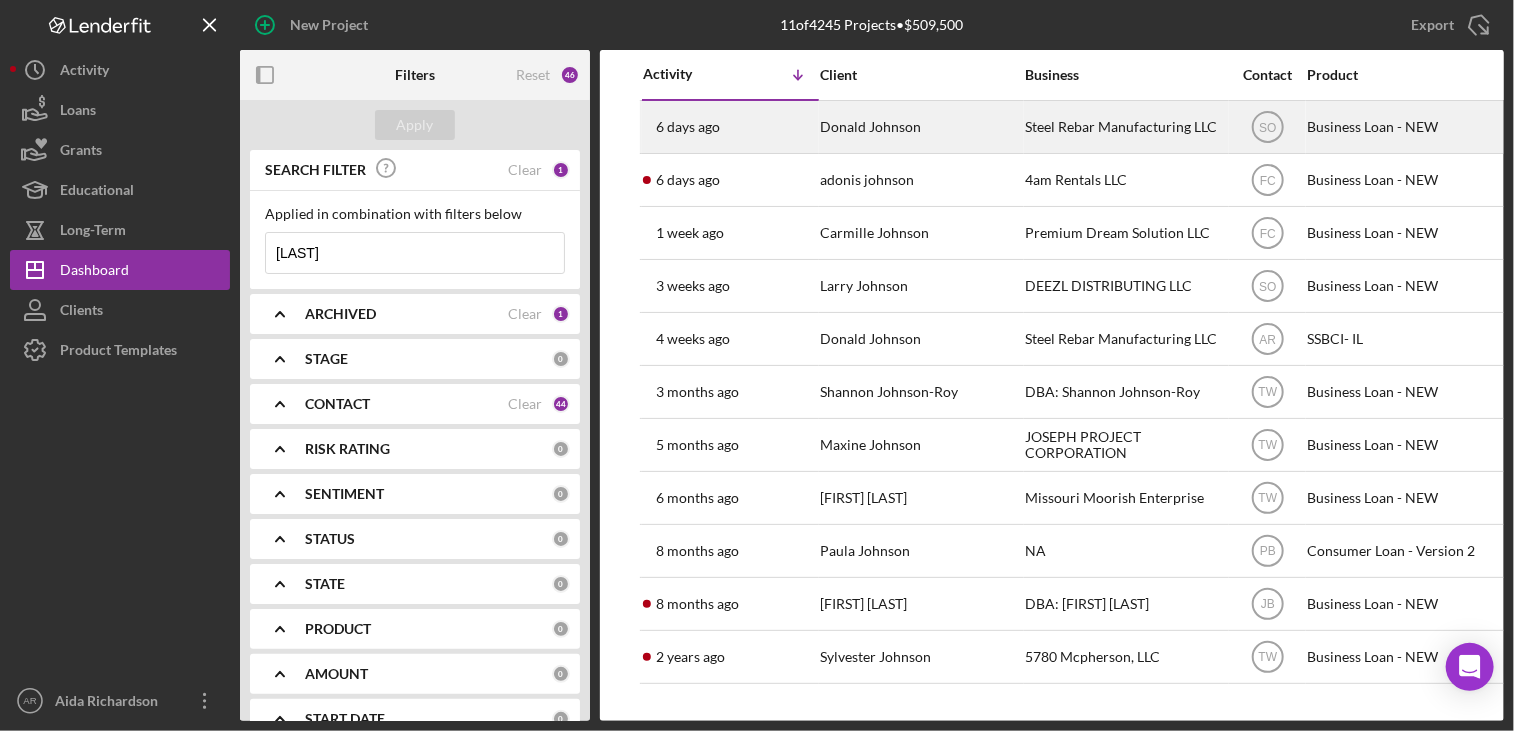 click on "Donald Johnson" at bounding box center (920, 127) 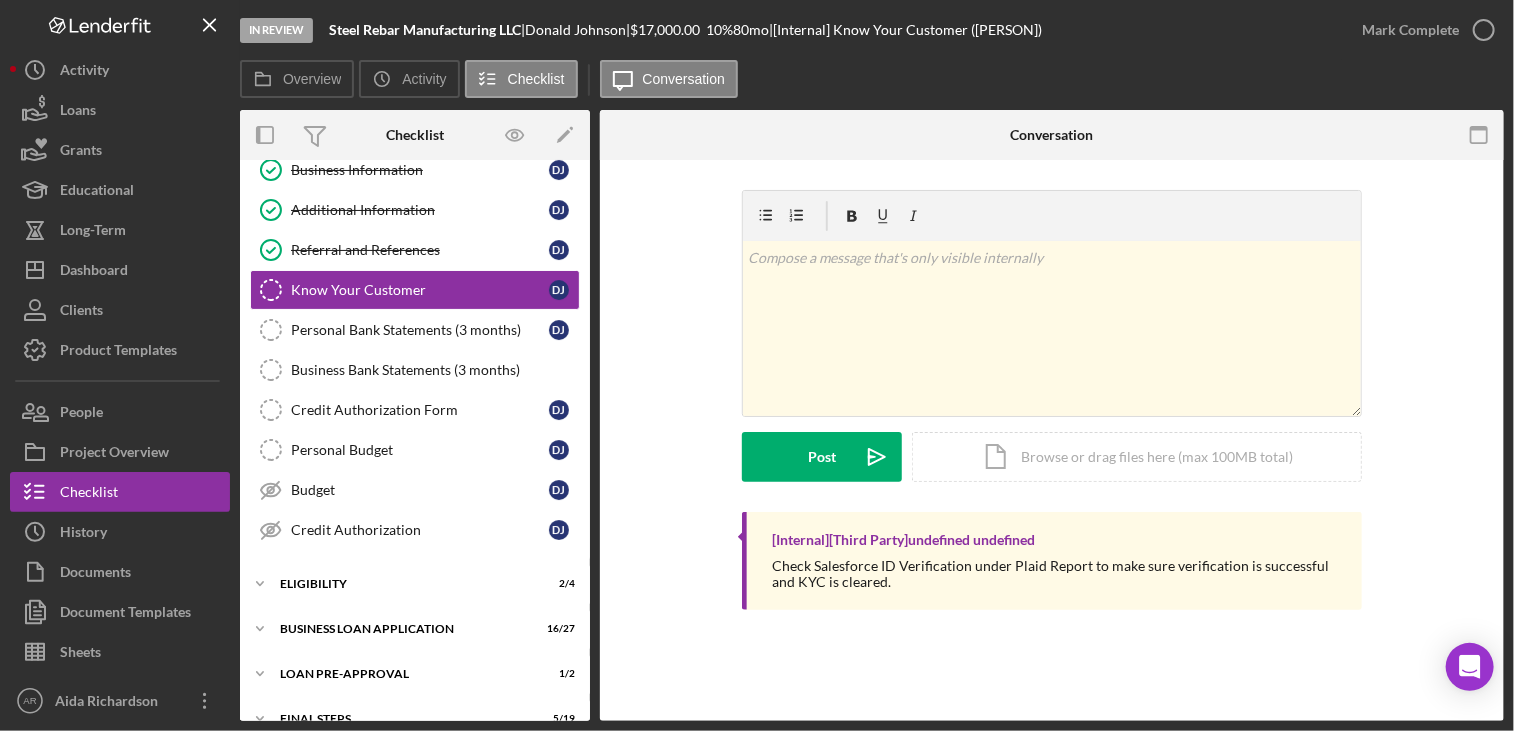 scroll, scrollTop: 133, scrollLeft: 0, axis: vertical 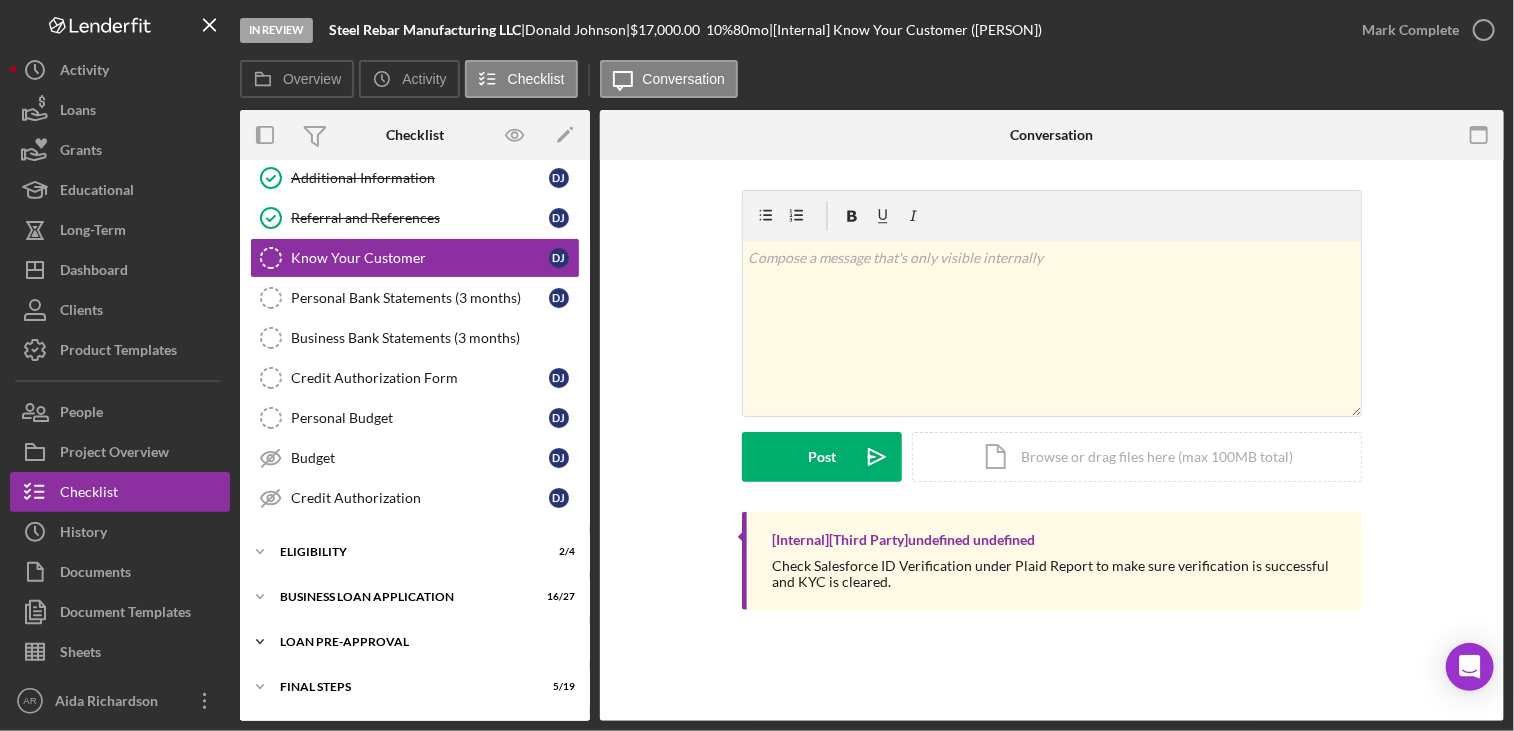 click on "Icon/Expander" 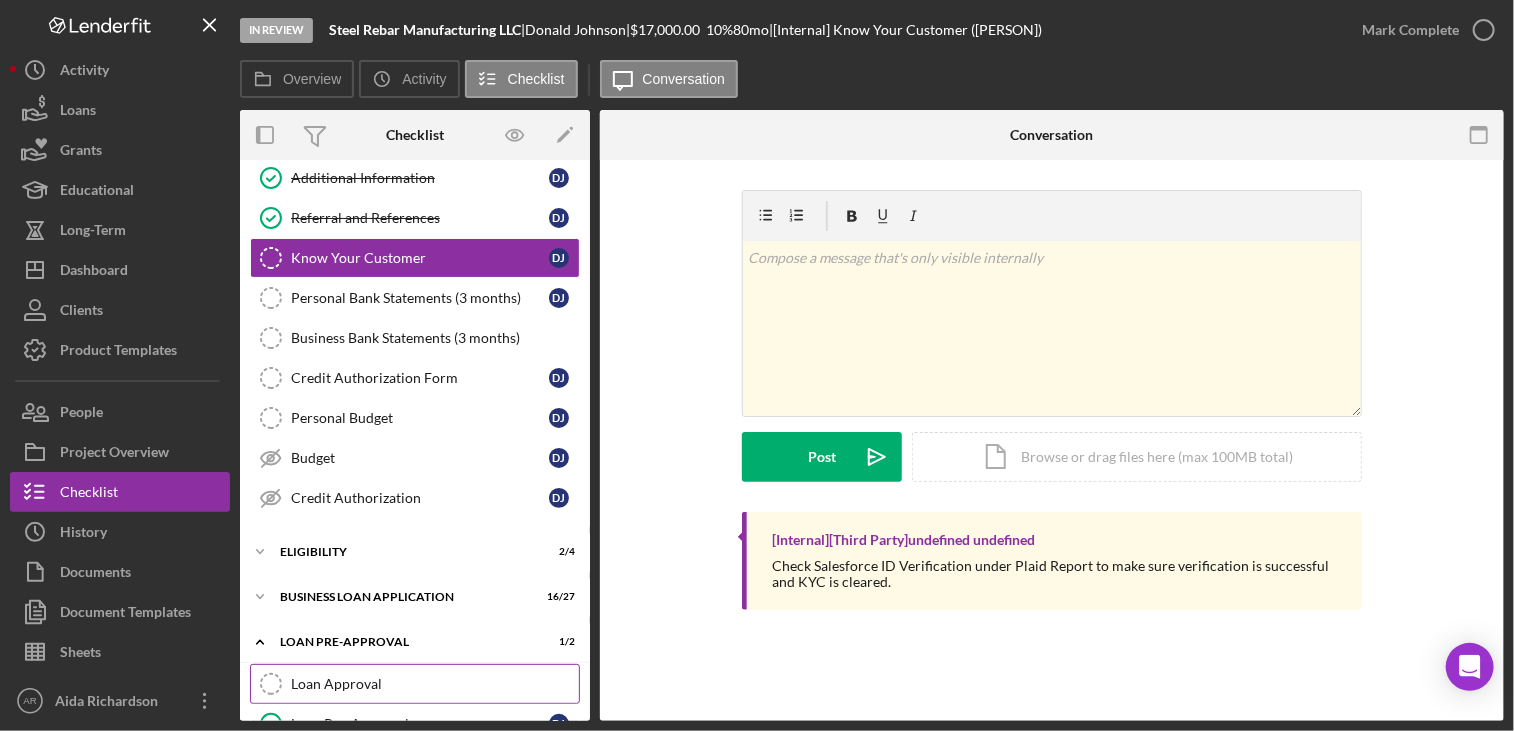 click on "Loan Approval" at bounding box center (435, 684) 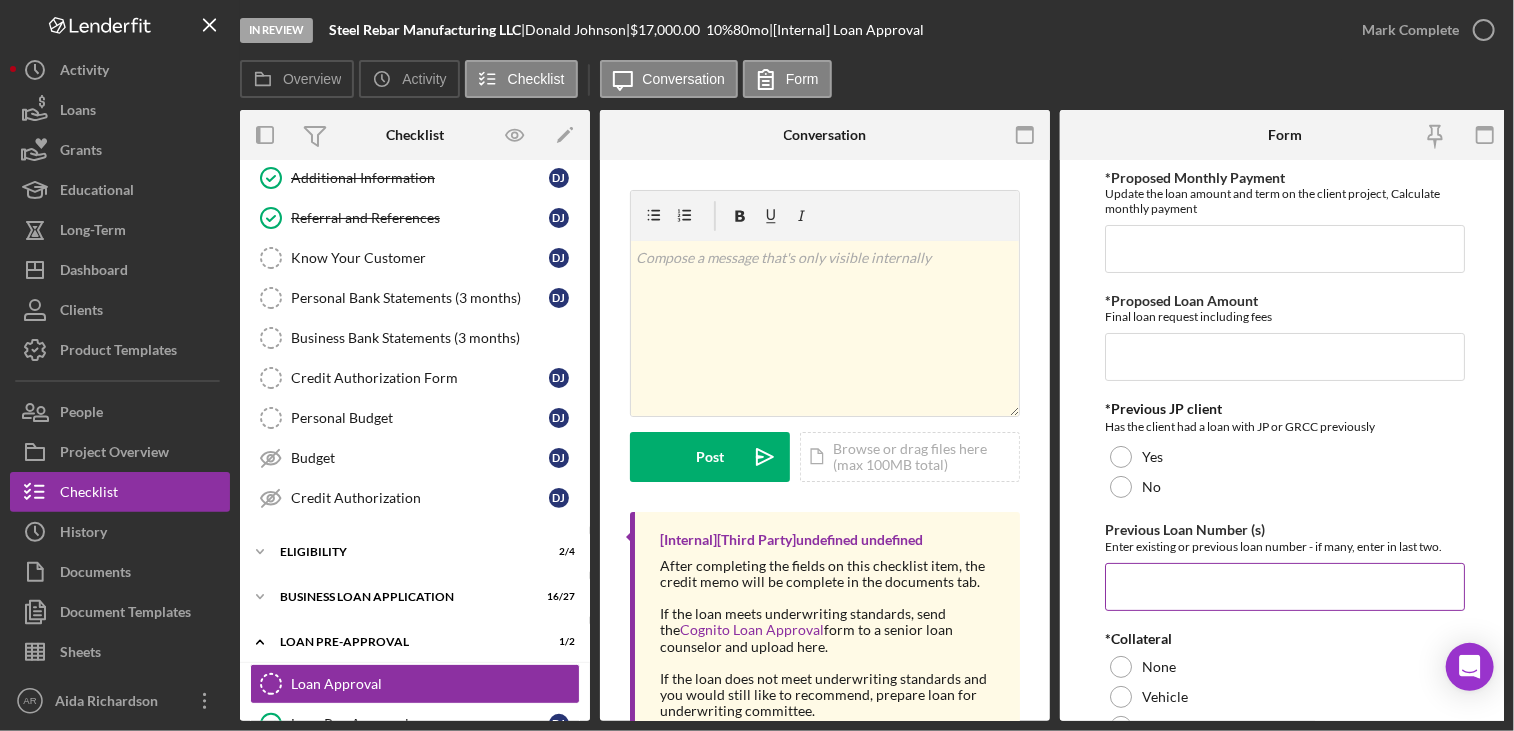 click on "Enter existing or previous loan number - if many, enter in last two." at bounding box center (1285, 546) 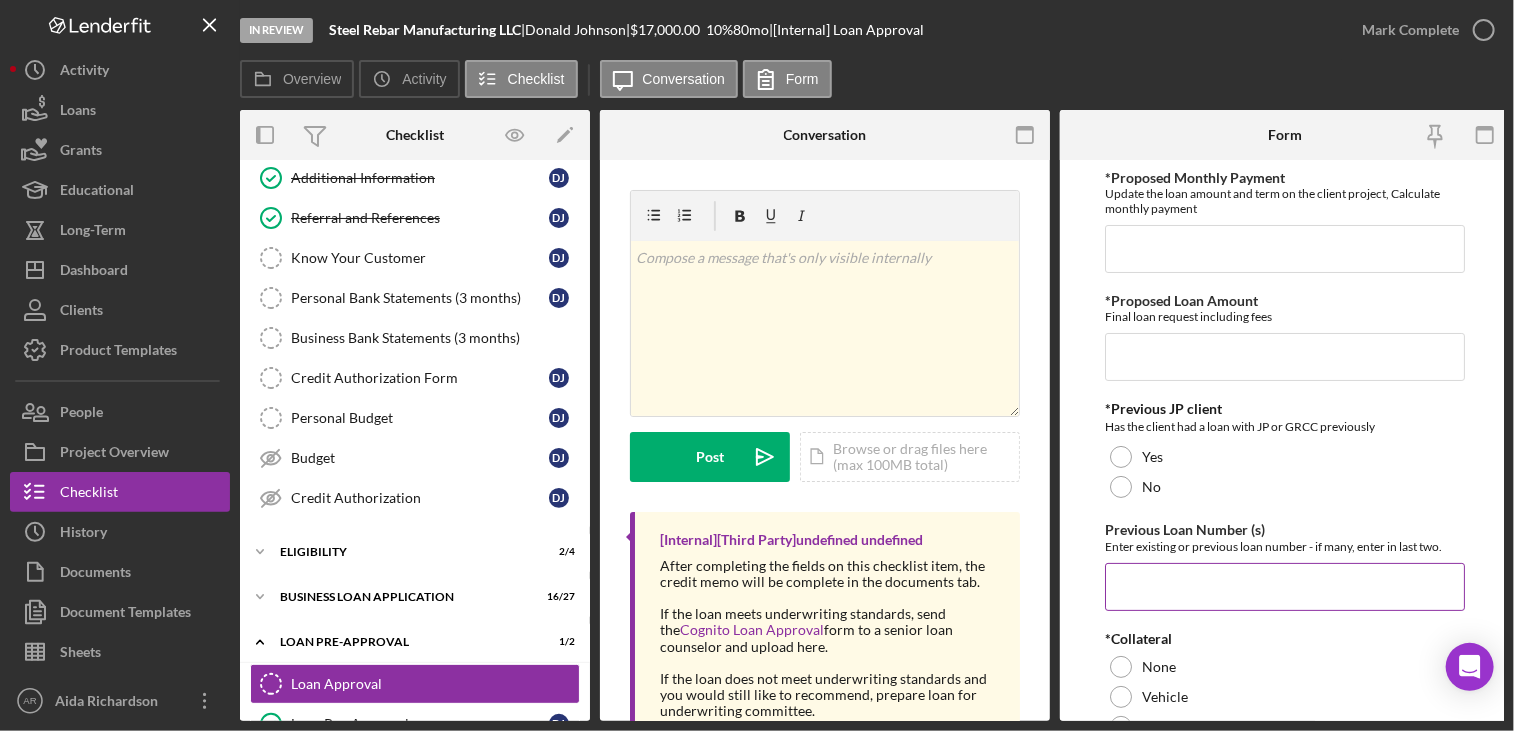 paste on "CA loan reclose into SBA micro (borrower has another loan # 8436 w/$79,600 balance" 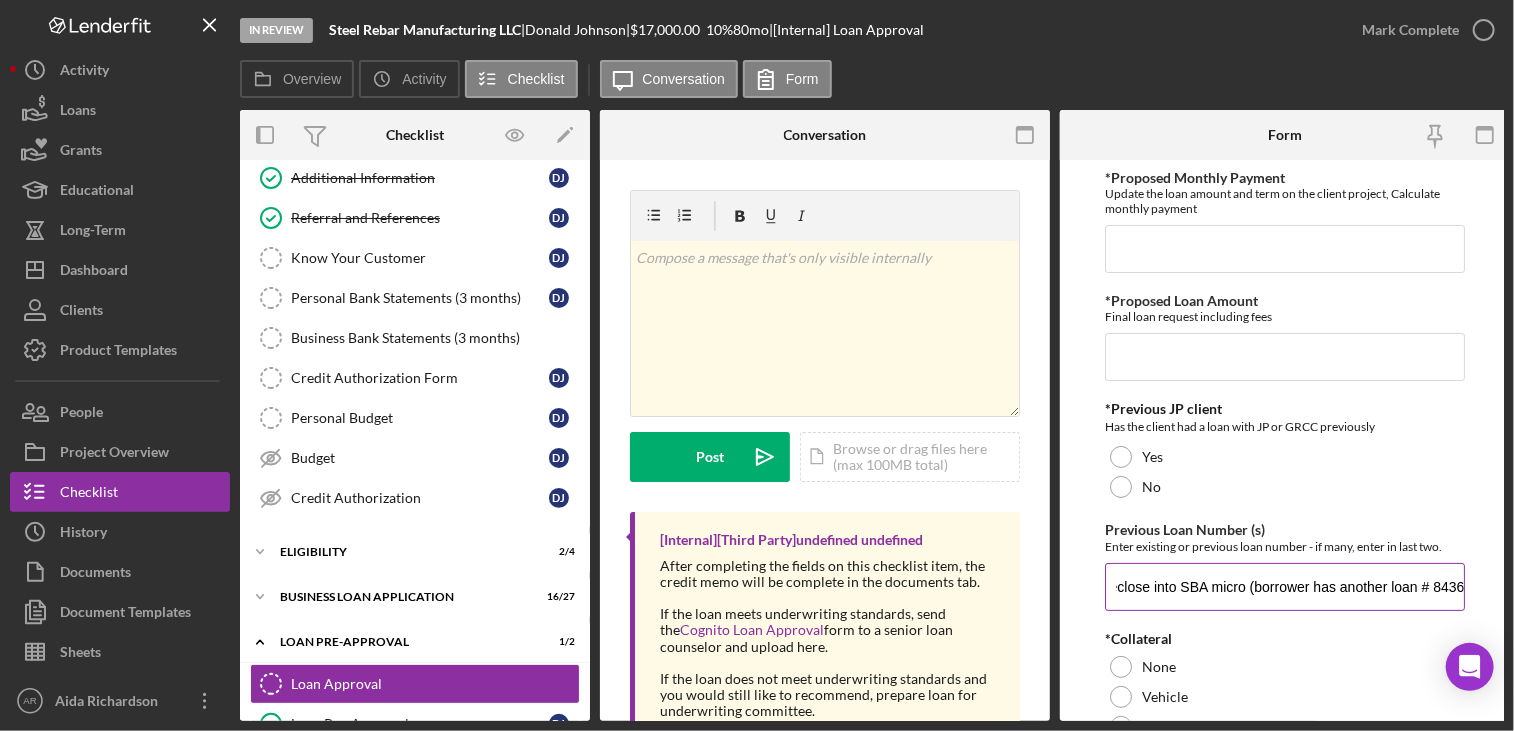 scroll, scrollTop: 0, scrollLeft: 69, axis: horizontal 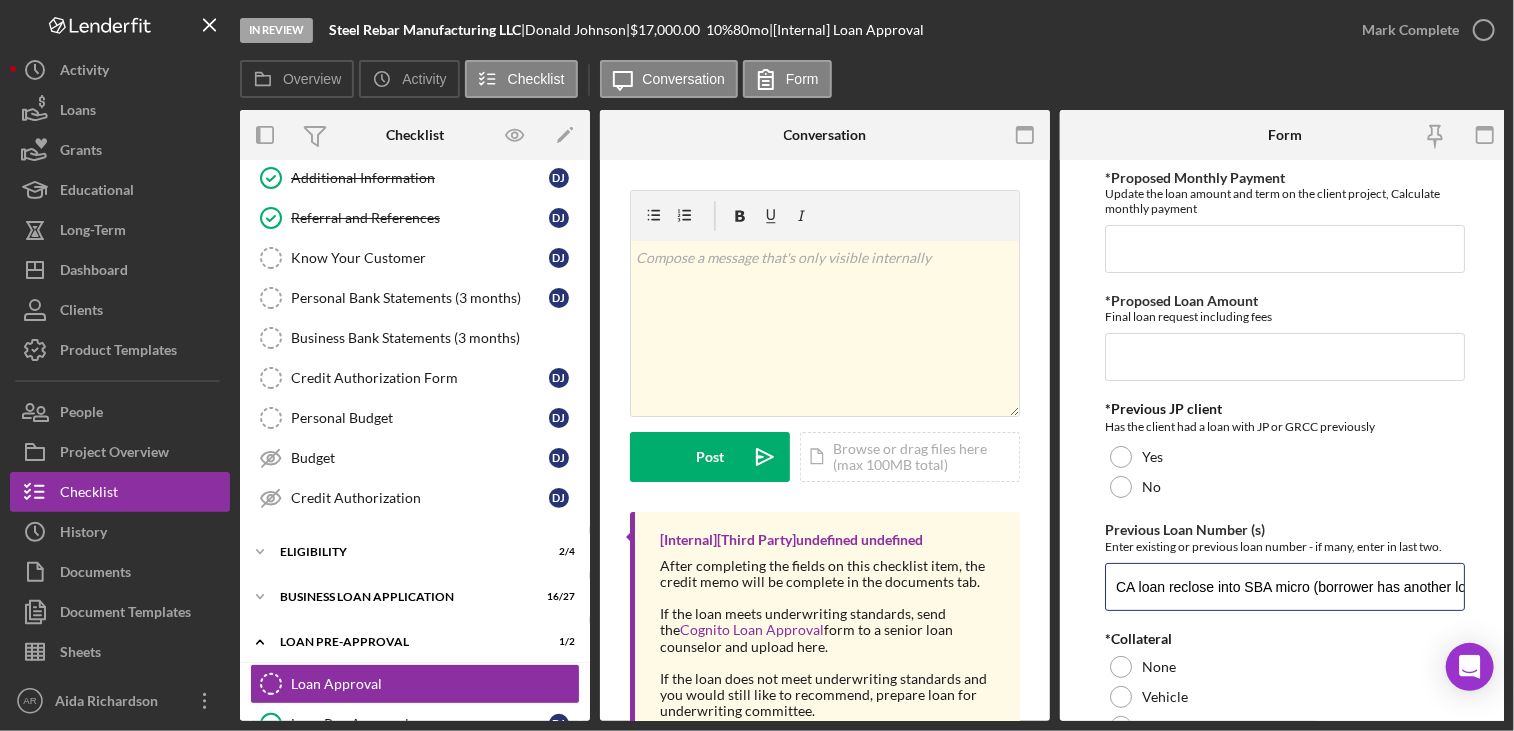 drag, startPoint x: 1412, startPoint y: 585, endPoint x: 1074, endPoint y: 597, distance: 338.21295 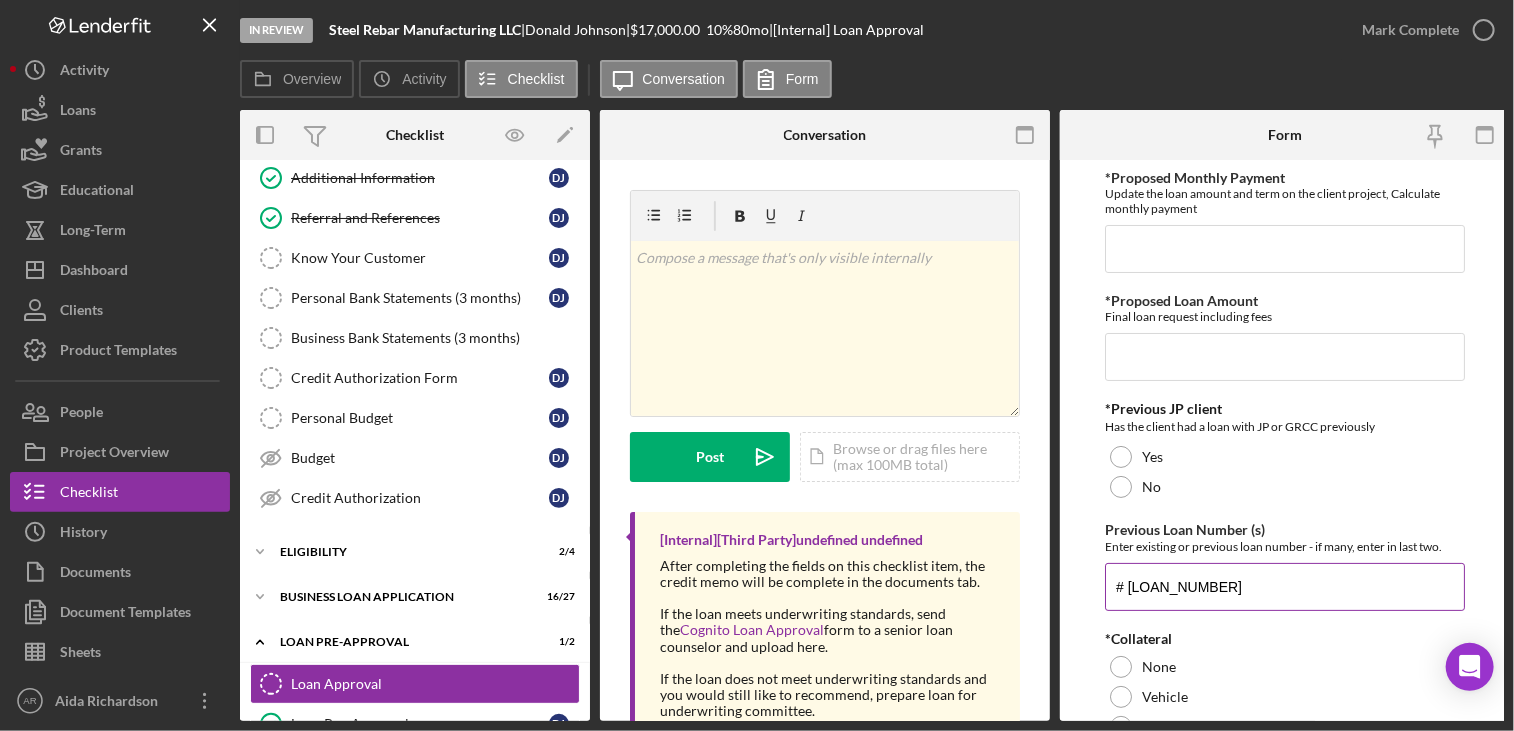 type on "# [LOAN_NUMBER]" 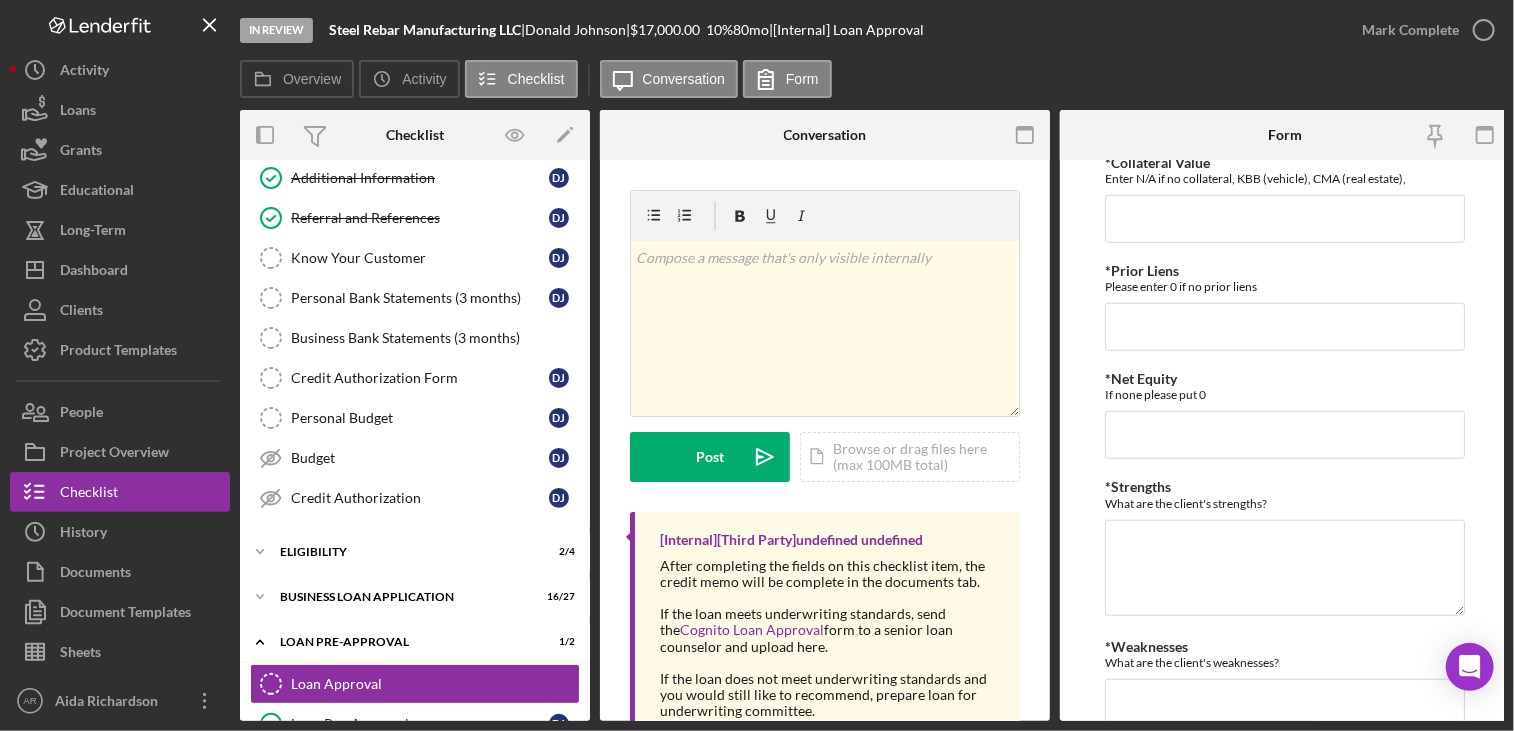 scroll, scrollTop: 800, scrollLeft: 0, axis: vertical 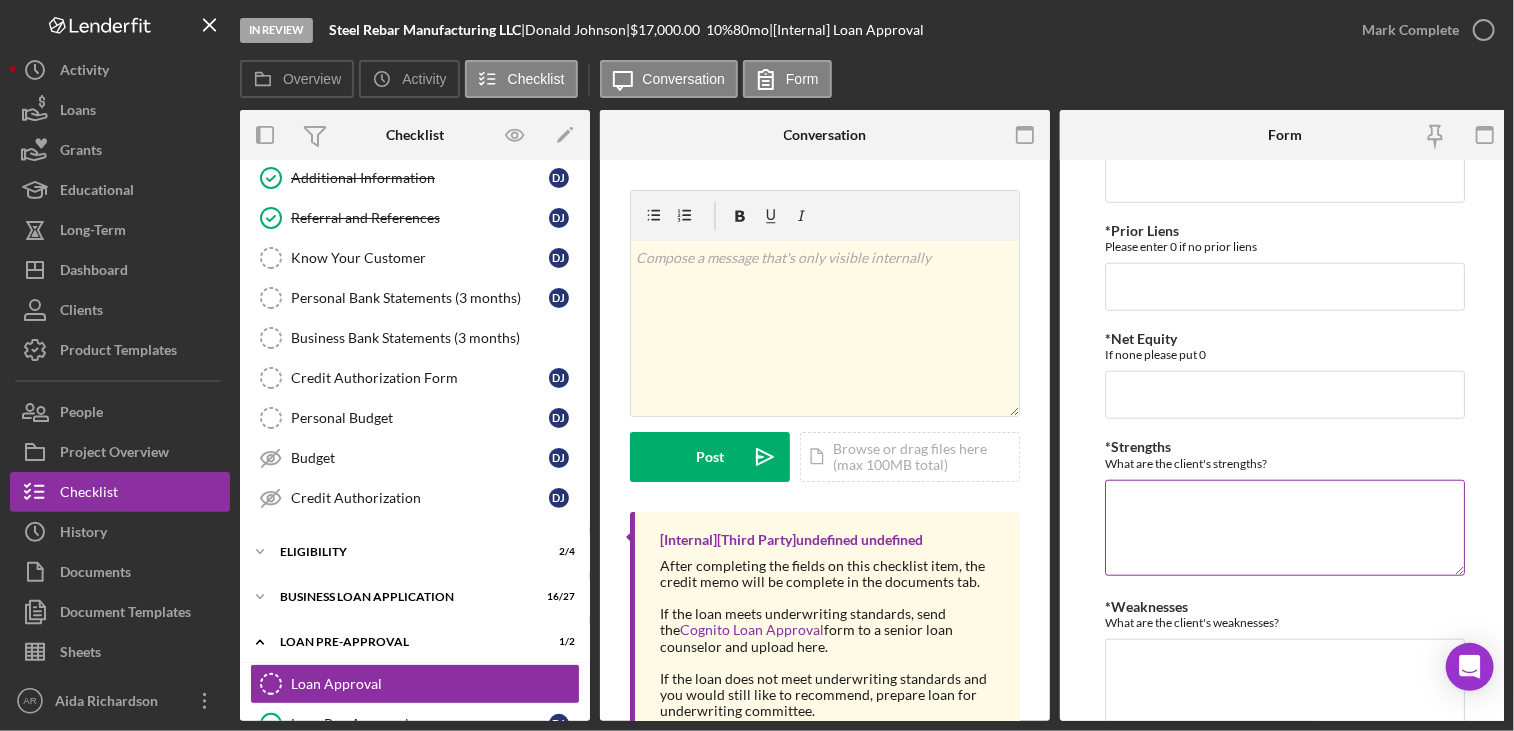 click on "*Strengths" at bounding box center (1285, 528) 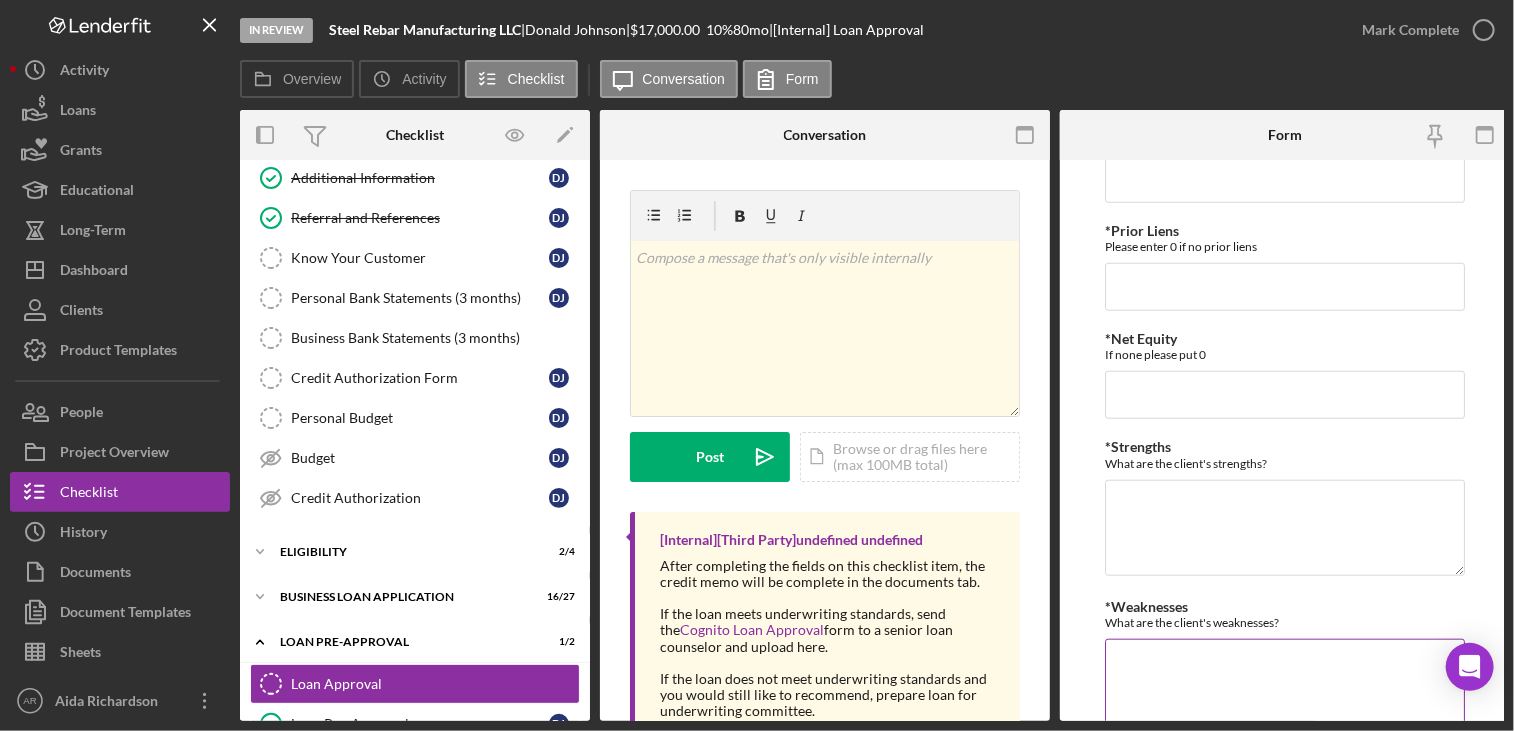 drag, startPoint x: 1132, startPoint y: 511, endPoint x: 1132, endPoint y: 657, distance: 146 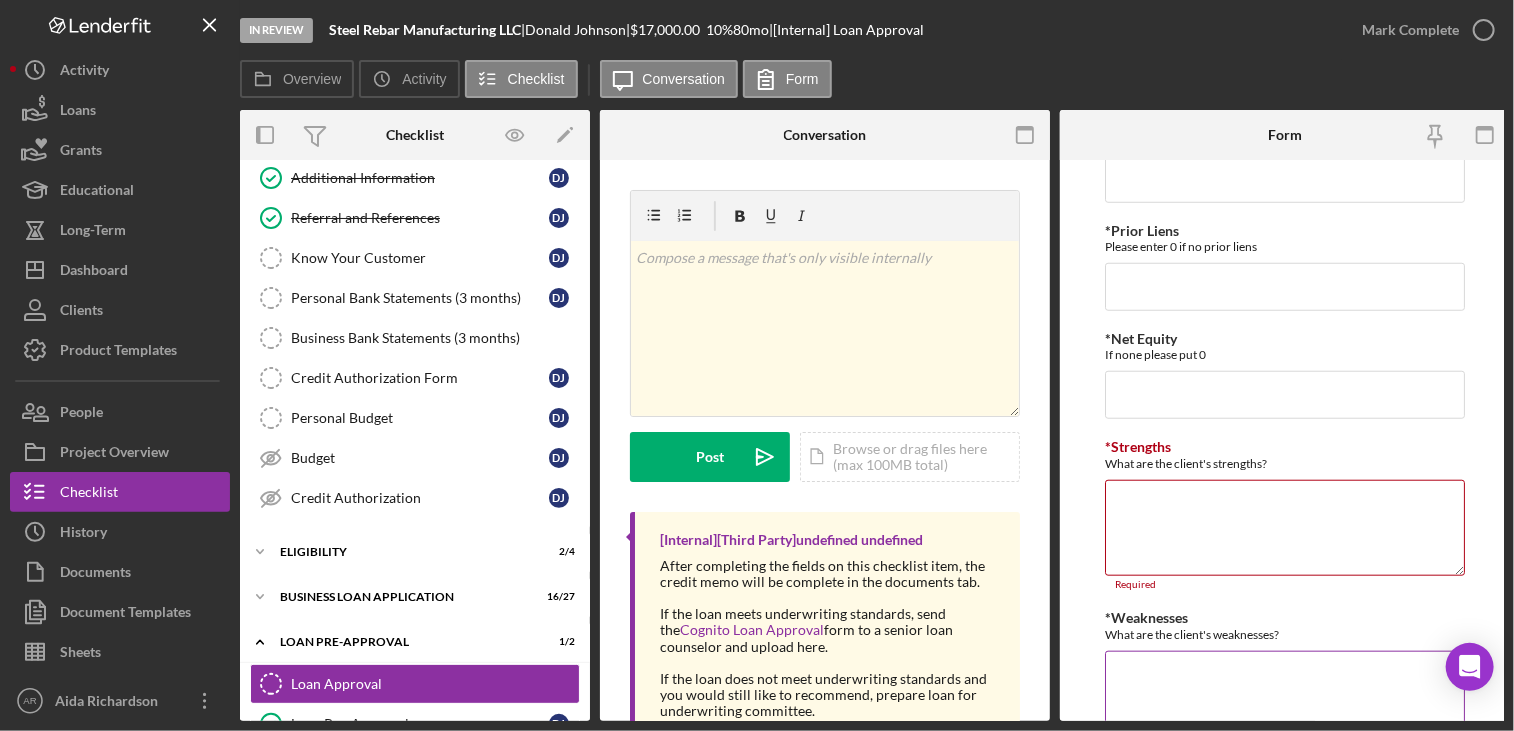 paste on "CA loan reclose into SBA micro (borrower has another loan # 8436 w/$79,600 balance" 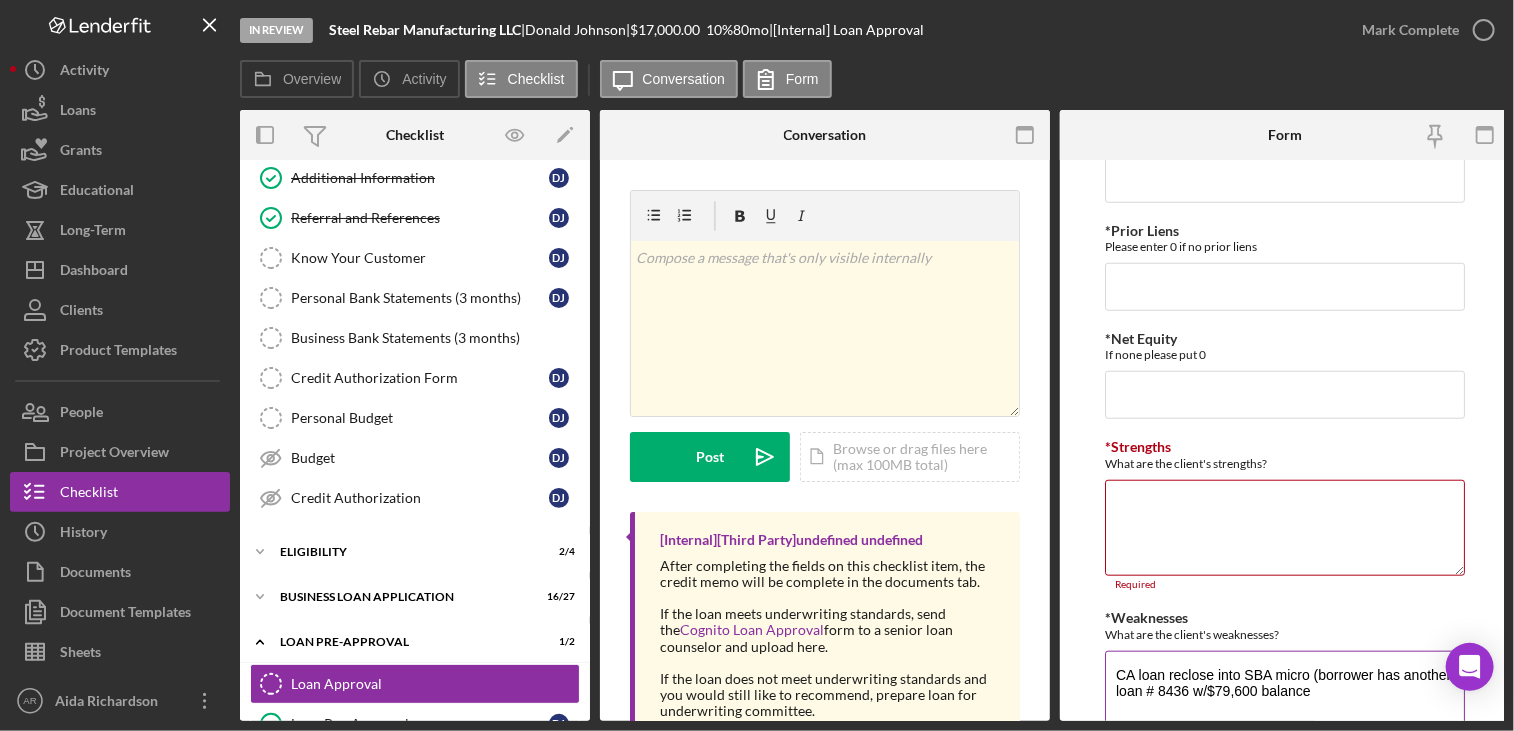 drag, startPoint x: 1124, startPoint y: 668, endPoint x: 1288, endPoint y: 667, distance: 164.00305 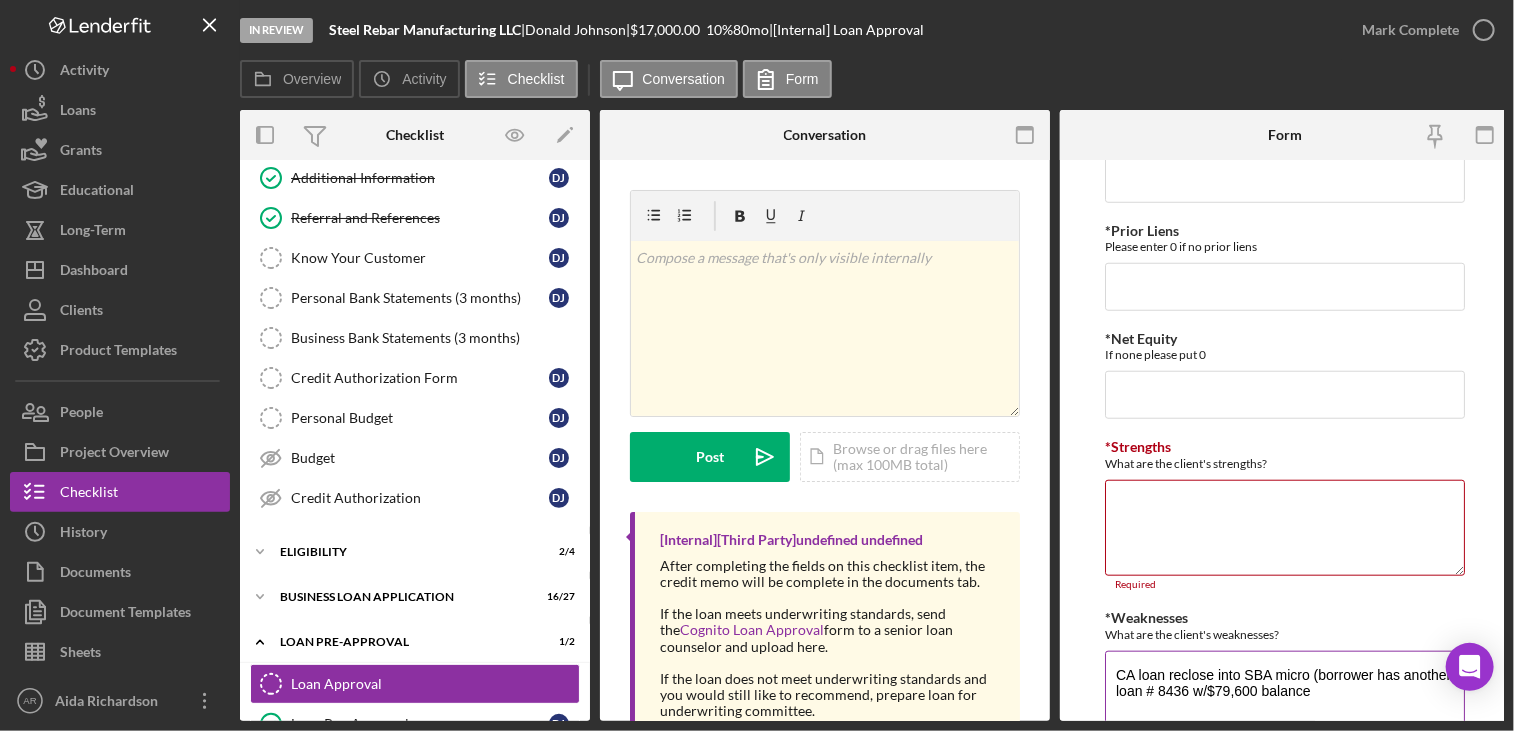 click on "CA loan reclose into SBA micro (borrower has another loan # 8436 w/$79,600 balance" at bounding box center [1285, 699] 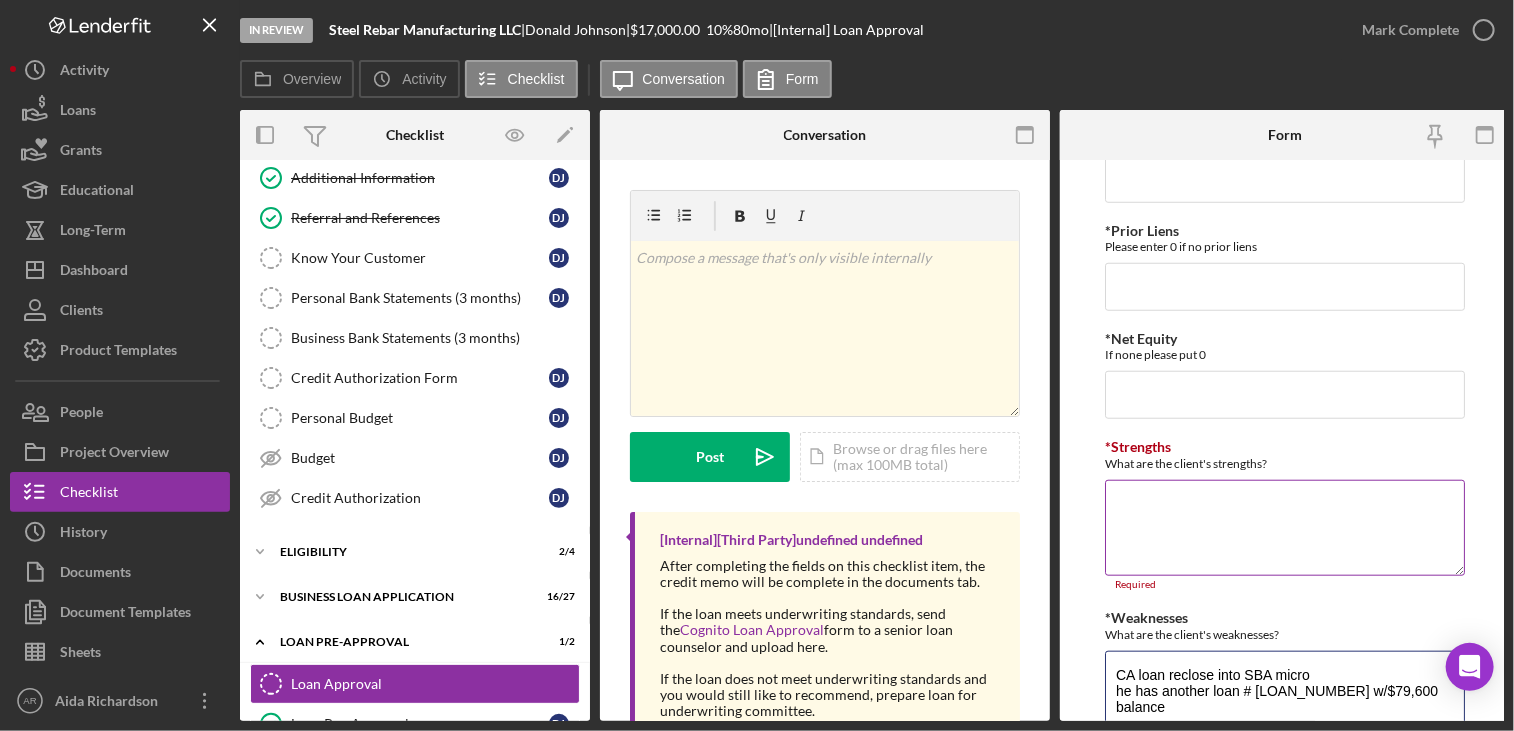 type on "CA loan reclose into SBA micro
he has another loan # [LOAN_NUMBER] w/$79,600 balance" 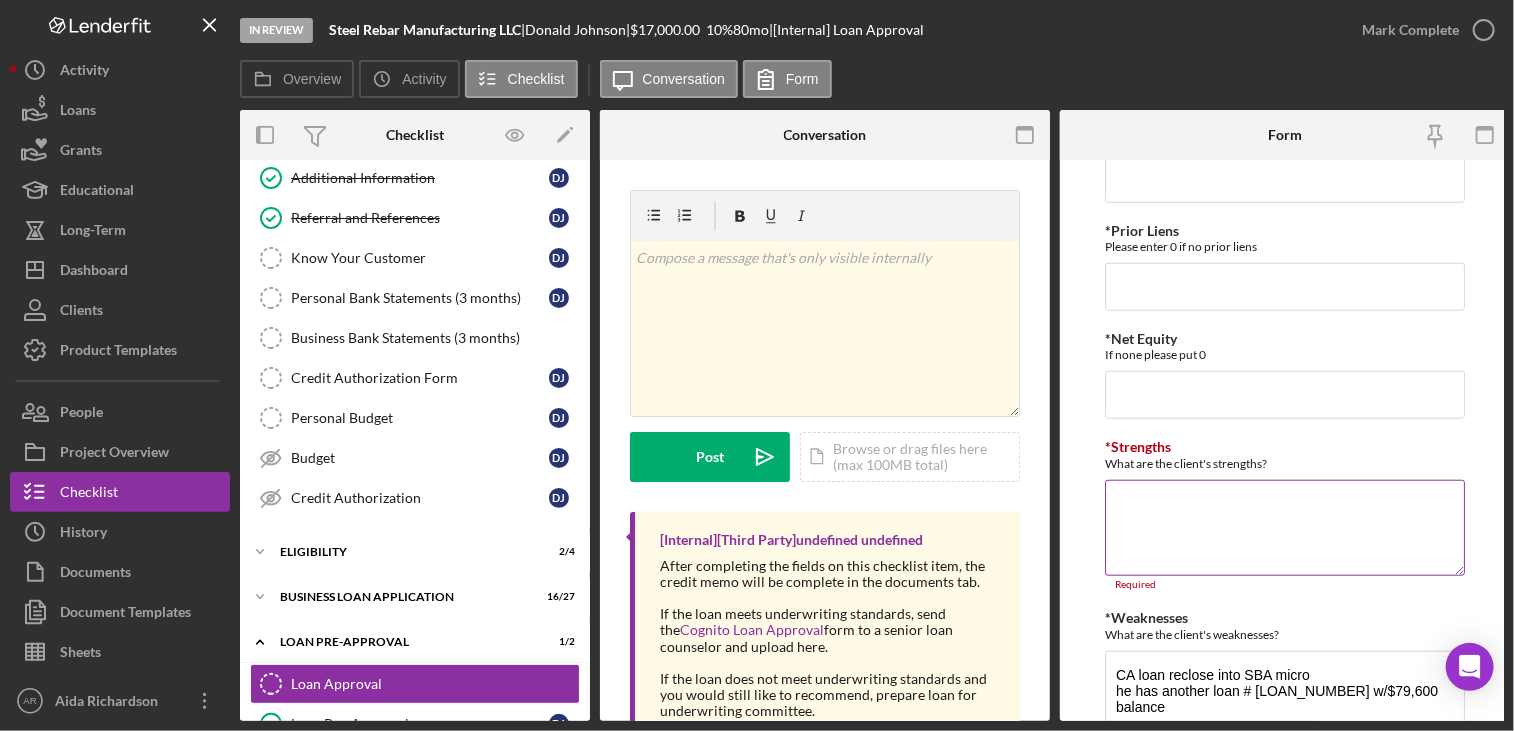 click on "*Strengths" at bounding box center (1285, 528) 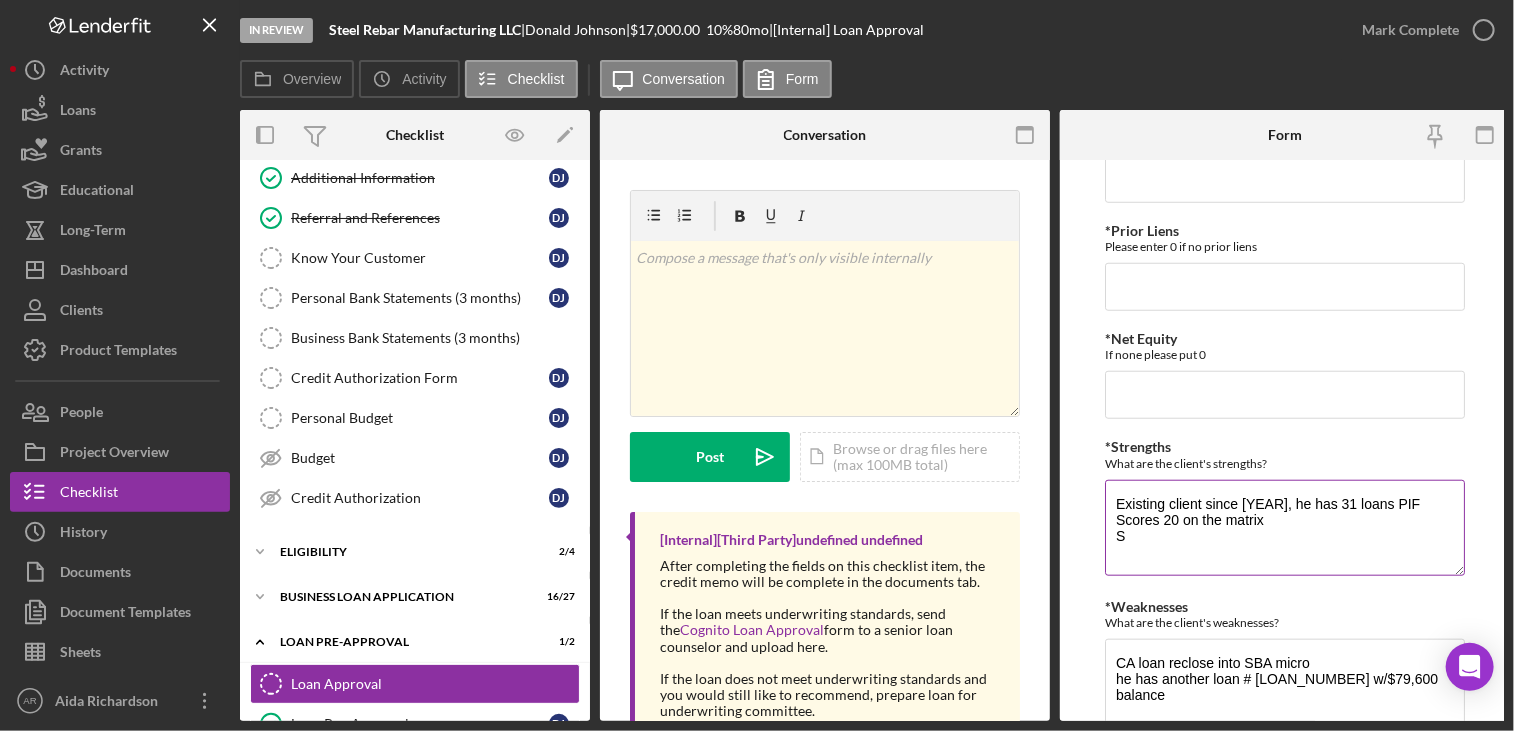 type on "Existing client since [YEAR], he has 31 loans PIF
Scores 20 on the matrix
S" 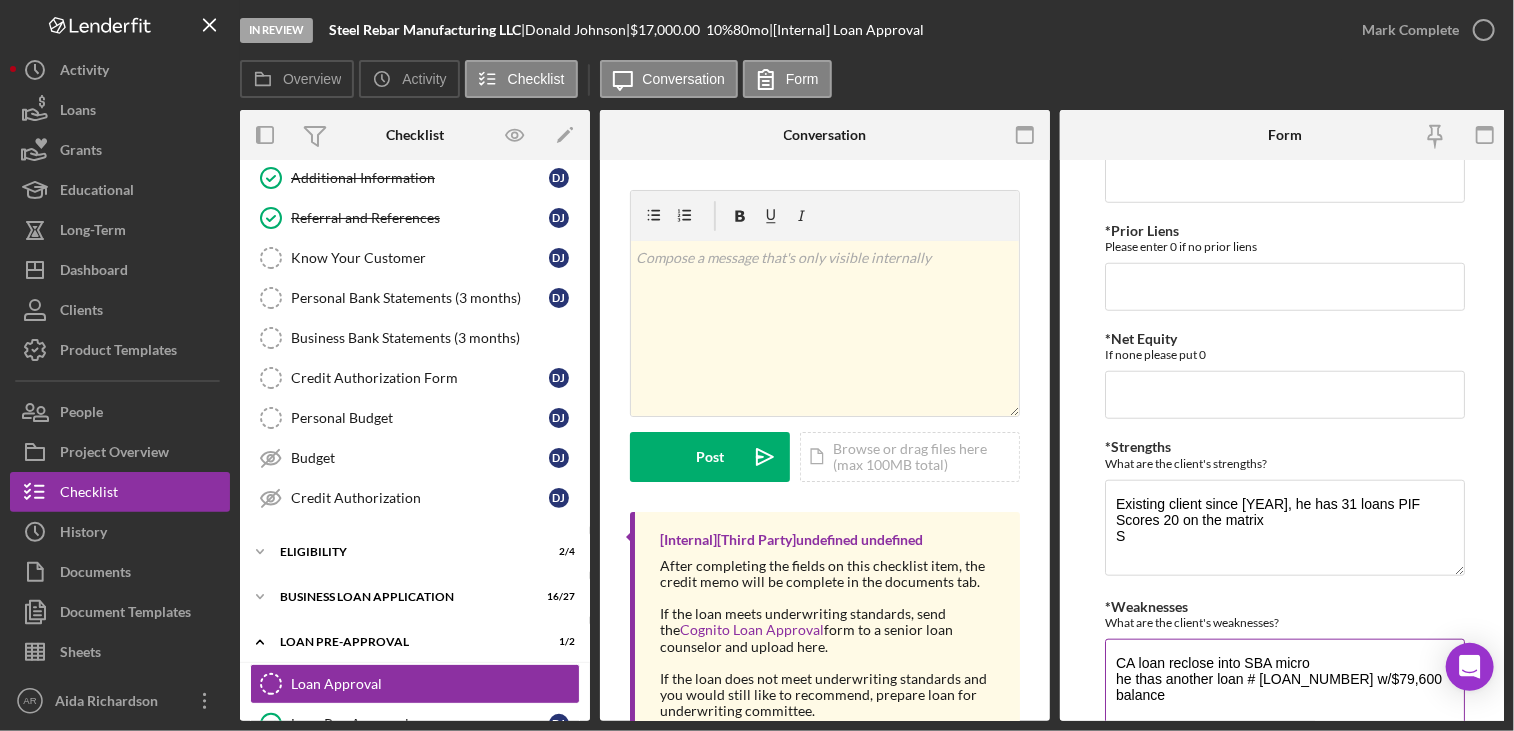 type on "CA loan reclose into SBA micro
he has another loan # [LOAN_NUMBER] w/$79,600 balance" 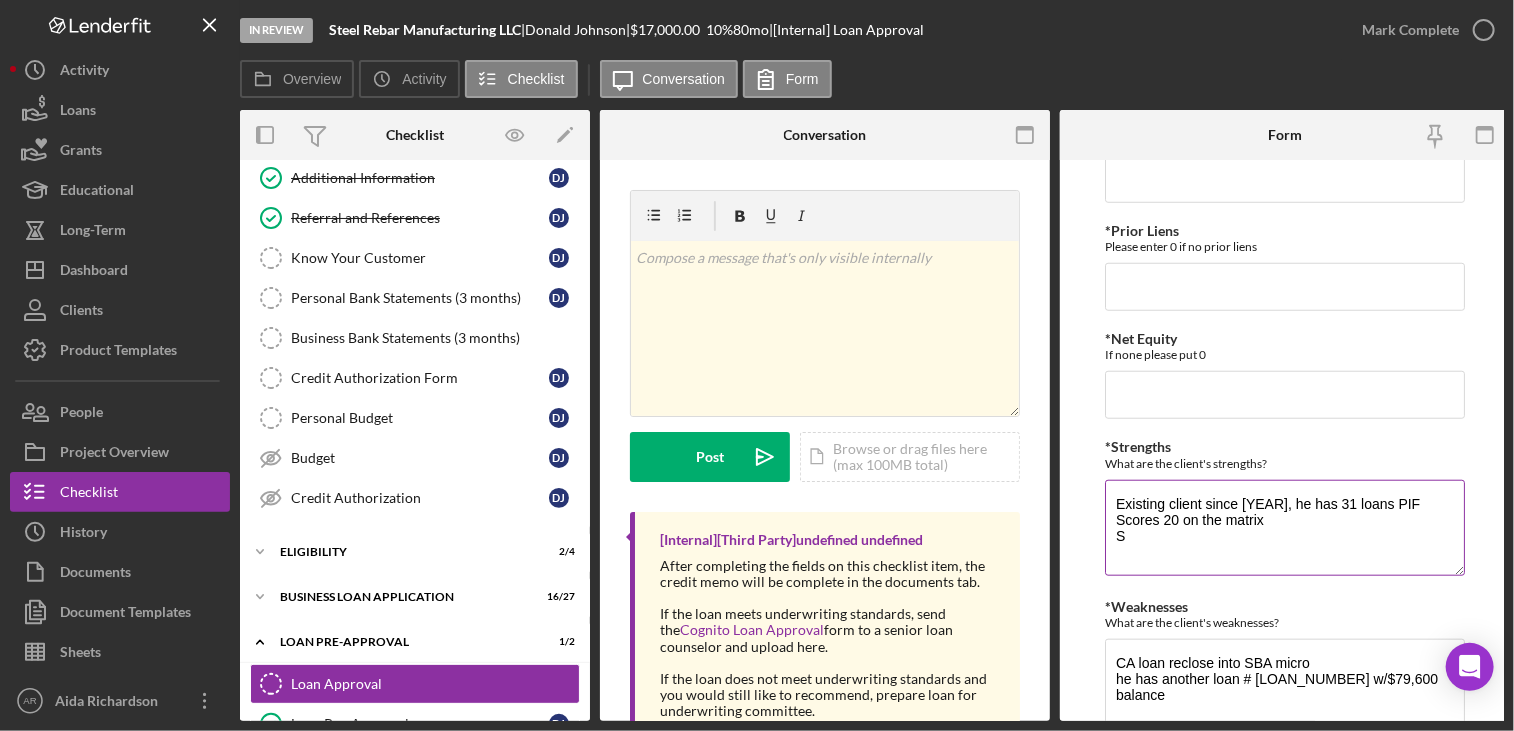 click on "Existing client since [YEAR], he has 31 loans PIF
Scores 20 on the matrix
S" at bounding box center [1285, 528] 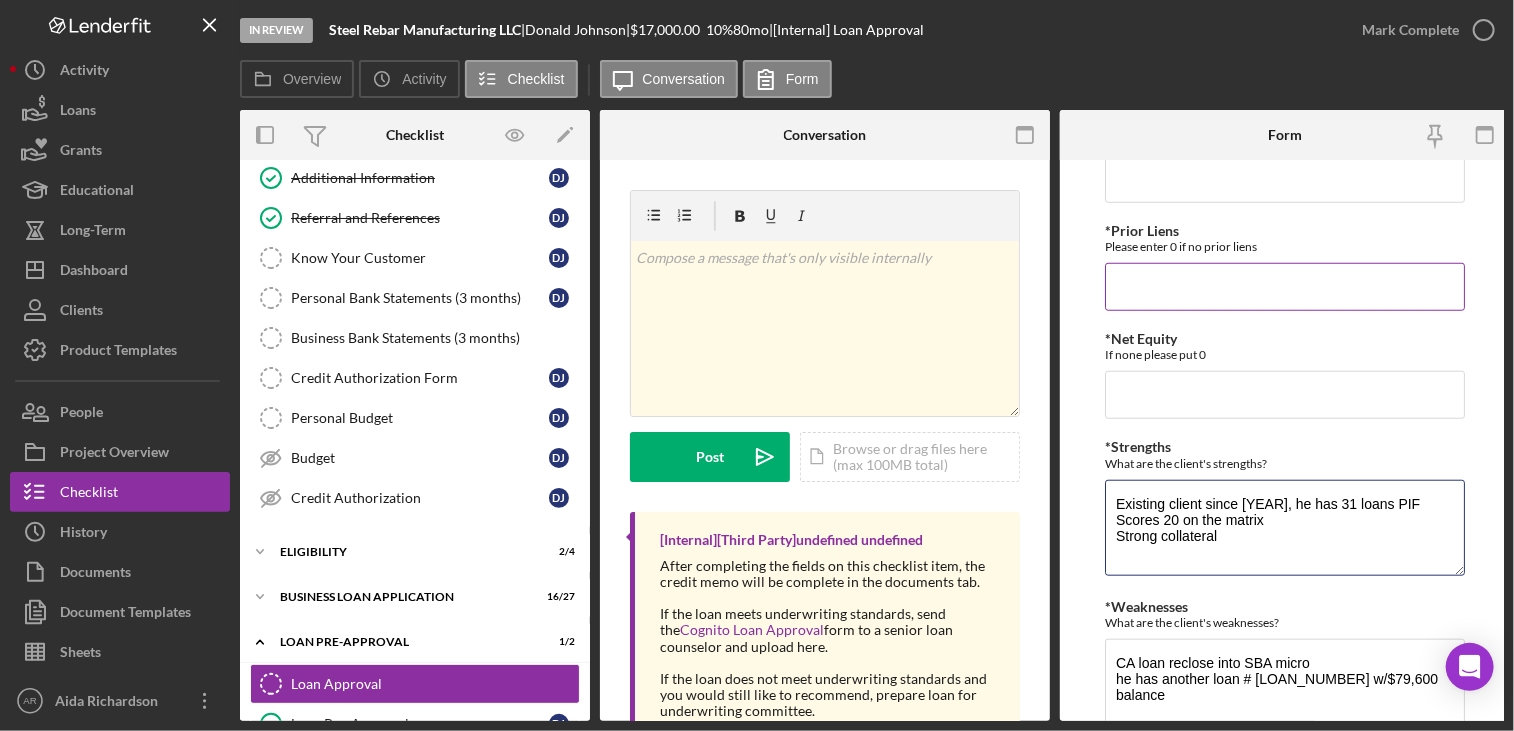 type on "Existing client since [YEAR], he has 31 loans PIF
Scores 20 on the matrix
Strong collateral" 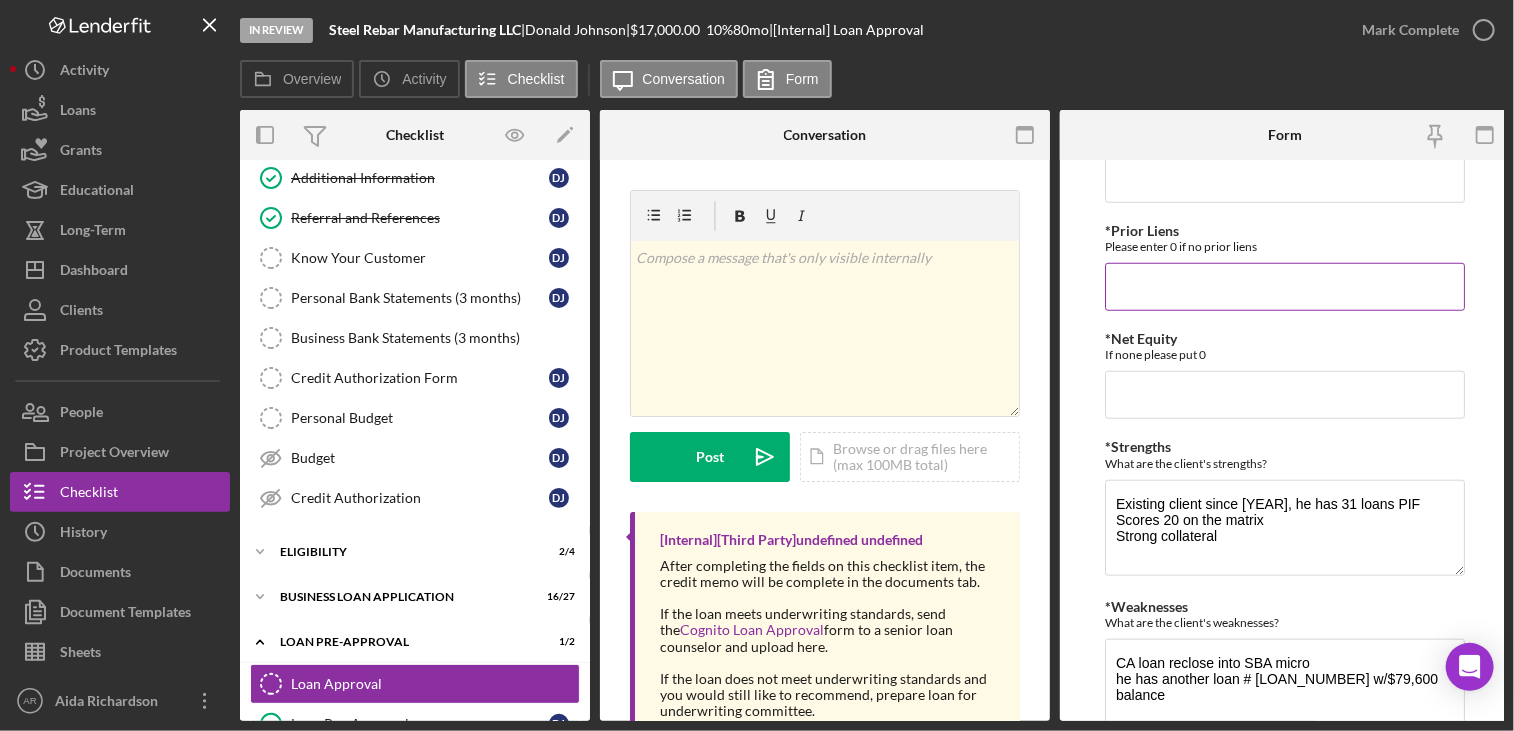 click on "*Prior Liens  Please enter 0 if no prior liens" at bounding box center [1285, 238] 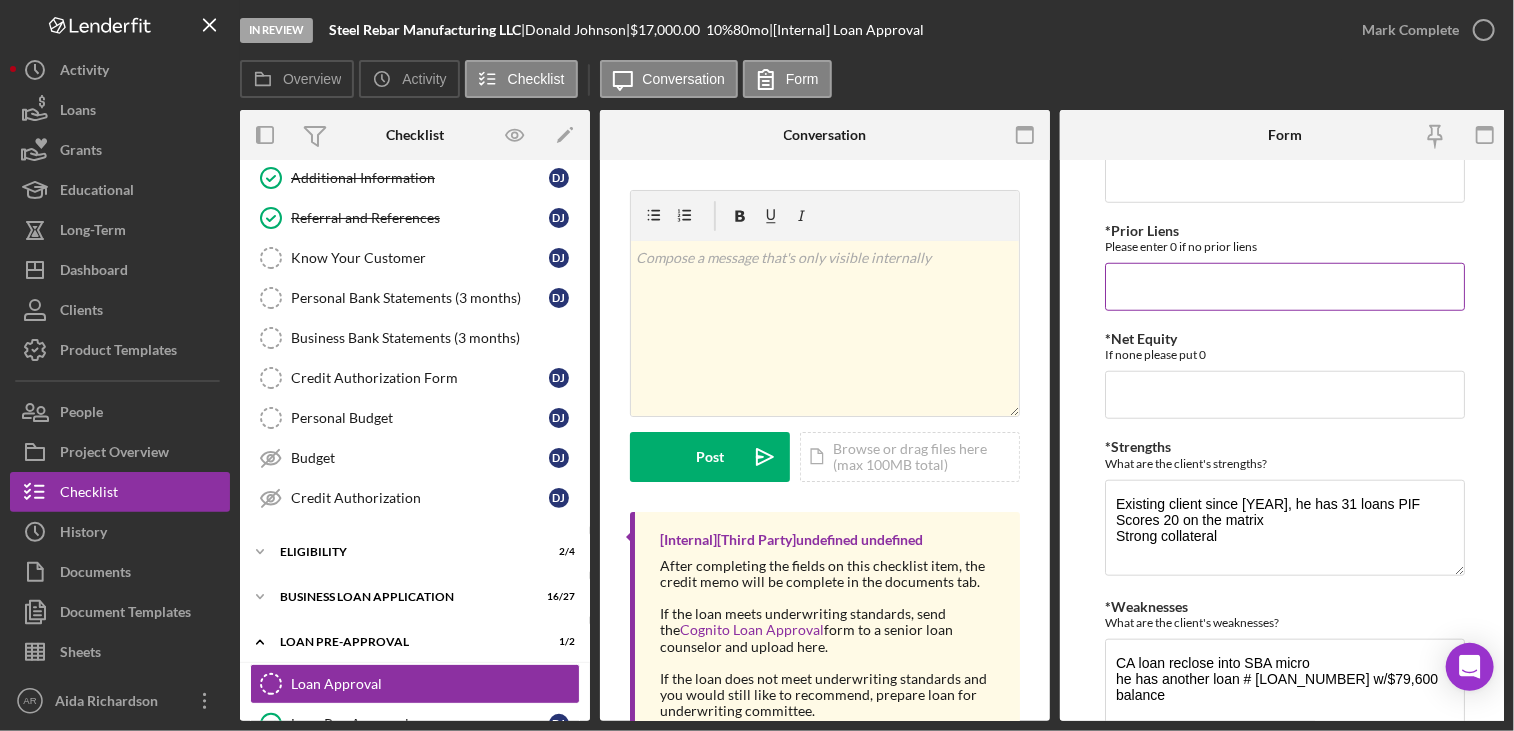 click on "Please enter 0 if no prior liens" at bounding box center [1285, 246] 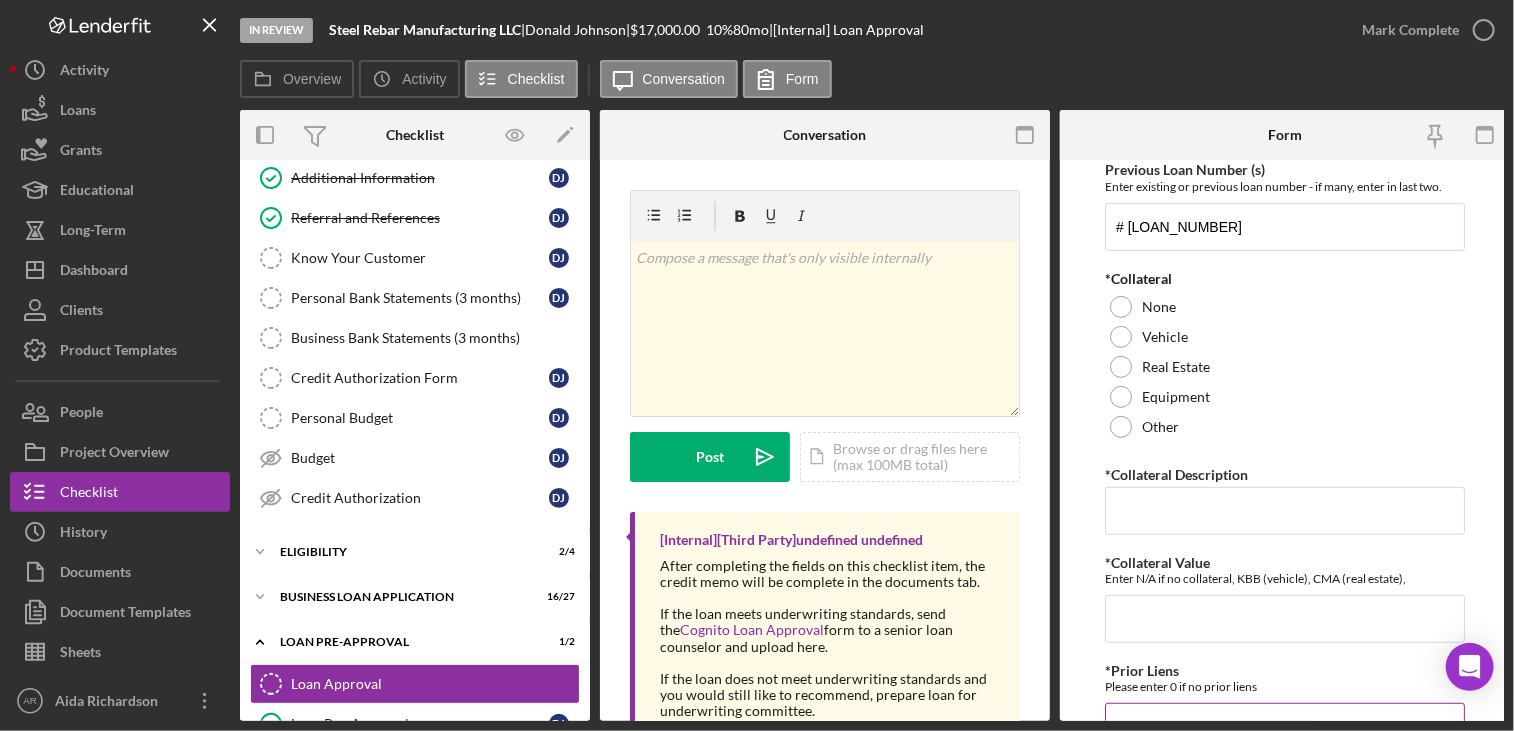 scroll, scrollTop: 320, scrollLeft: 0, axis: vertical 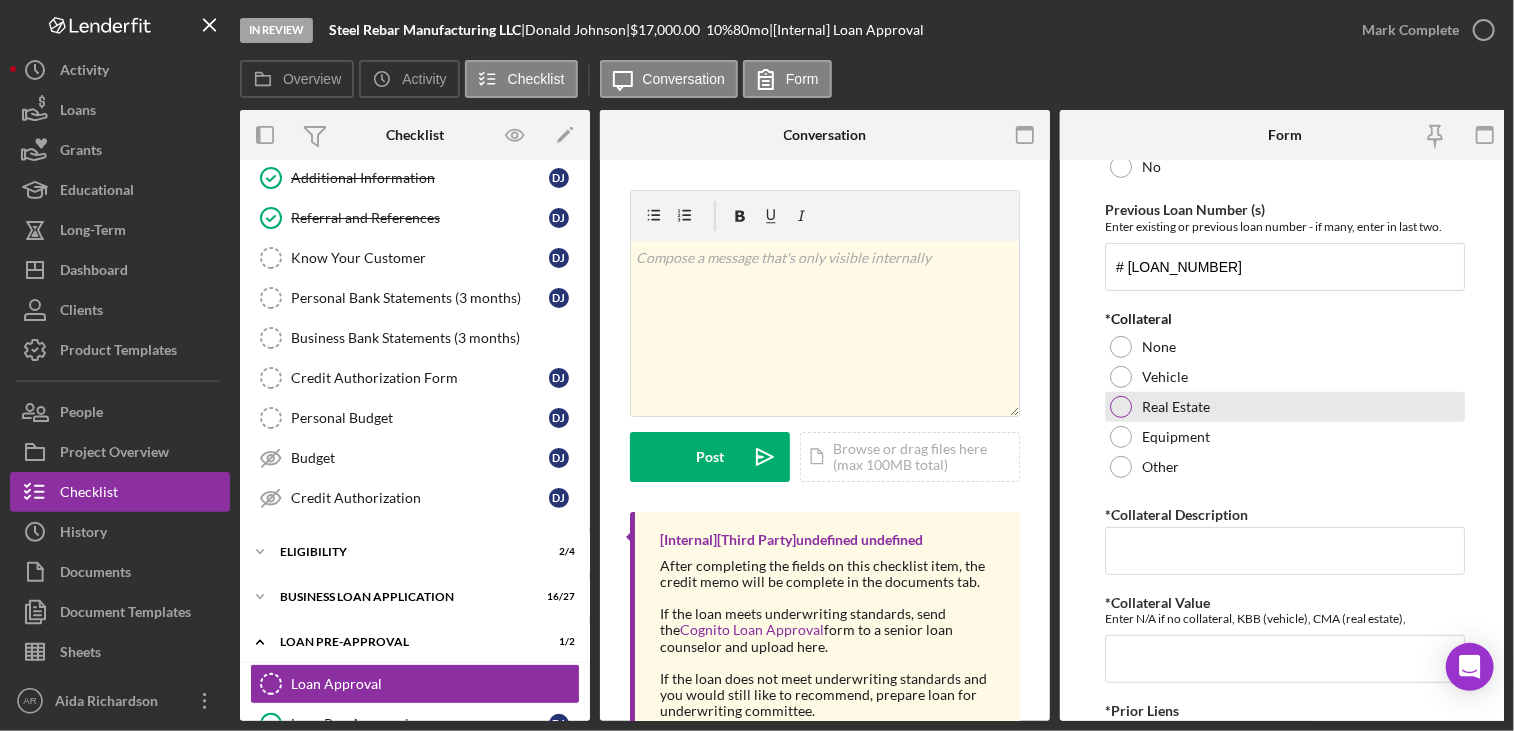 click at bounding box center (1121, 407) 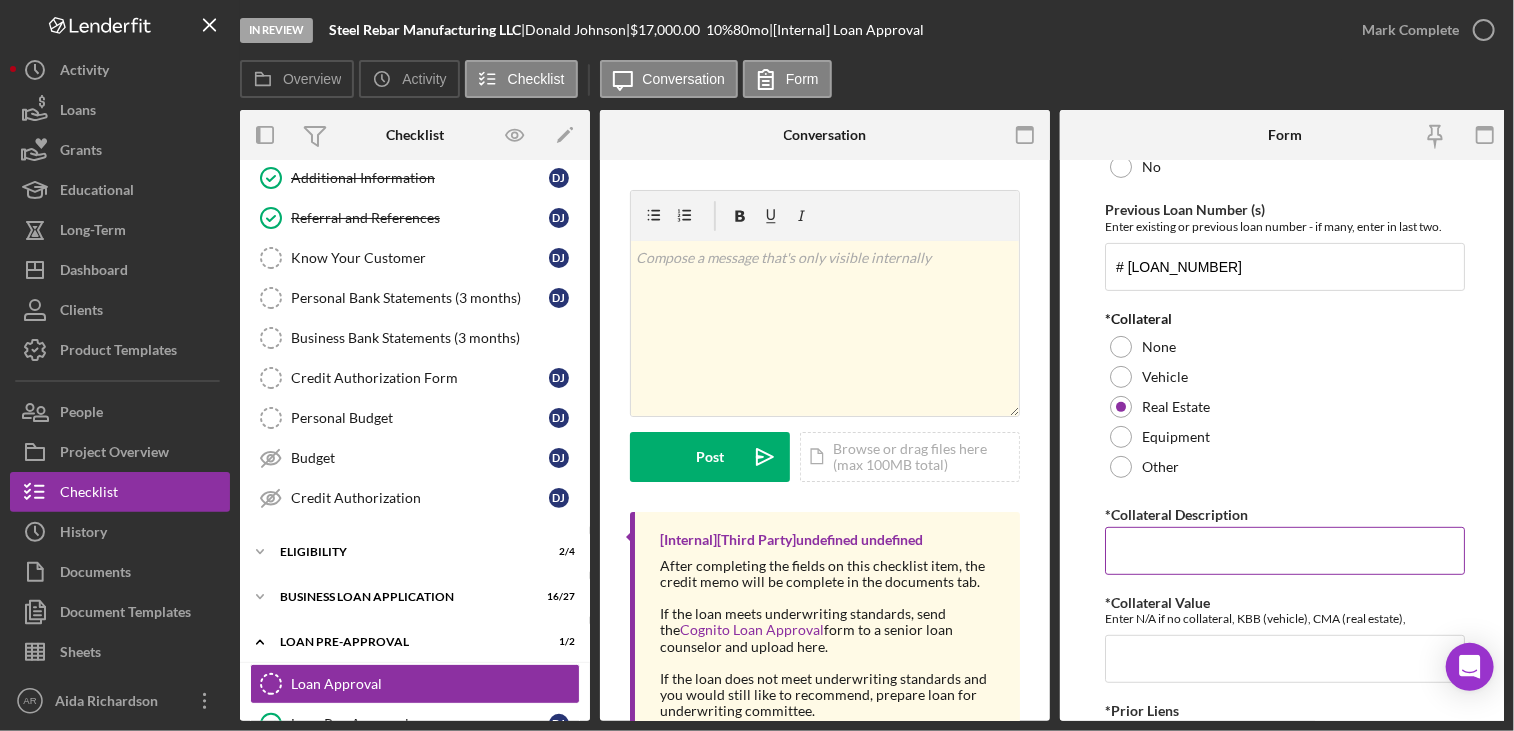 paste on "[NUMBER] [STREET], [CITY], [STATE] [POSTAL_CODE]" 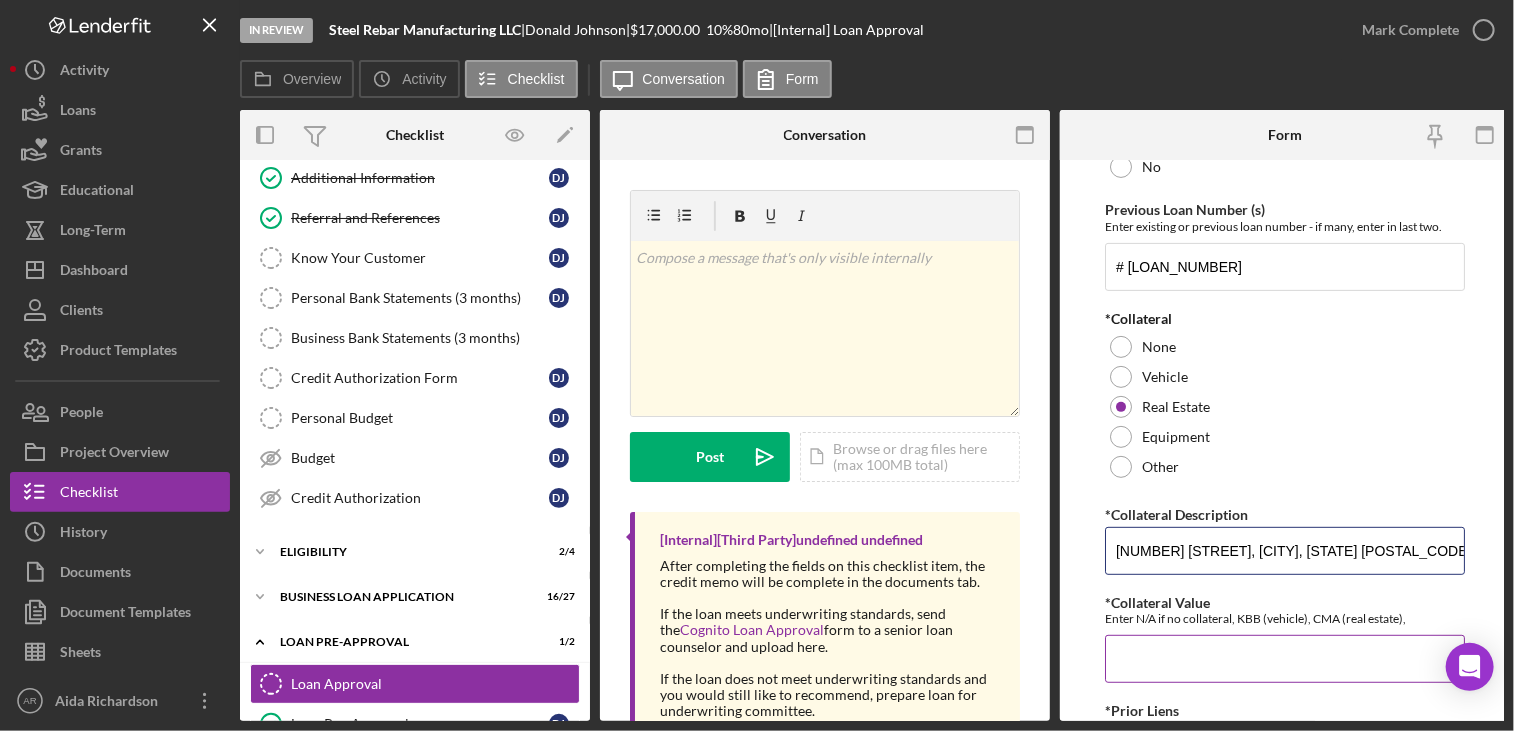 type on "[NUMBER] [STREET], [CITY], [STATE] [POSTAL_CODE]" 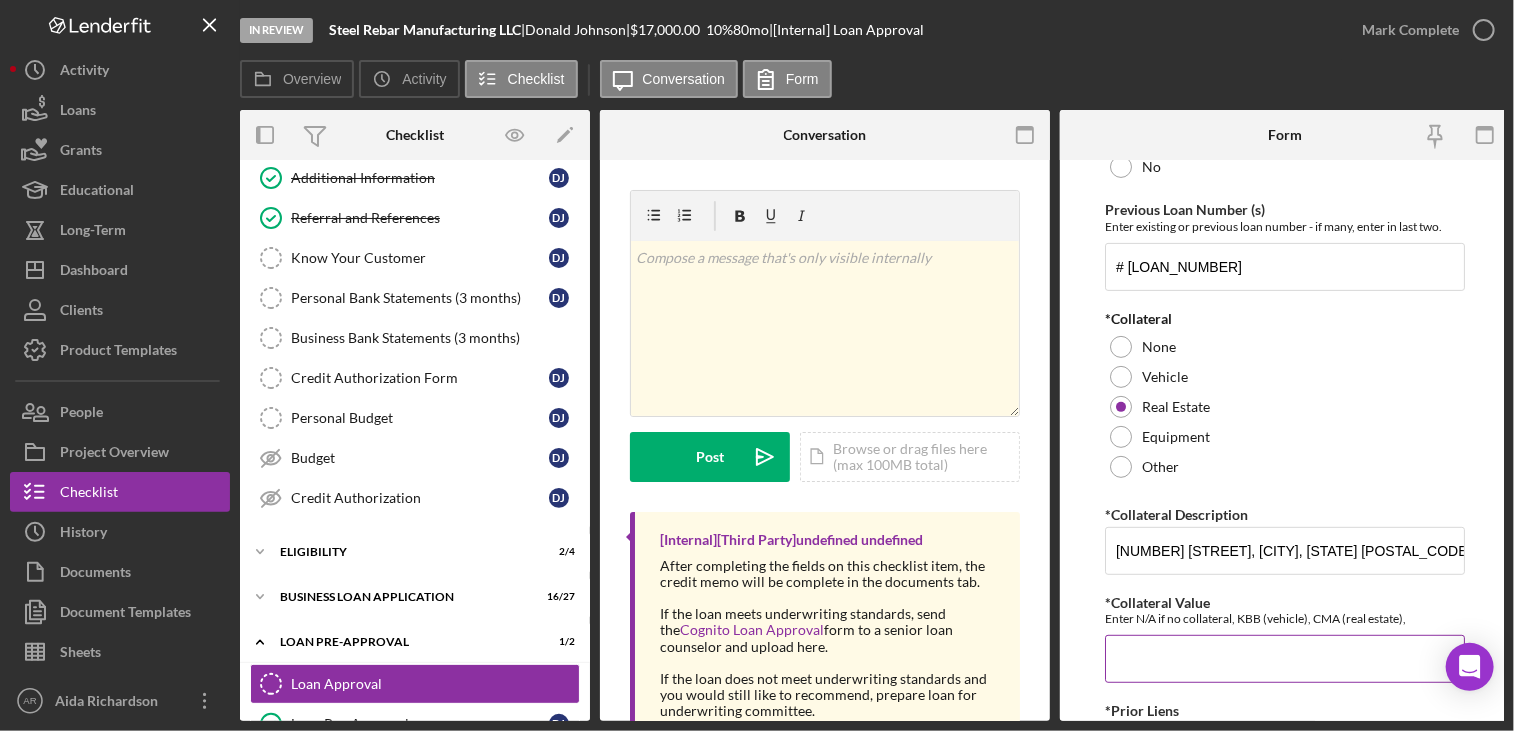 click on "*Collateral Value" at bounding box center (1285, 659) 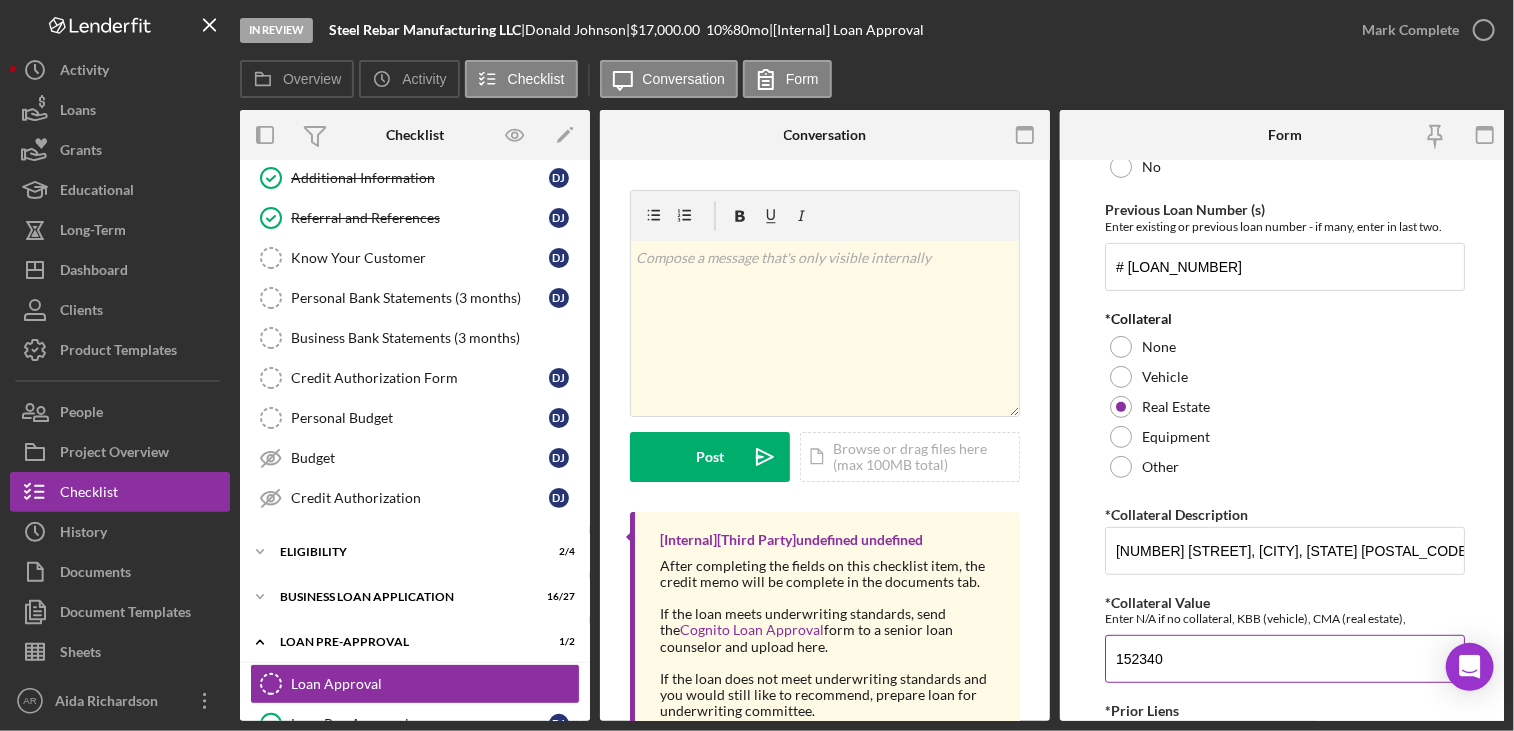 type on "152340" 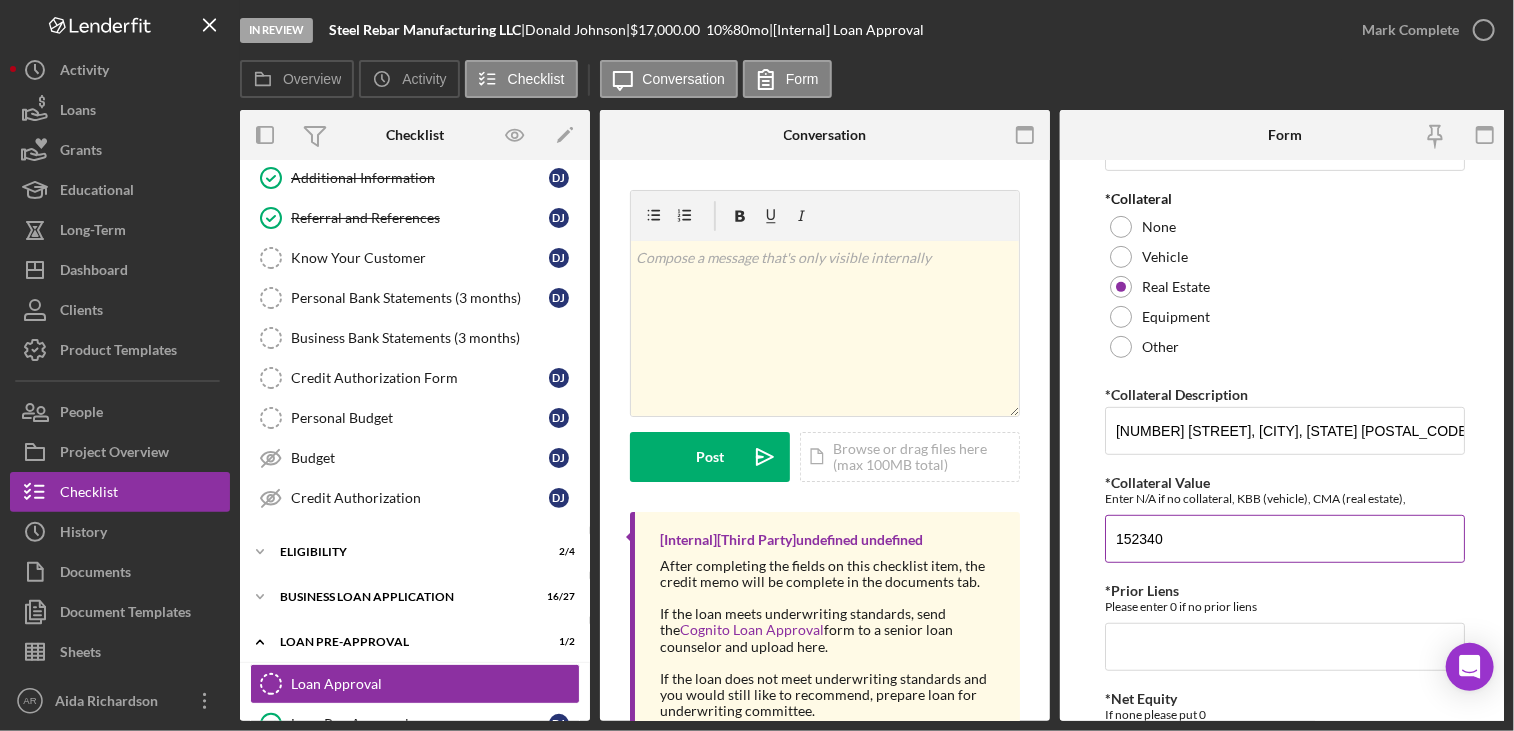 scroll, scrollTop: 480, scrollLeft: 0, axis: vertical 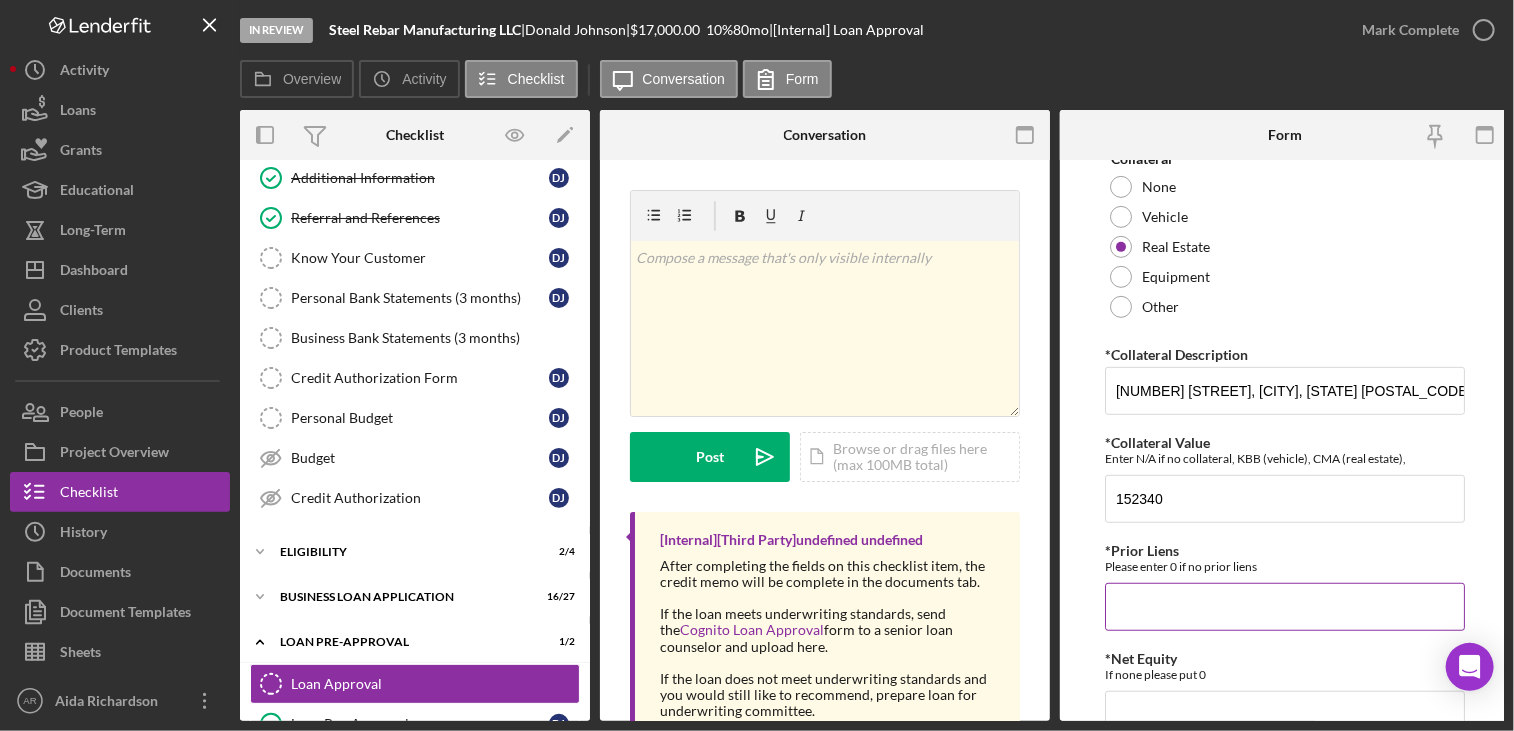 click on "*Prior Liens" at bounding box center [1285, 607] 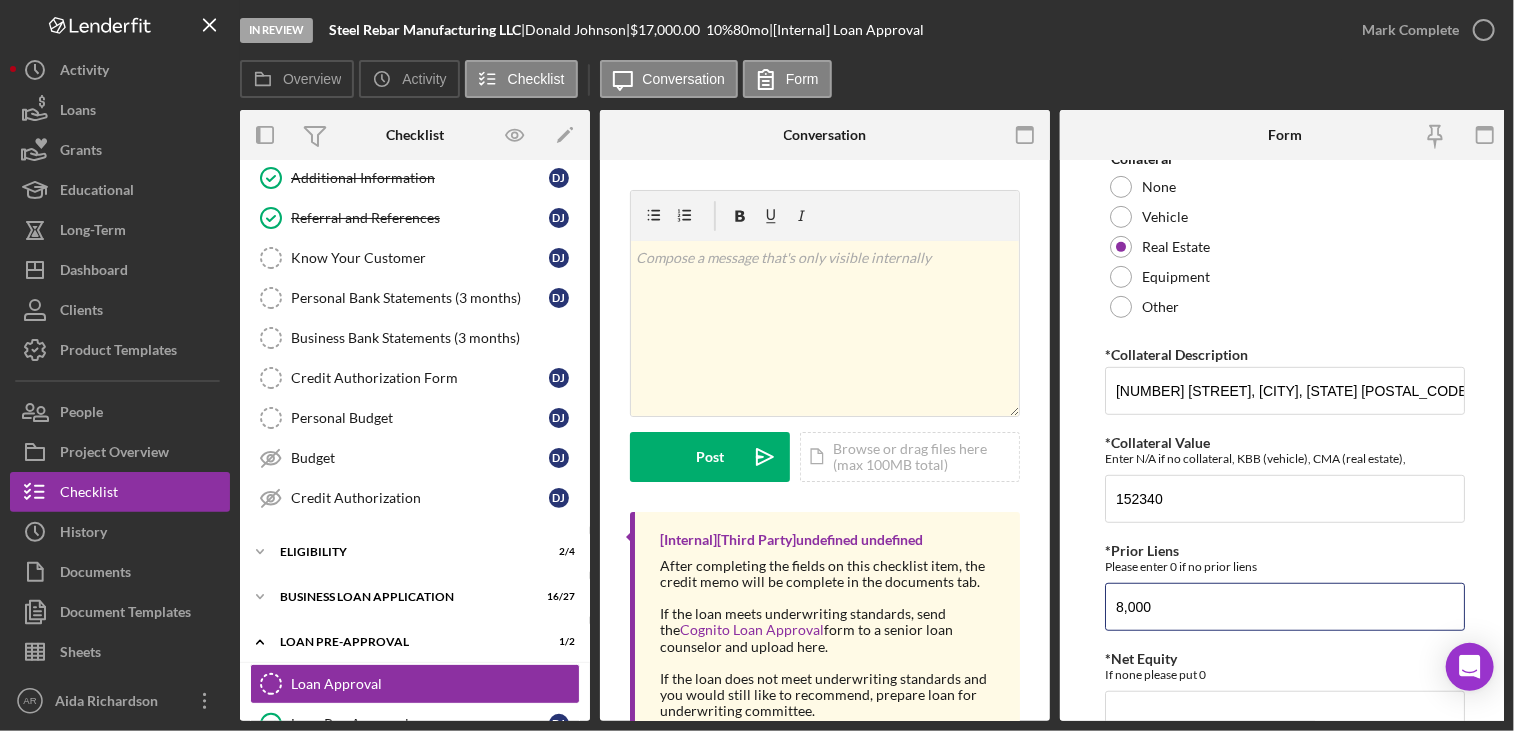 type on "8,000" 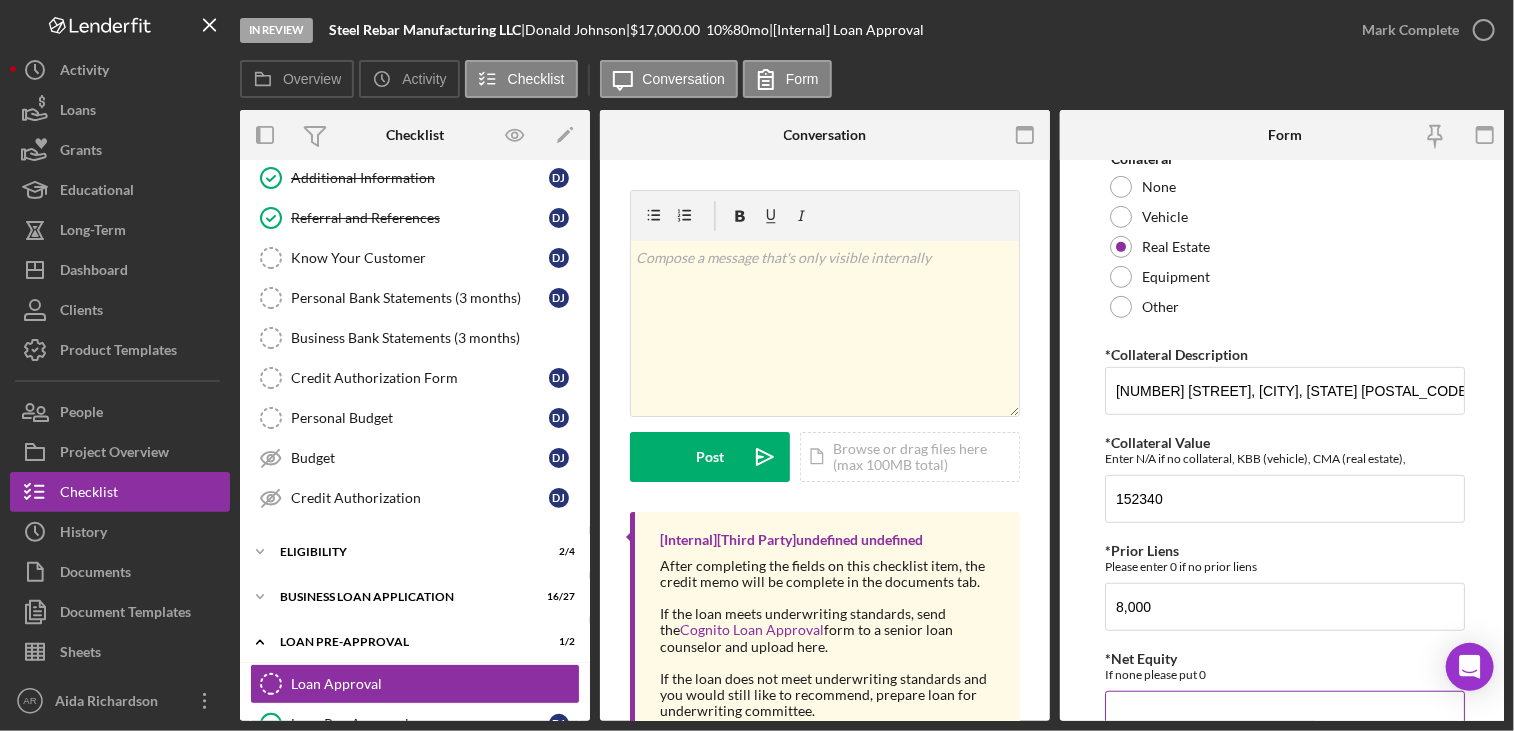 click on "If none please put 0" at bounding box center (1285, 674) 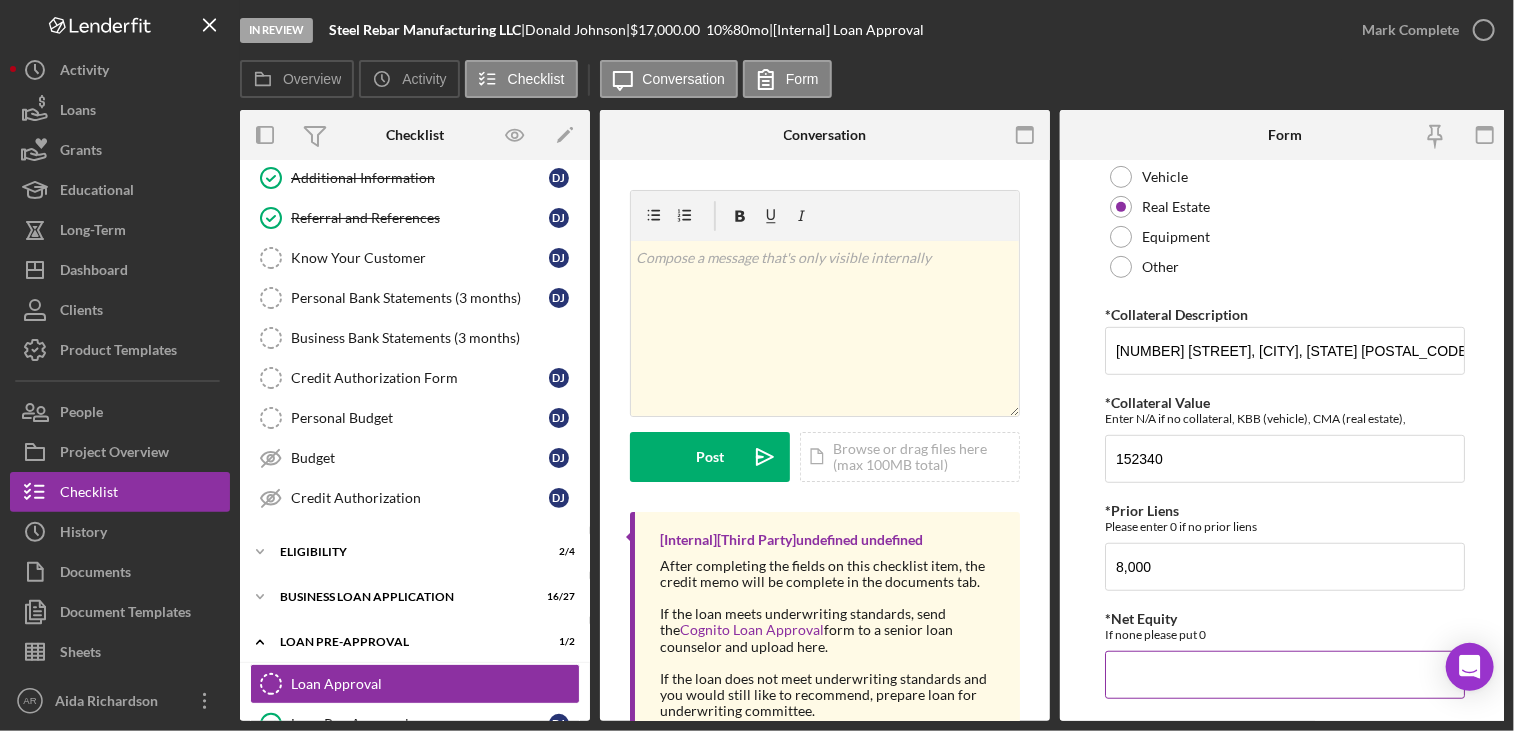 scroll, scrollTop: 560, scrollLeft: 0, axis: vertical 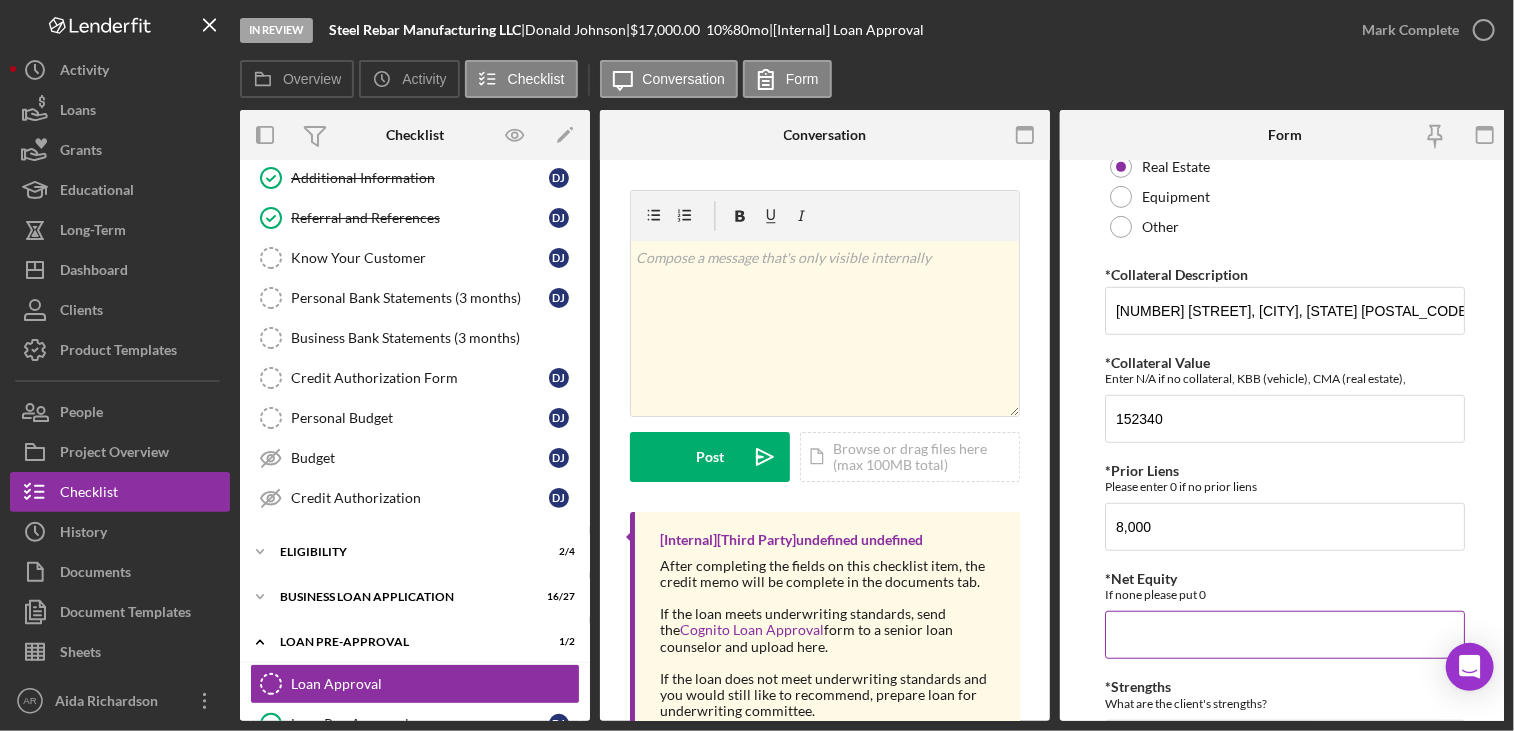 click on "*Net Equity" at bounding box center (1285, 635) 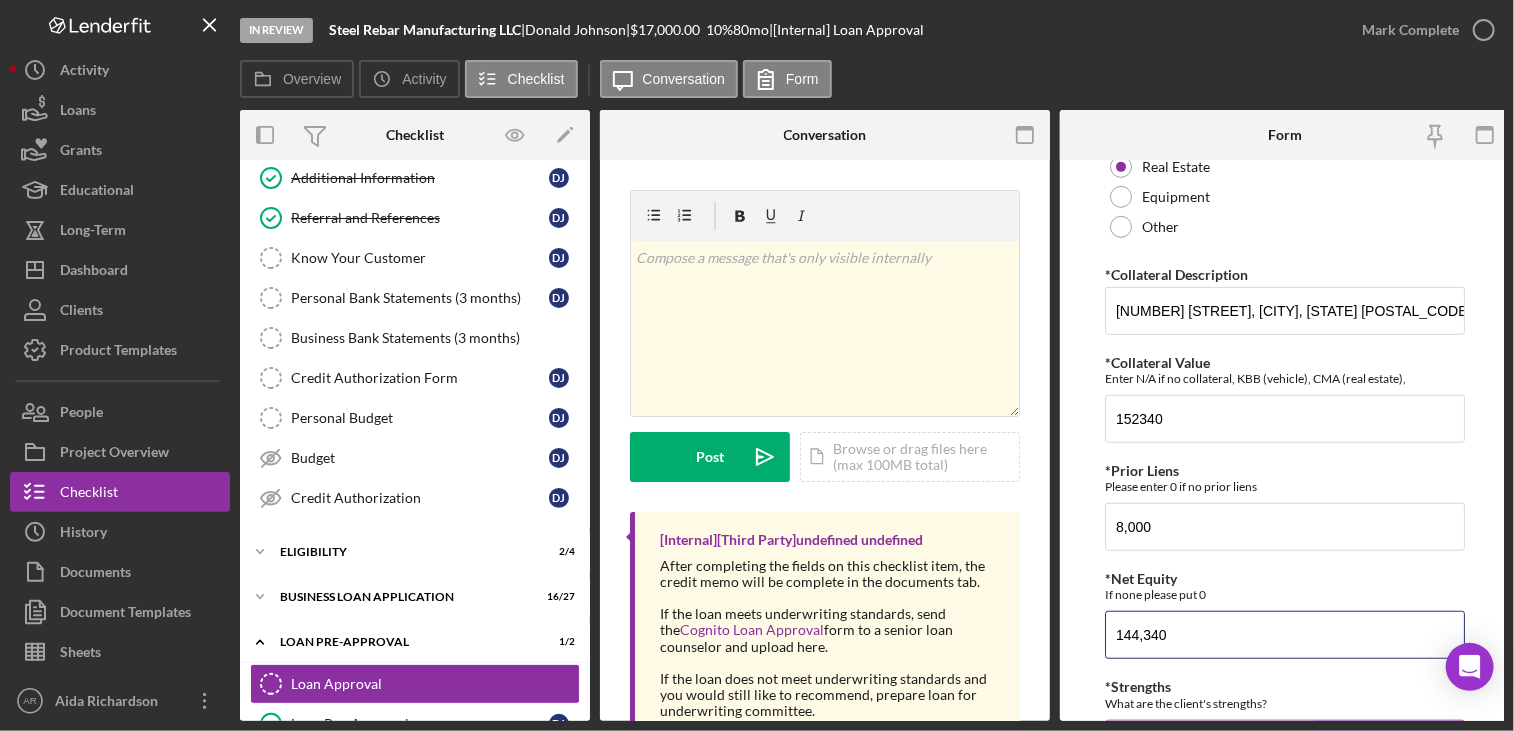 type on "144,340" 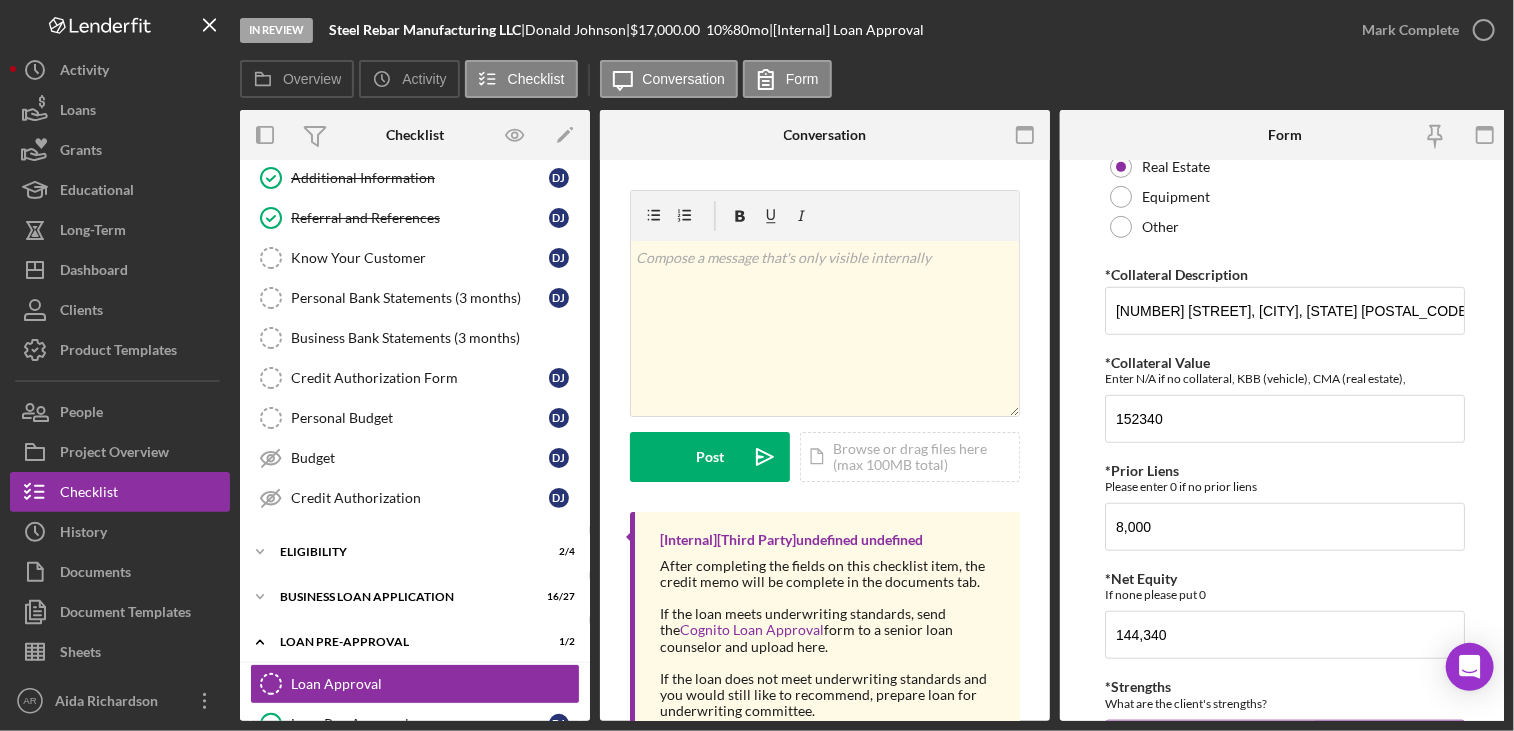 click on "What are the client's strengths?" at bounding box center [1285, 703] 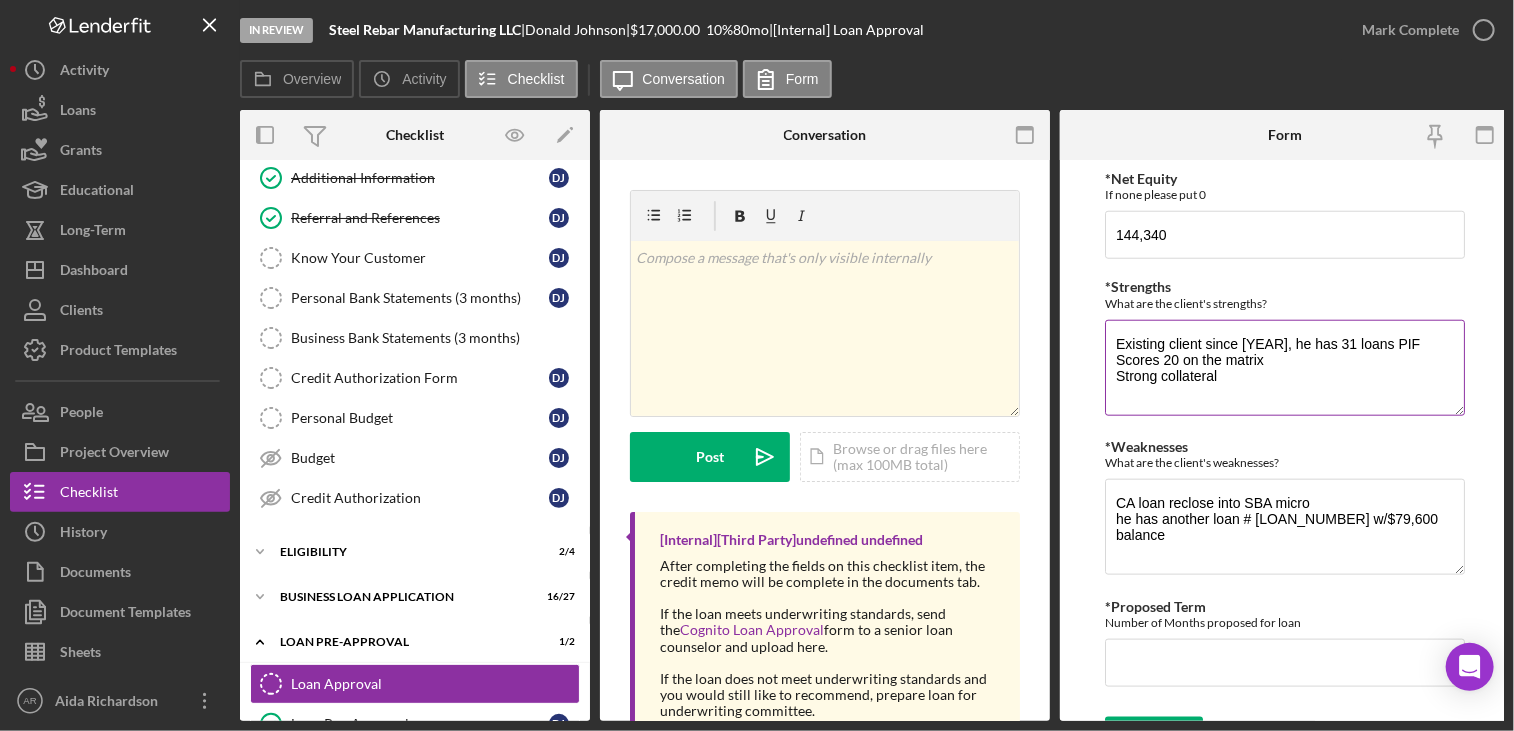 scroll, scrollTop: 1000, scrollLeft: 0, axis: vertical 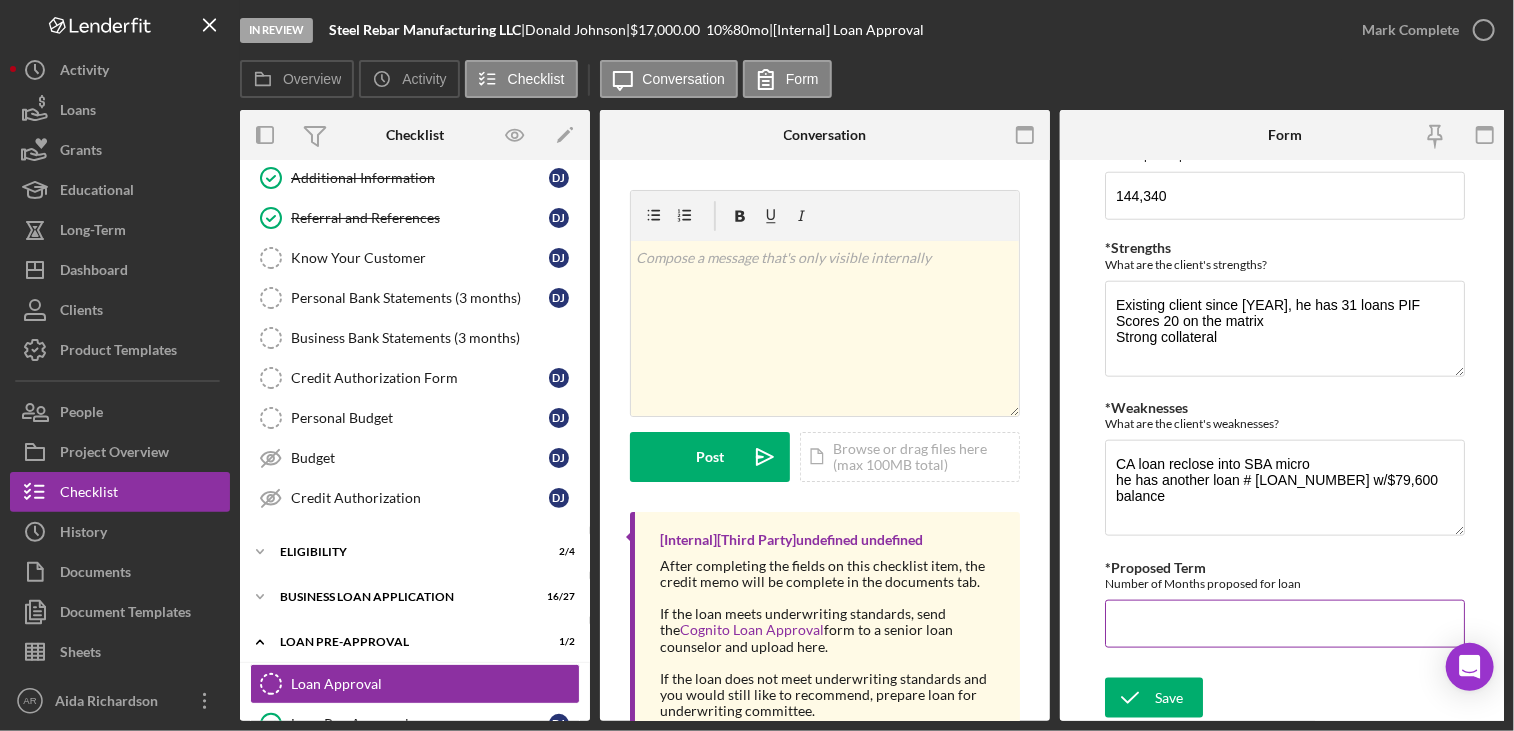 click on "*Proposed Term" at bounding box center [1285, 624] 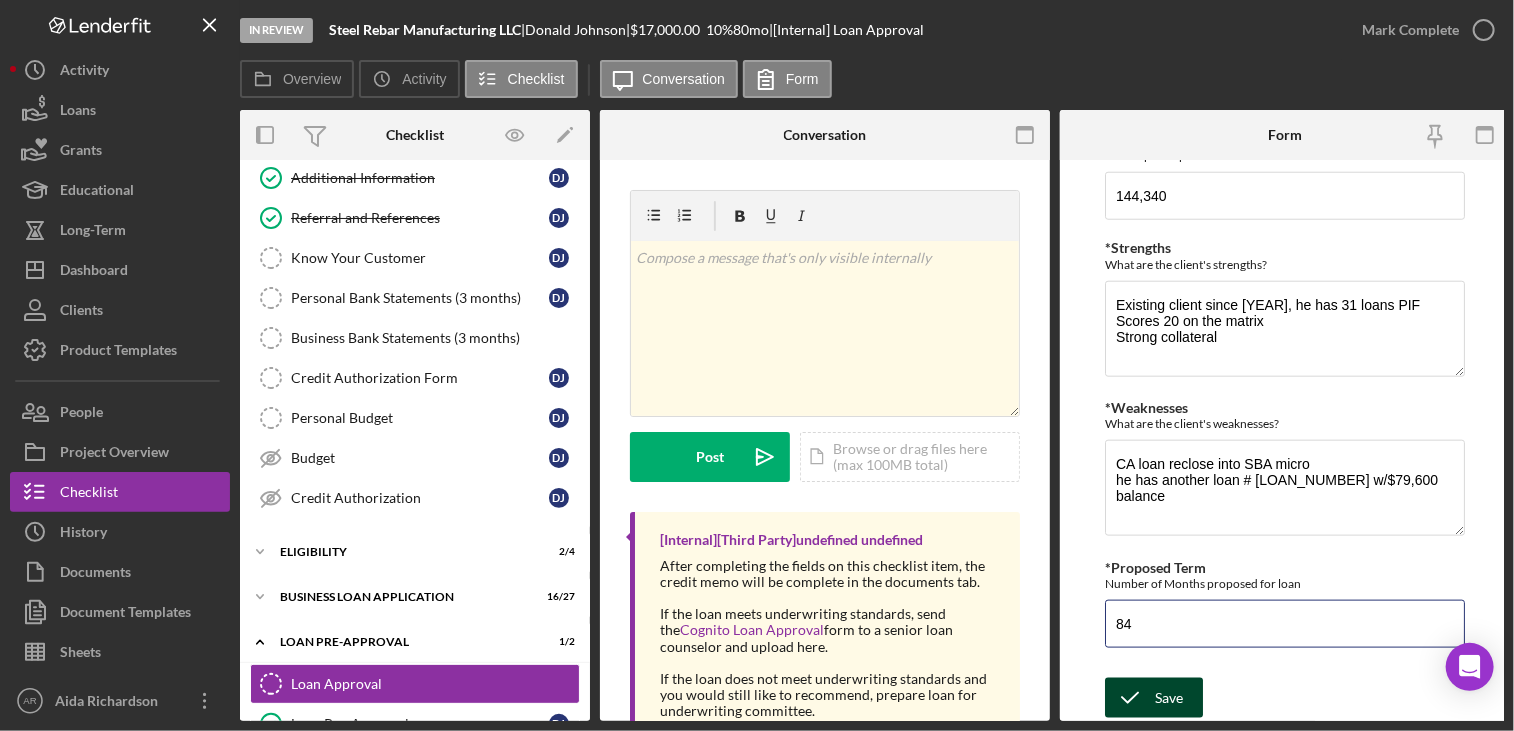 type on "84" 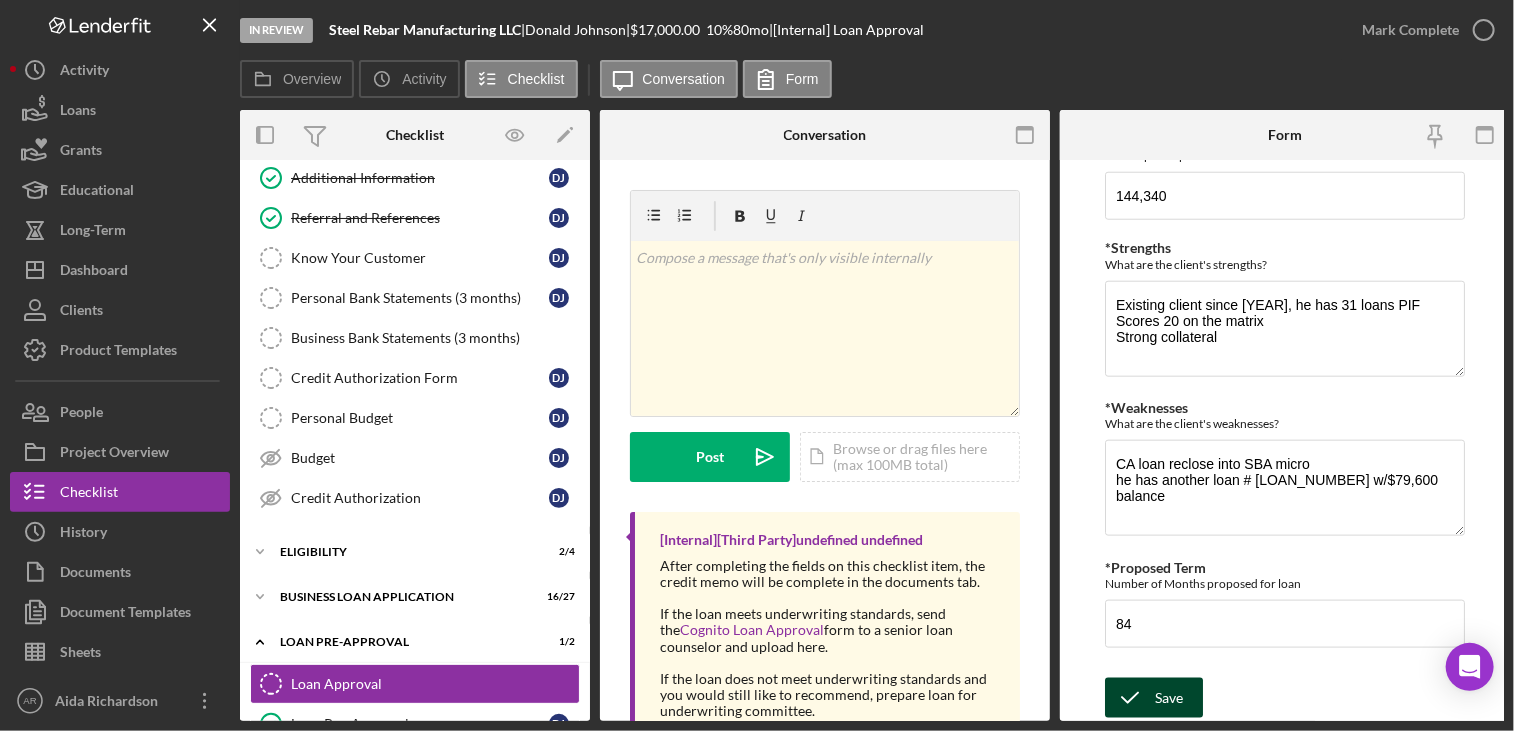 click 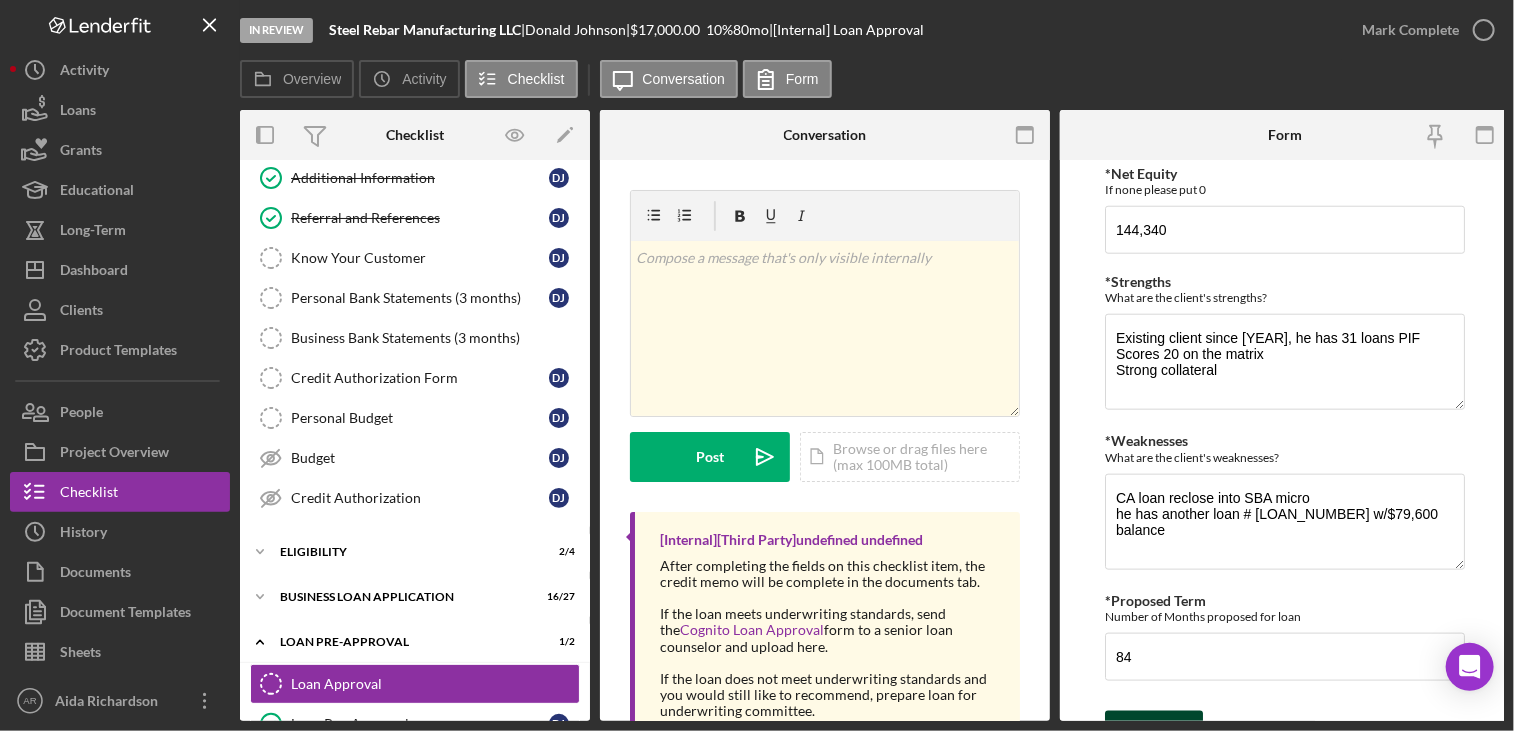 scroll, scrollTop: 10, scrollLeft: 0, axis: vertical 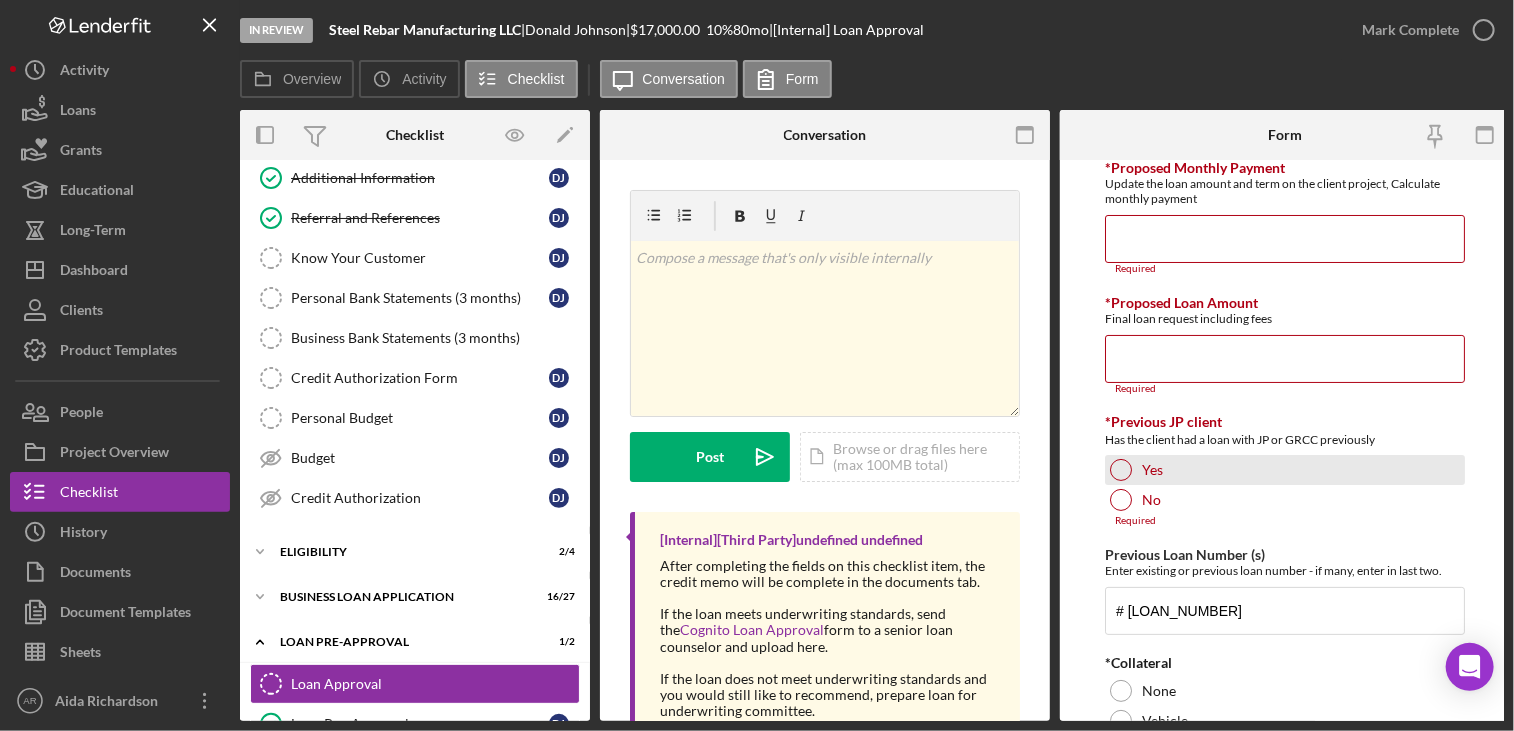 click at bounding box center (1121, 470) 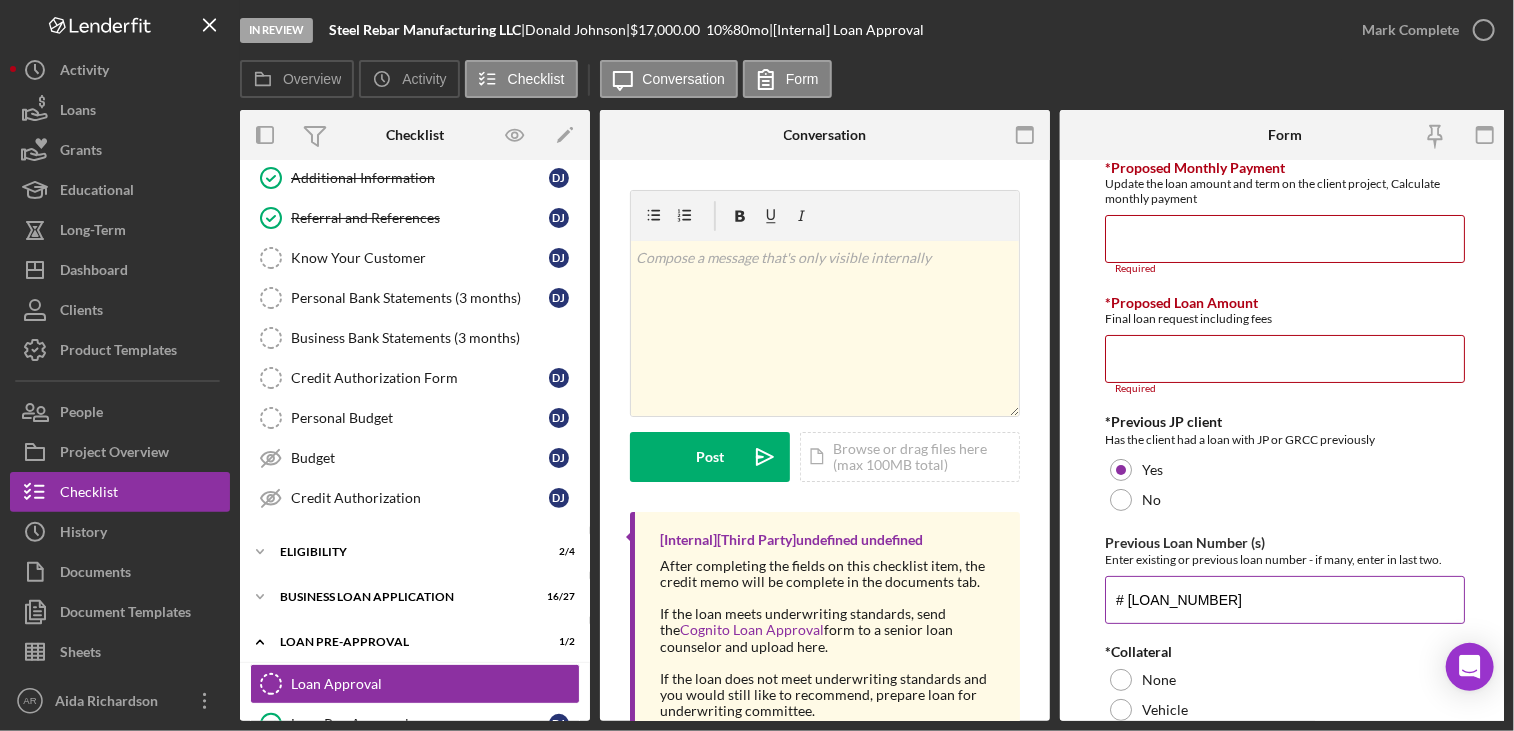 click on "# [LOAN_NUMBER]" at bounding box center [1285, 600] 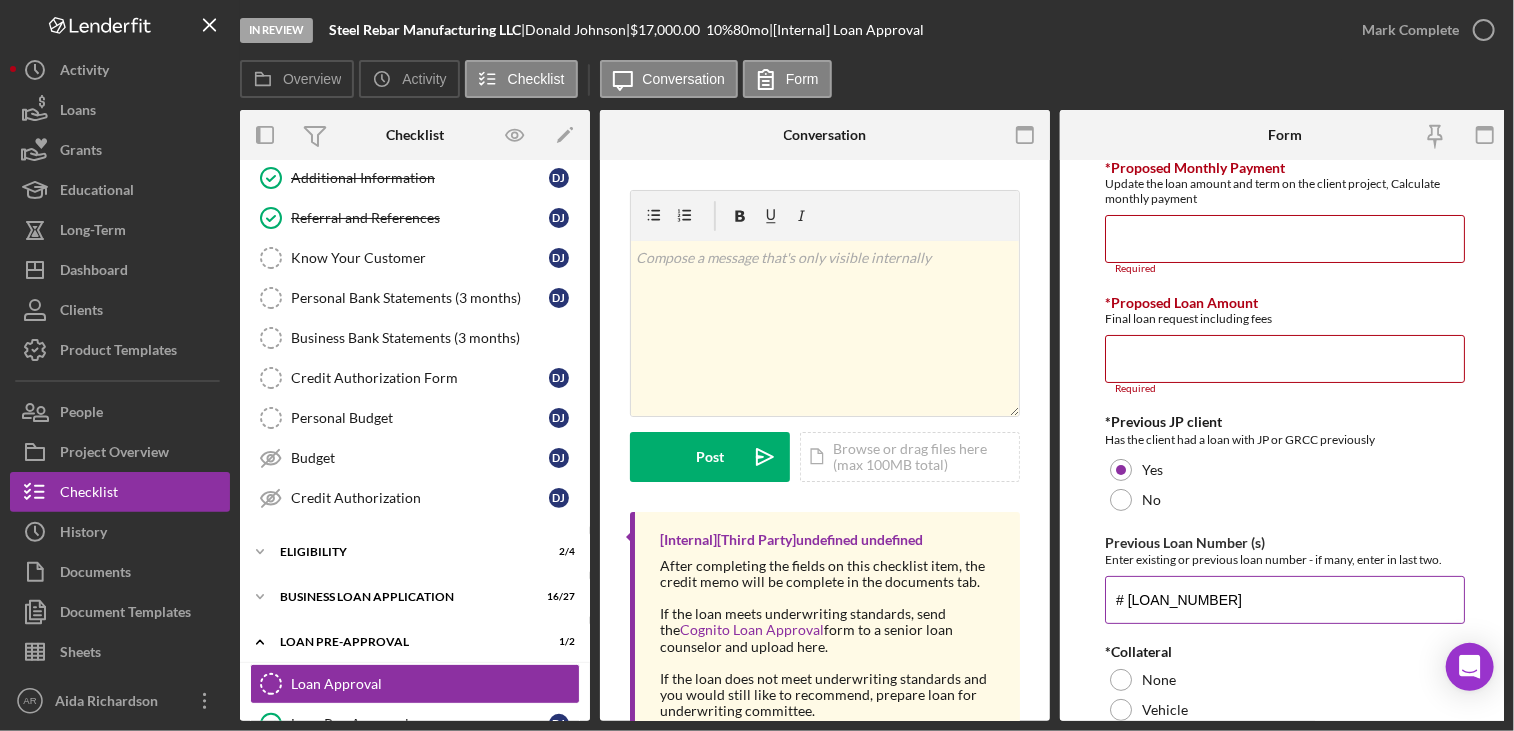 drag, startPoint x: 1127, startPoint y: 599, endPoint x: 1116, endPoint y: 598, distance: 11.045361 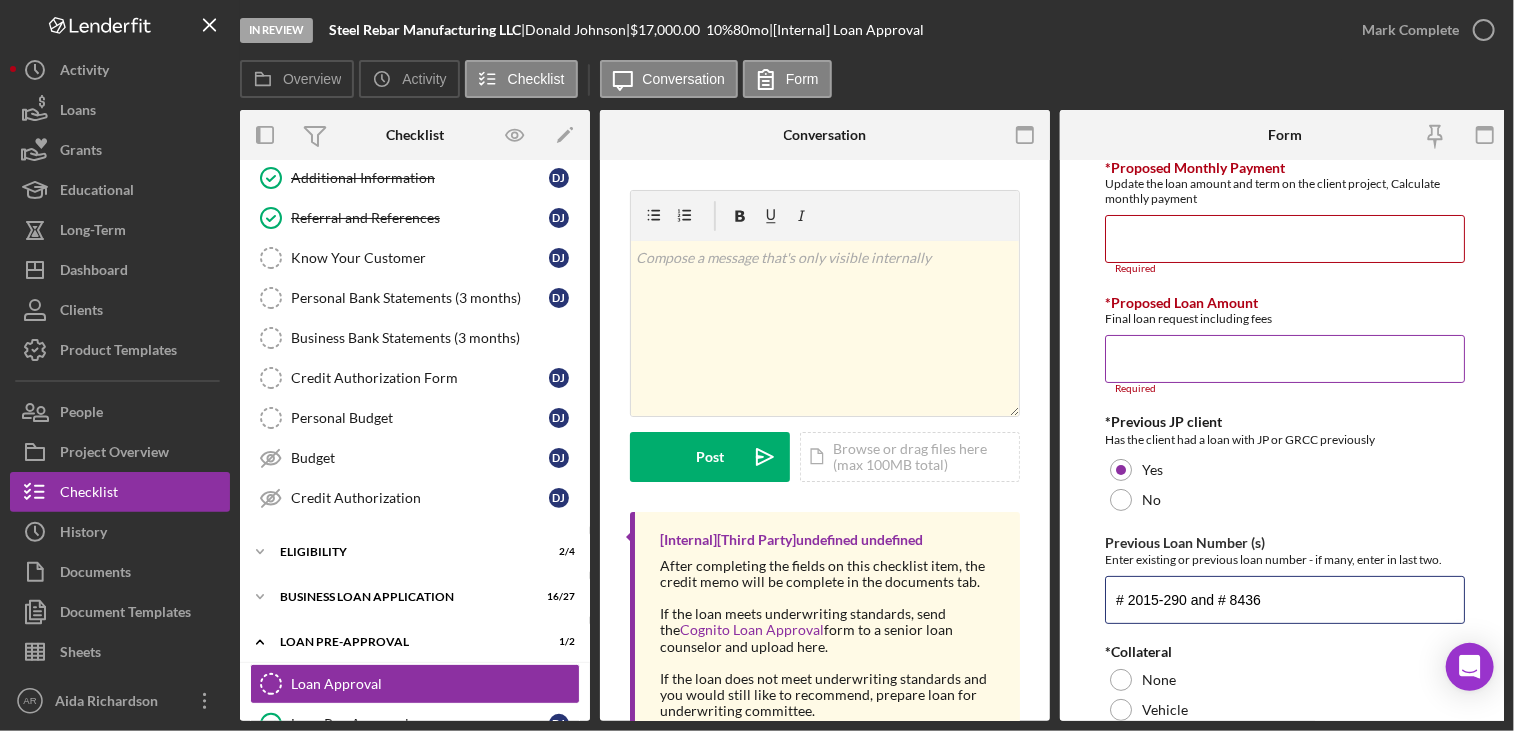 type on "# 2015-290 and # 8436" 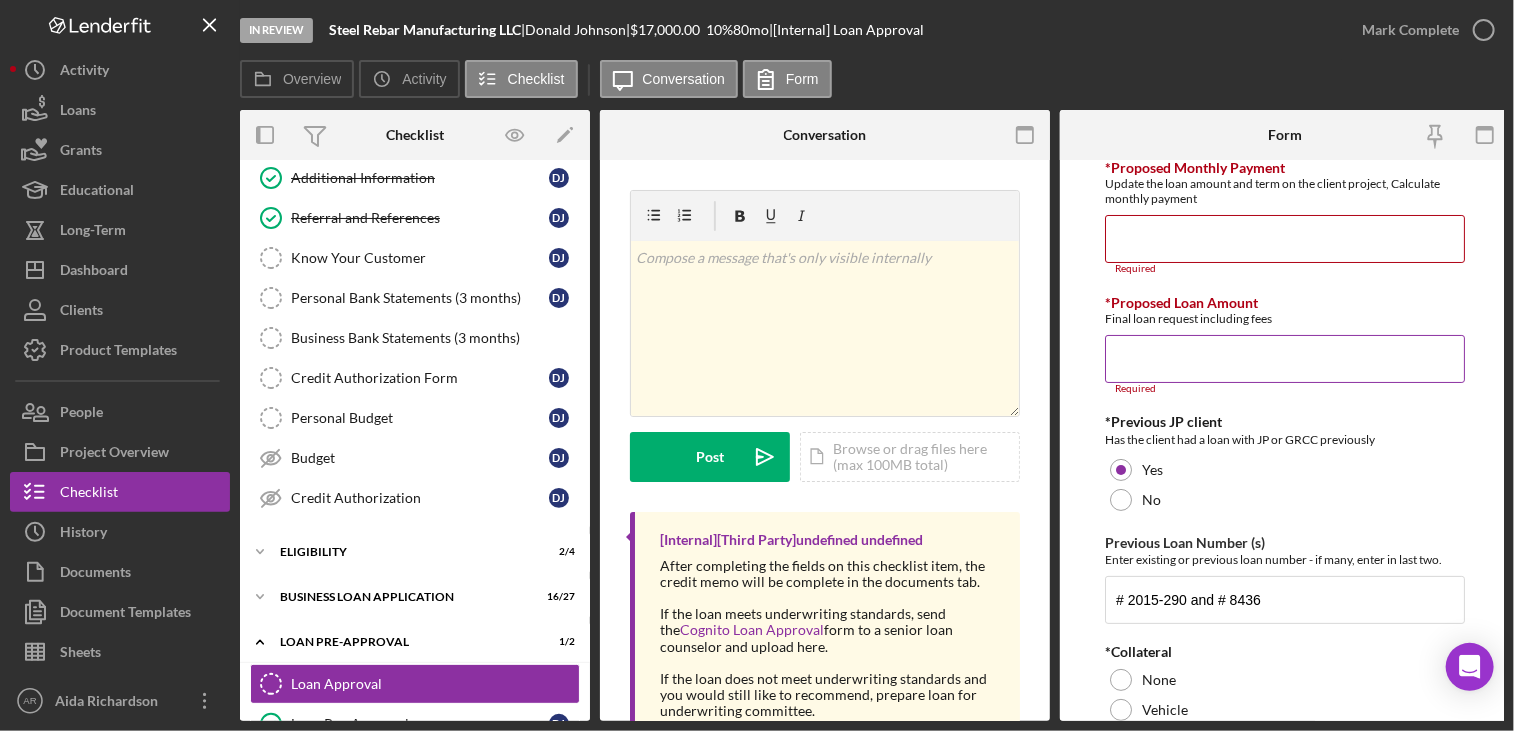 click on "*Proposed Loan Amount" at bounding box center (1285, 359) 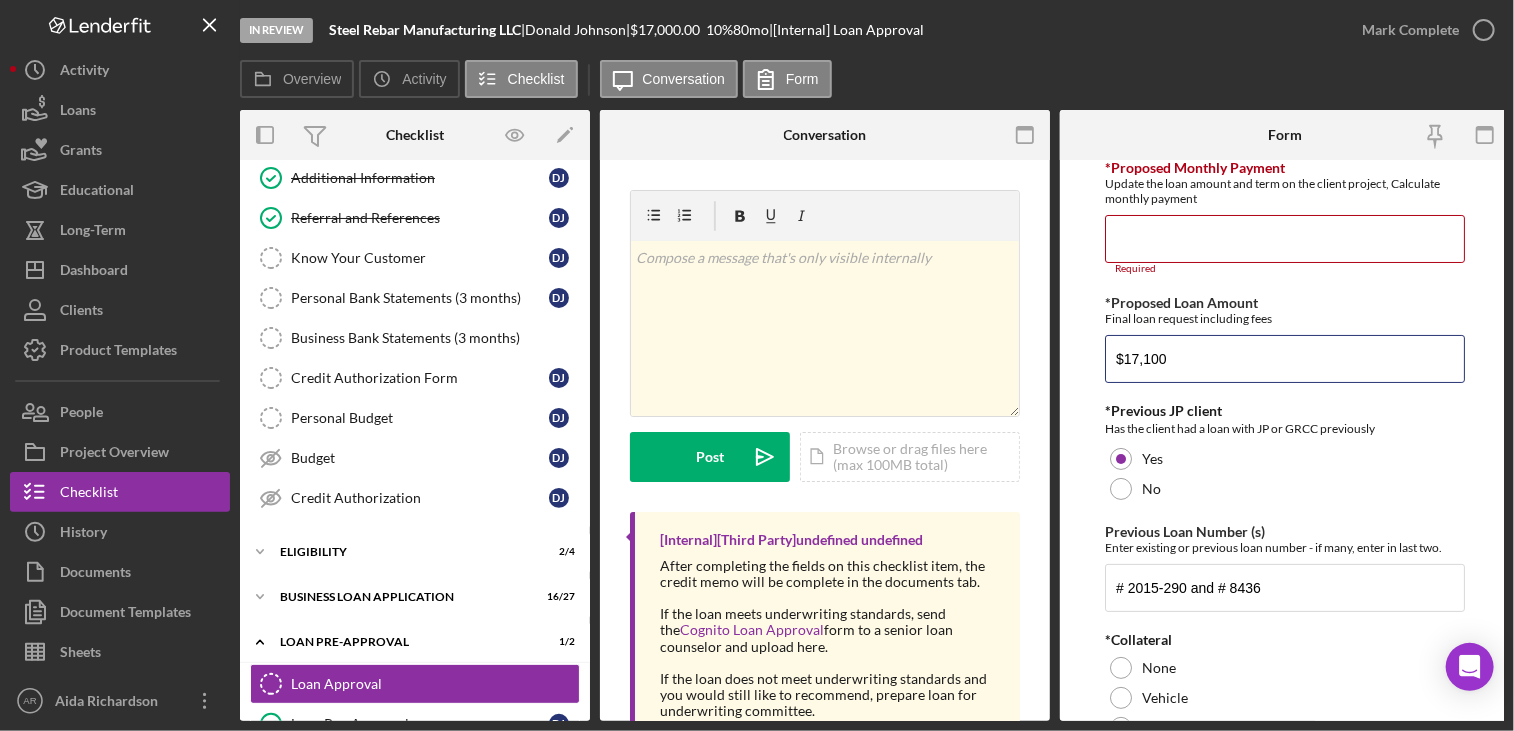 type on "$17,100" 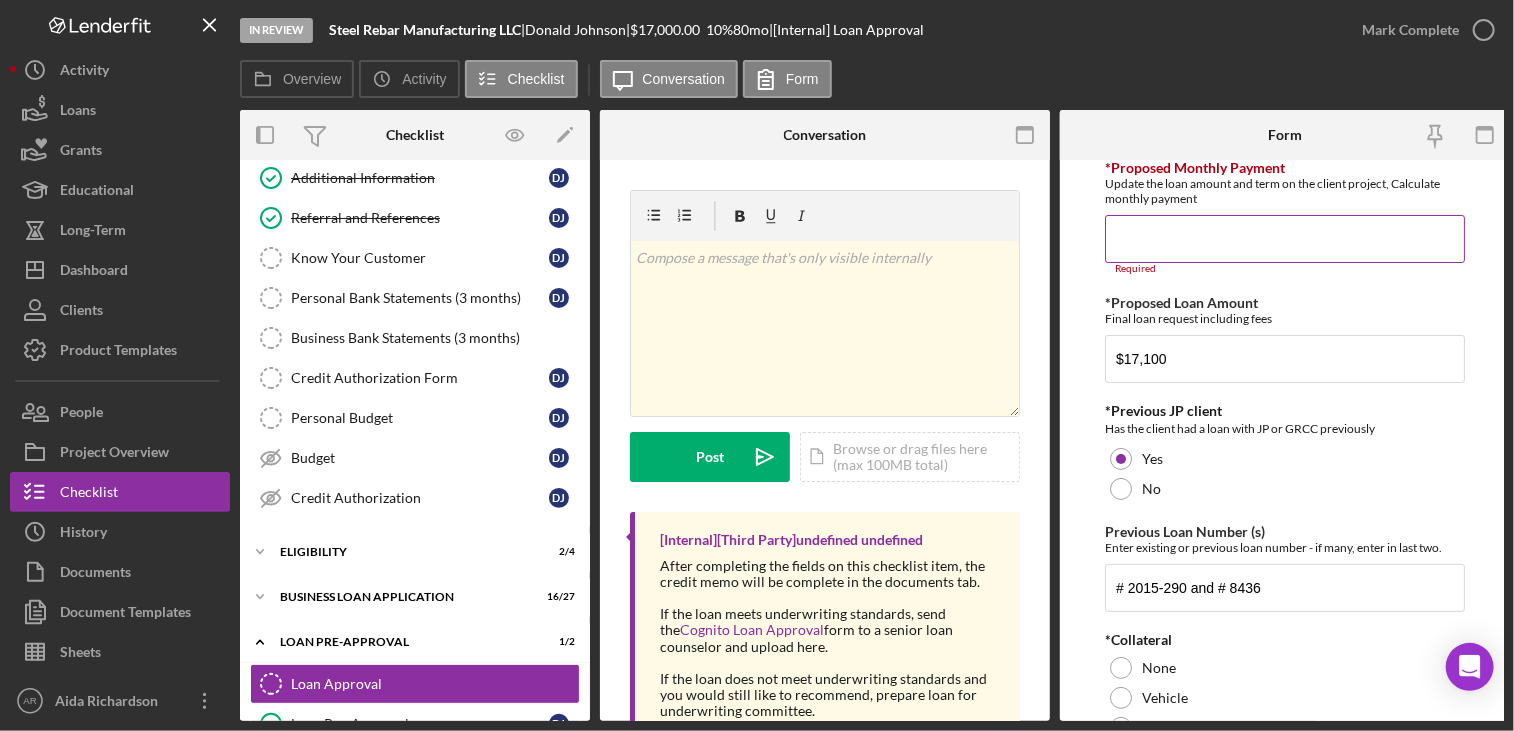 click on "*Proposed Monthly Payment" at bounding box center (1285, 239) 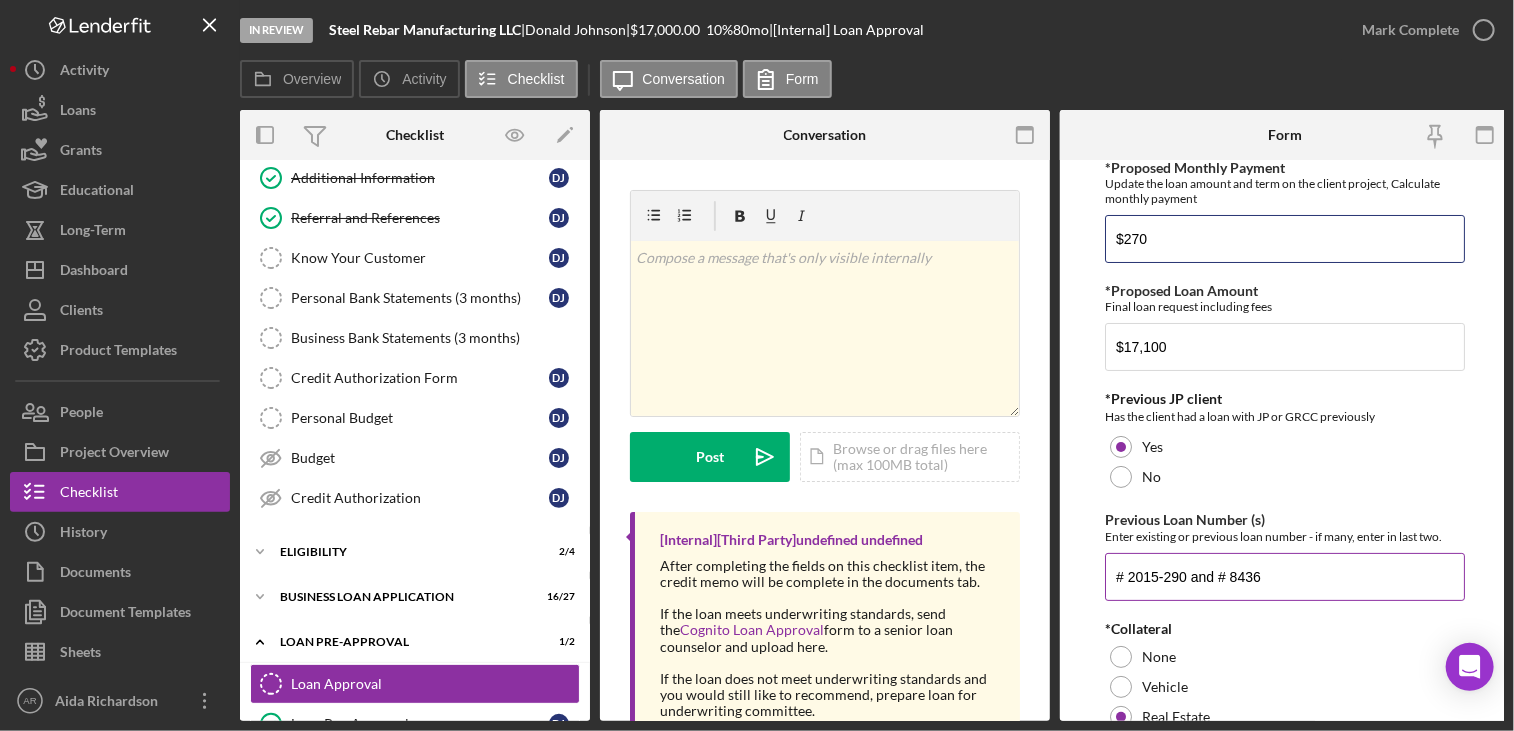 type on "$270" 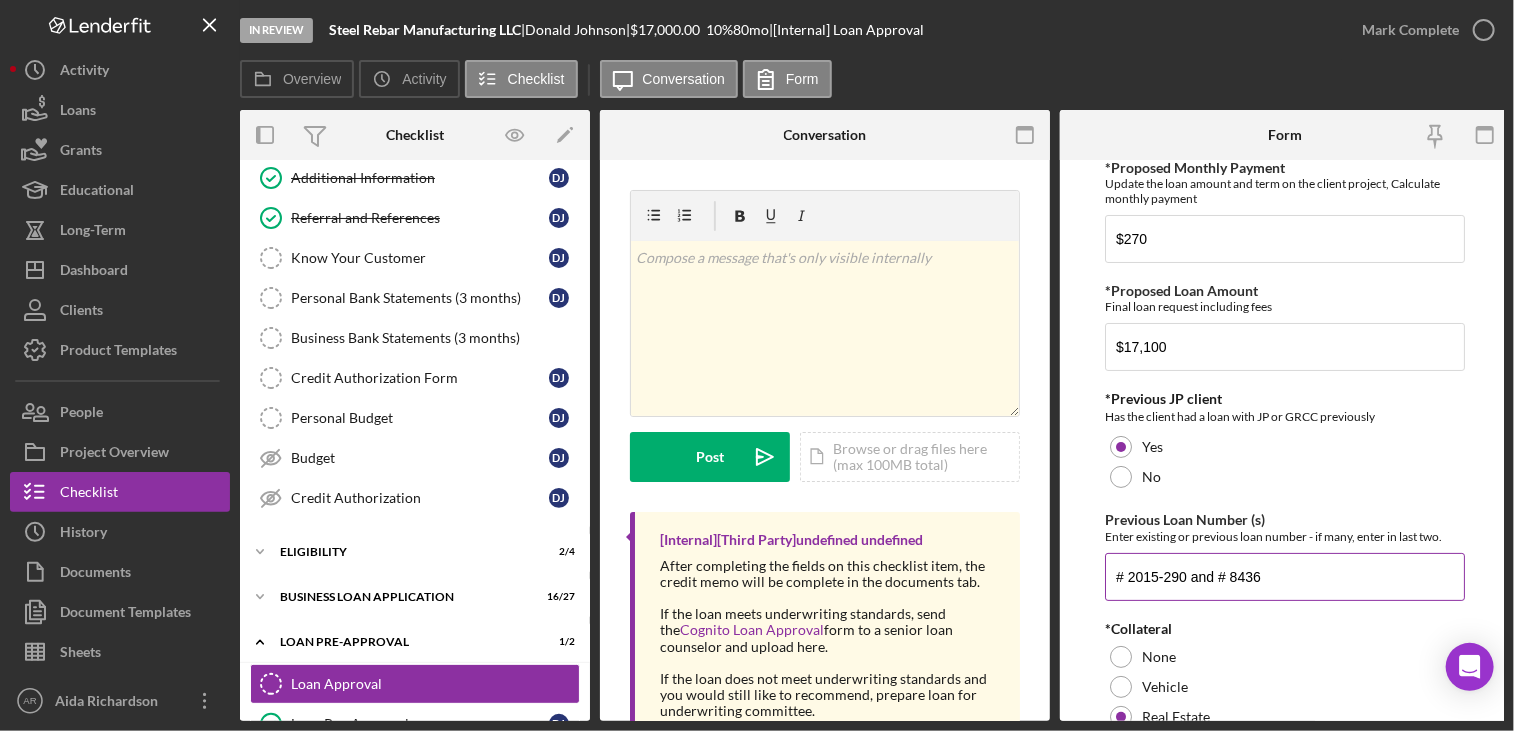click on "Enter existing or previous loan number - if many, enter in last two." at bounding box center (1285, 536) 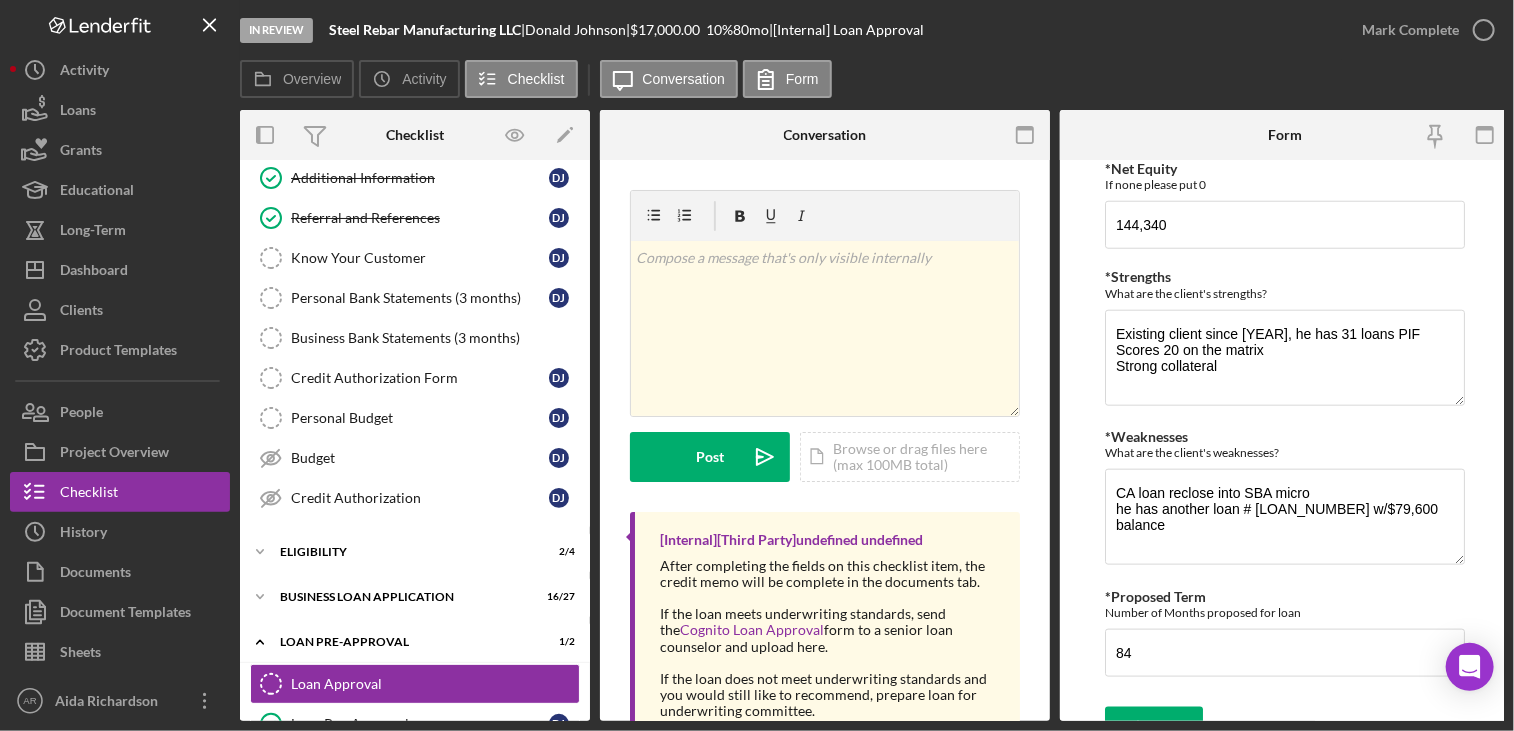 scroll, scrollTop: 1000, scrollLeft: 0, axis: vertical 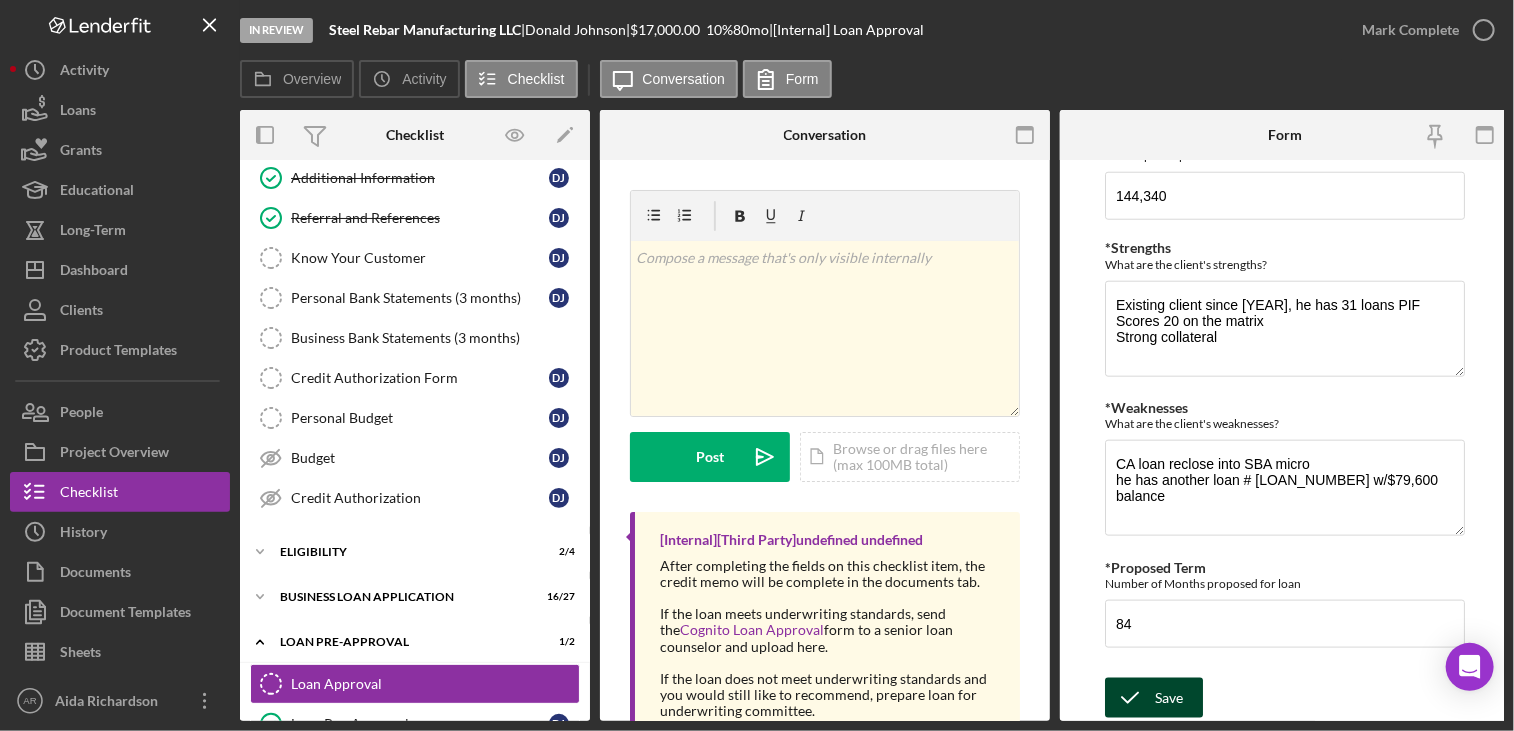 click 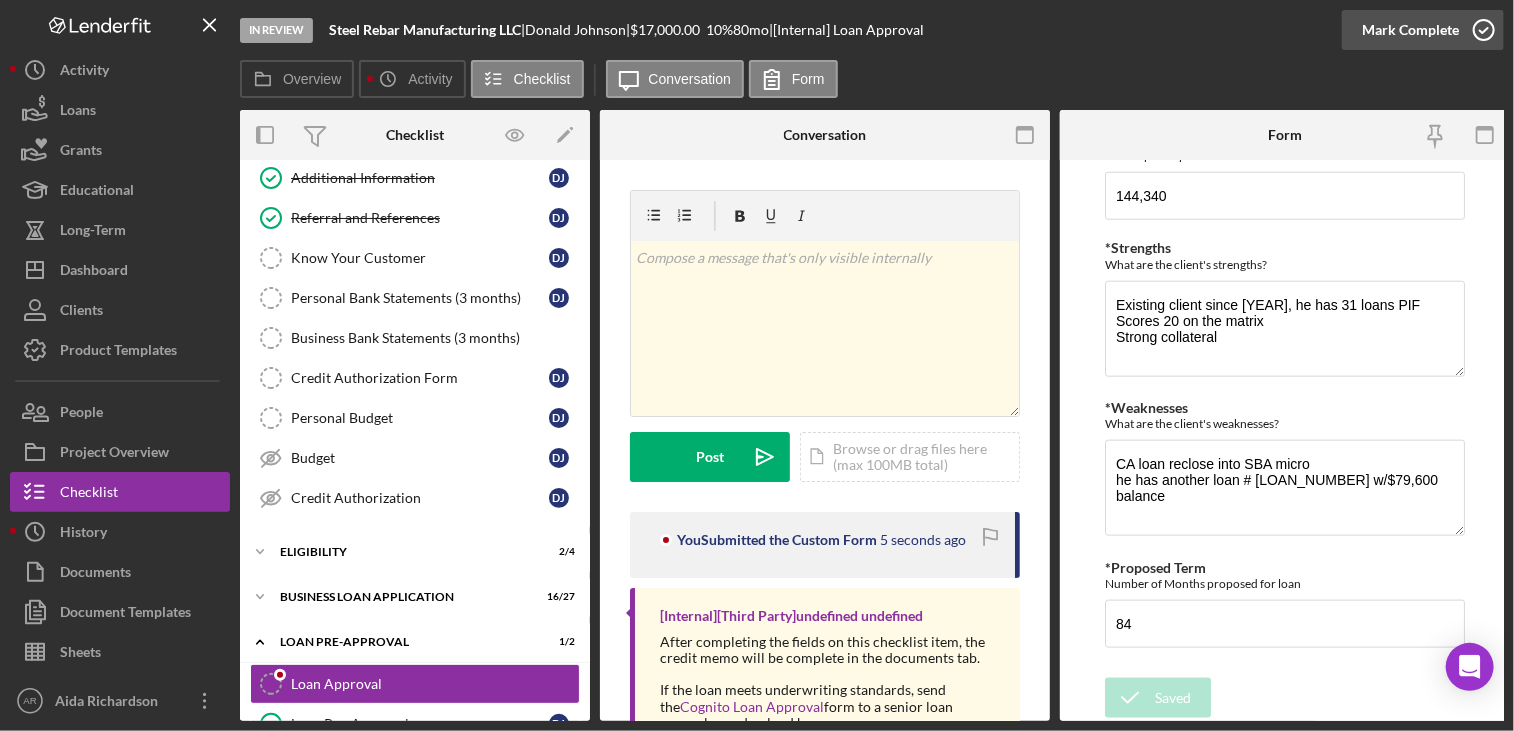 click 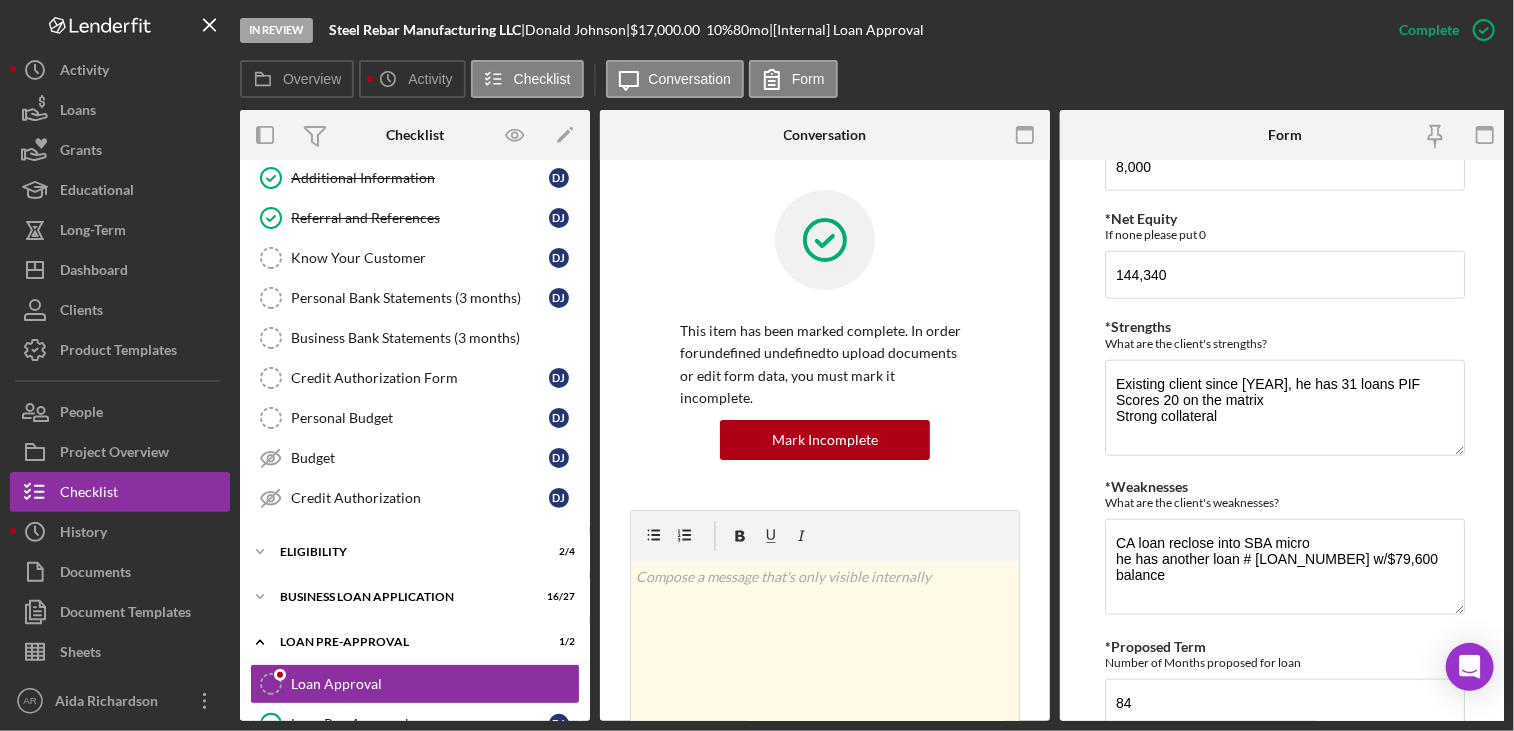 scroll, scrollTop: 1080, scrollLeft: 0, axis: vertical 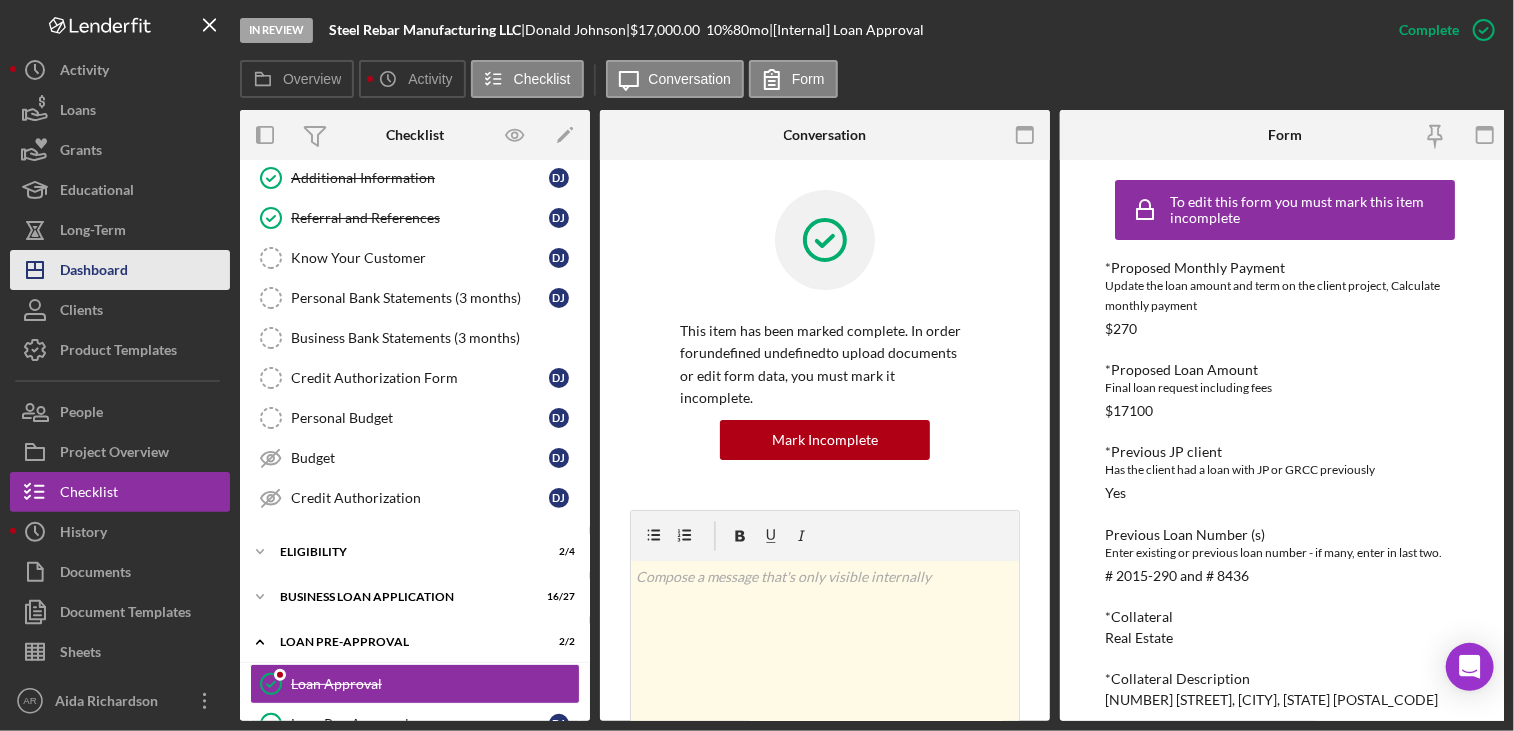 click on "Dashboard" at bounding box center [94, 272] 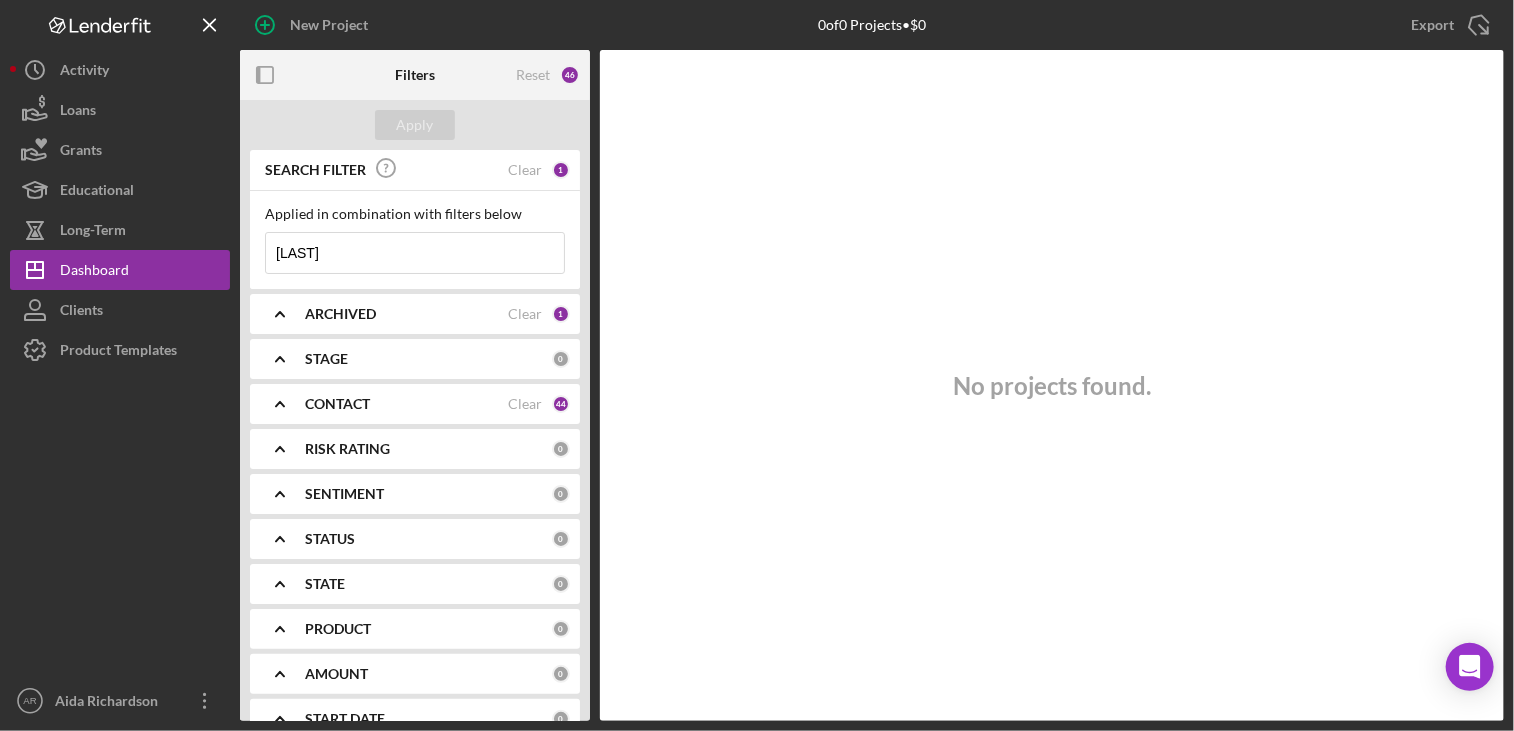 type 